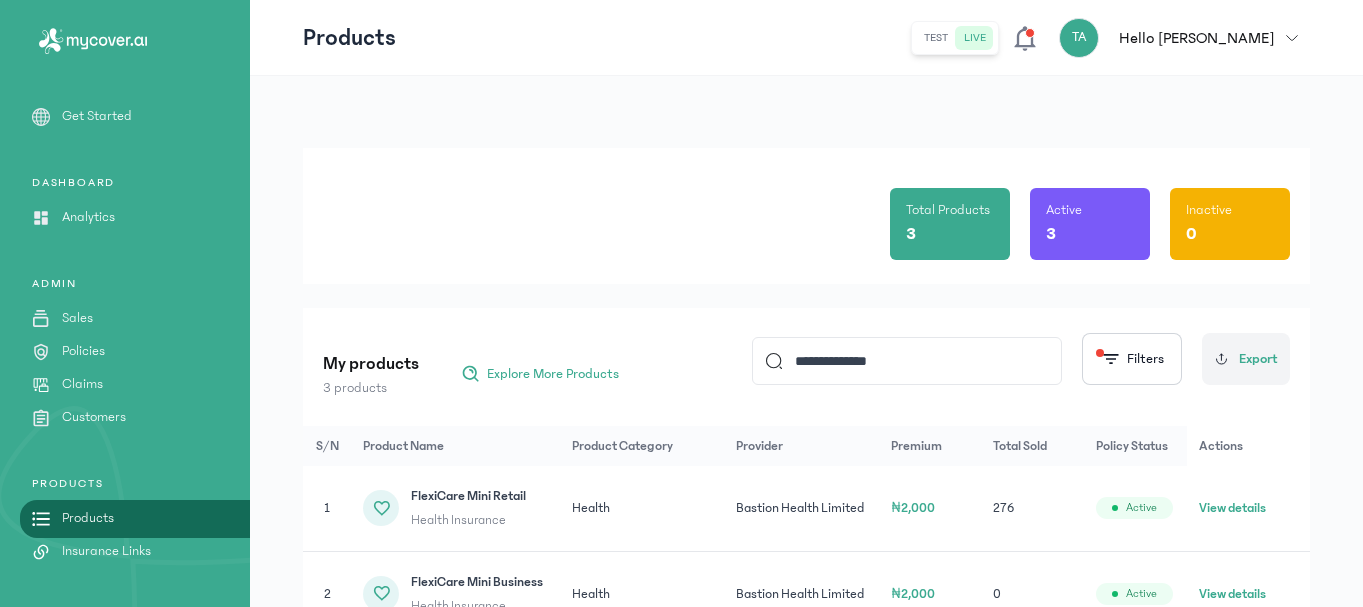 scroll, scrollTop: 191, scrollLeft: 0, axis: vertical 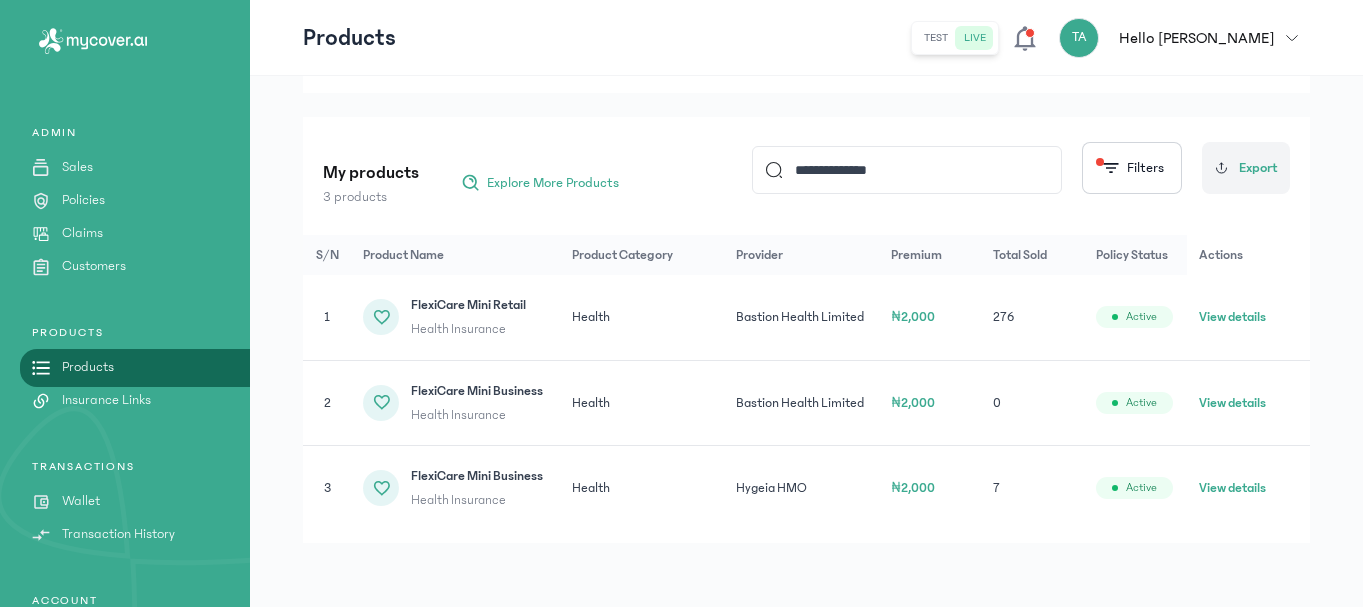 click on "Customers" at bounding box center (94, 266) 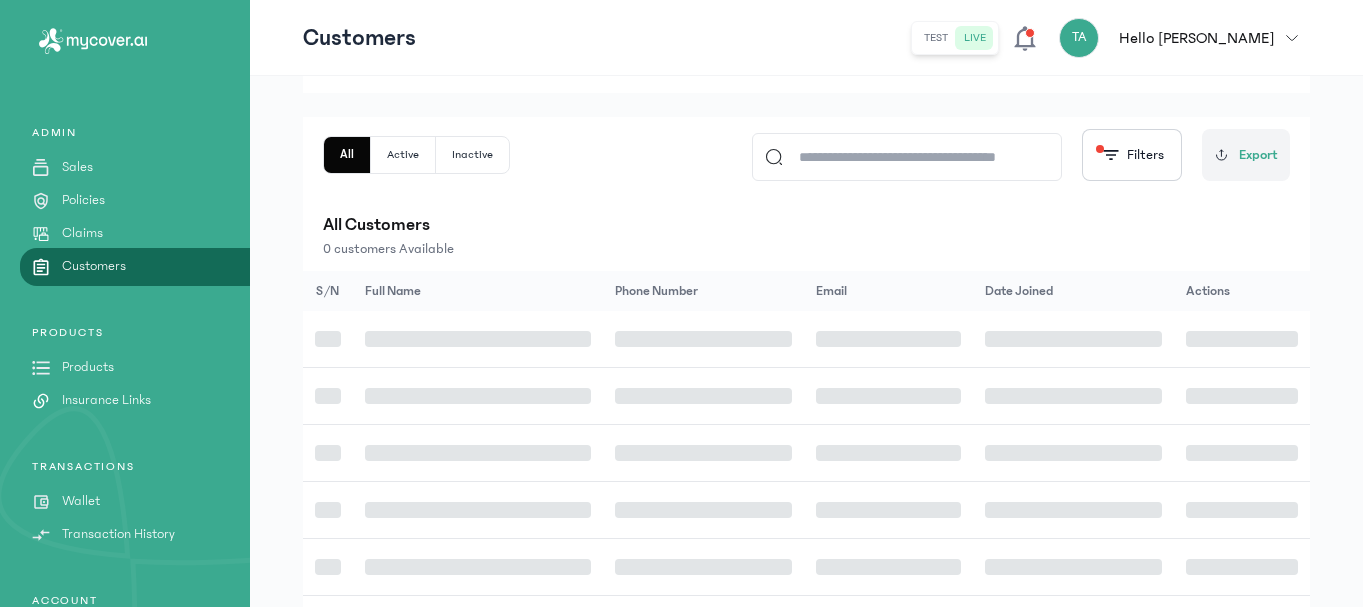 scroll, scrollTop: 0, scrollLeft: 0, axis: both 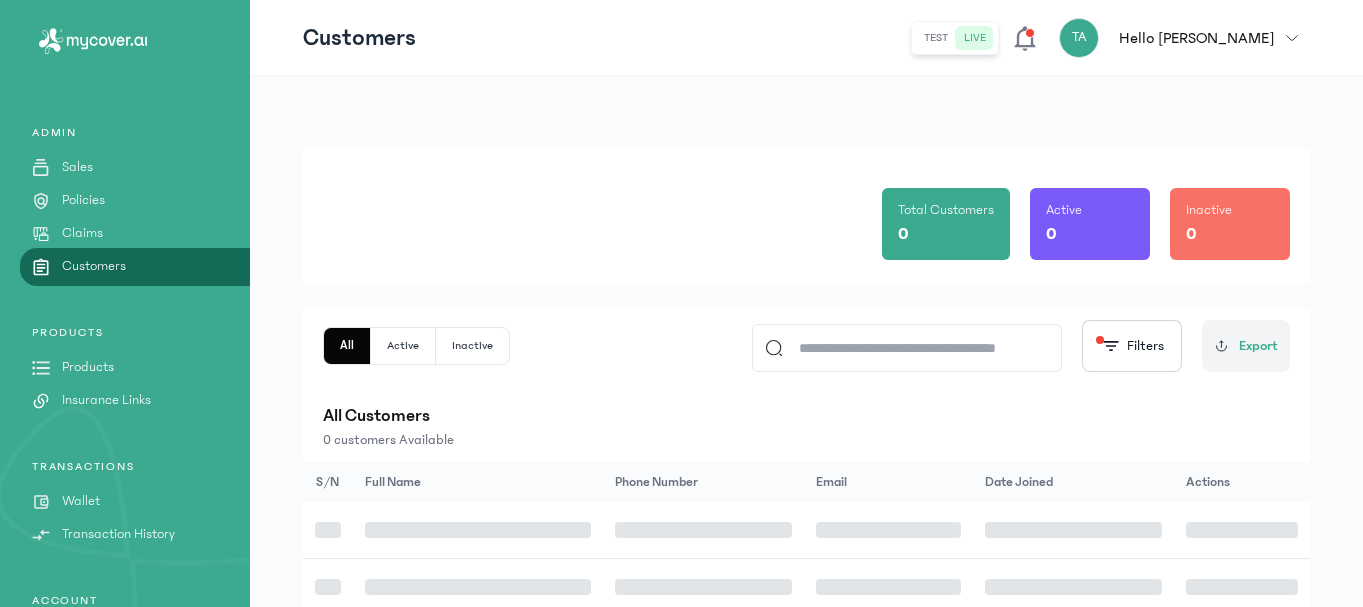 click 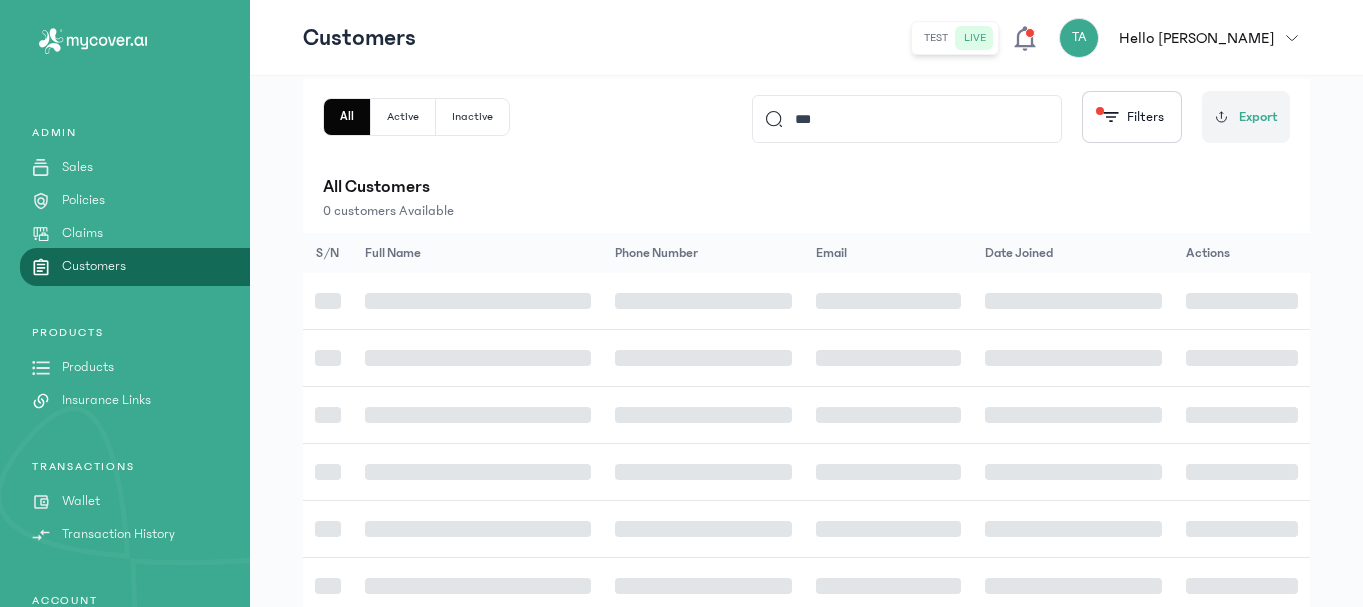 scroll, scrollTop: 227, scrollLeft: 0, axis: vertical 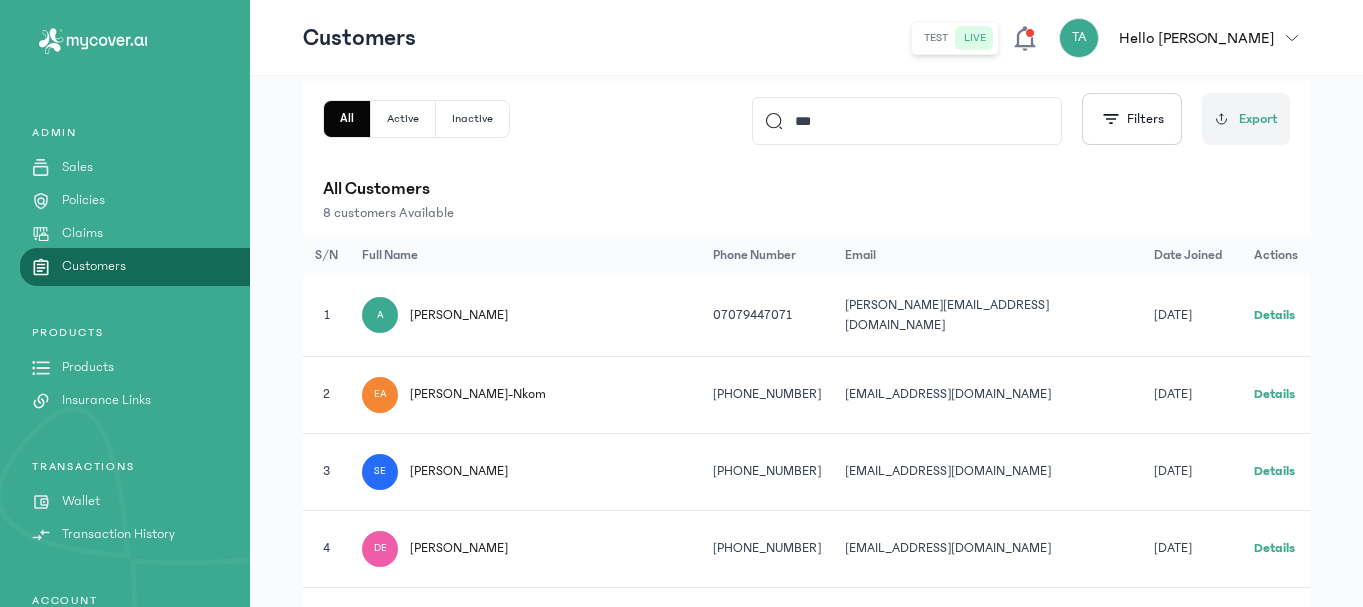 type on "***" 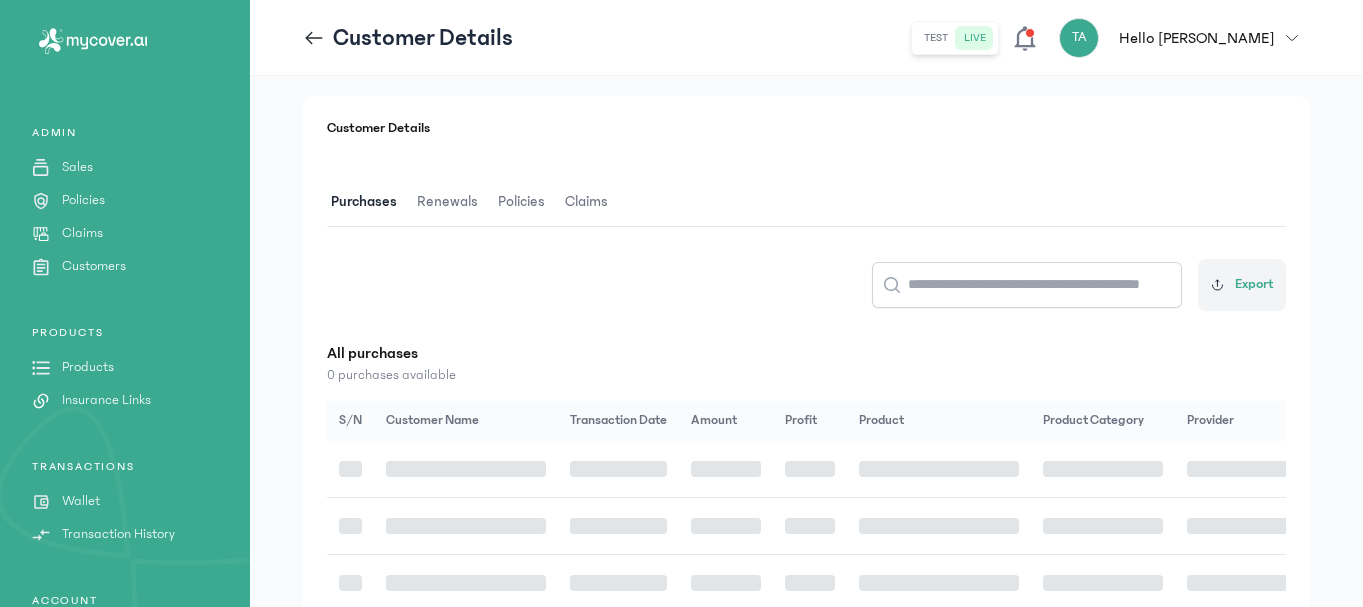 scroll, scrollTop: 0, scrollLeft: 0, axis: both 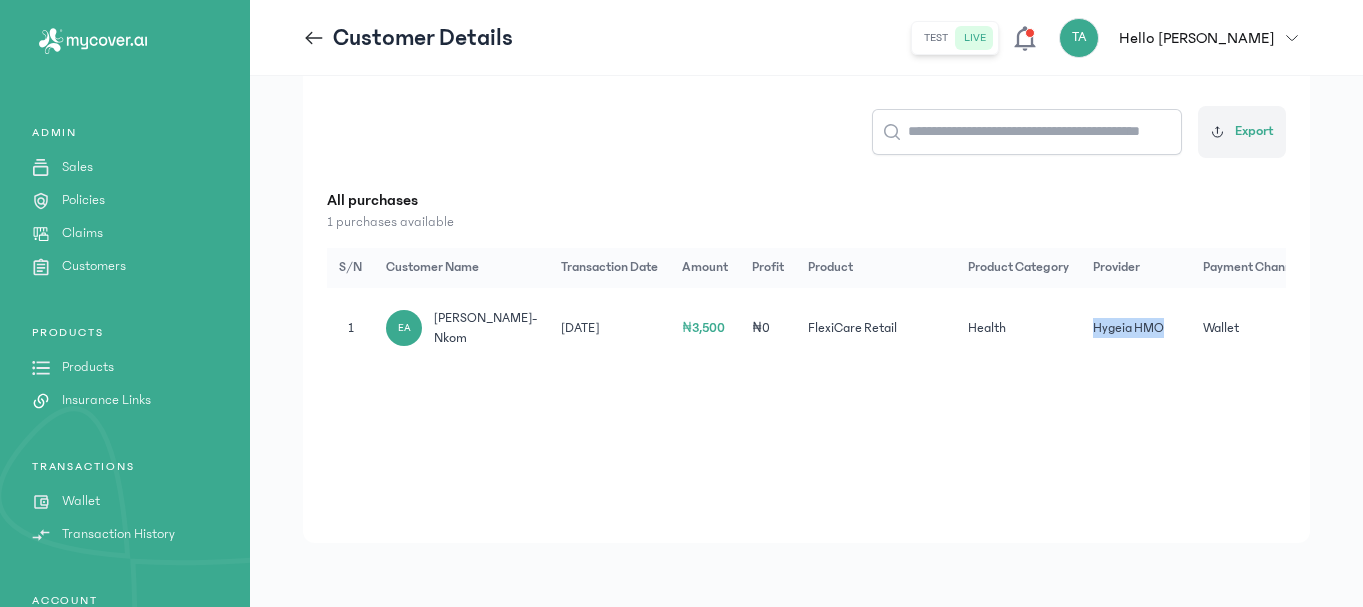 drag, startPoint x: 1051, startPoint y: 386, endPoint x: 1158, endPoint y: 387, distance: 107.00467 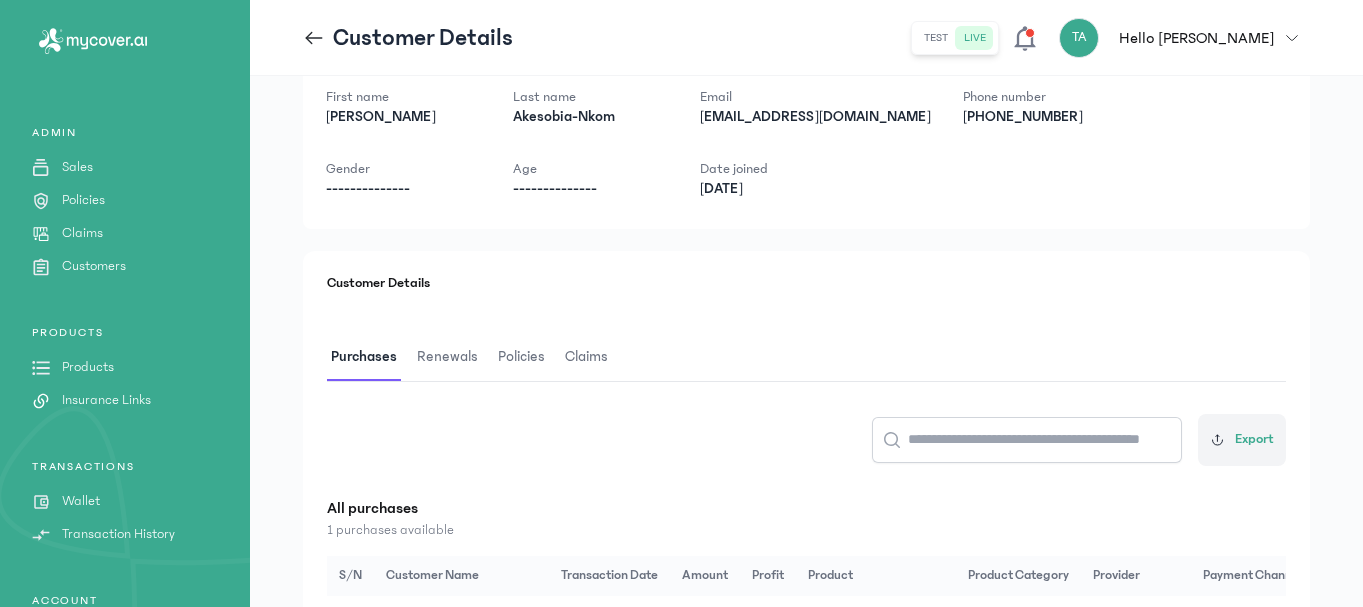 scroll, scrollTop: 69, scrollLeft: 0, axis: vertical 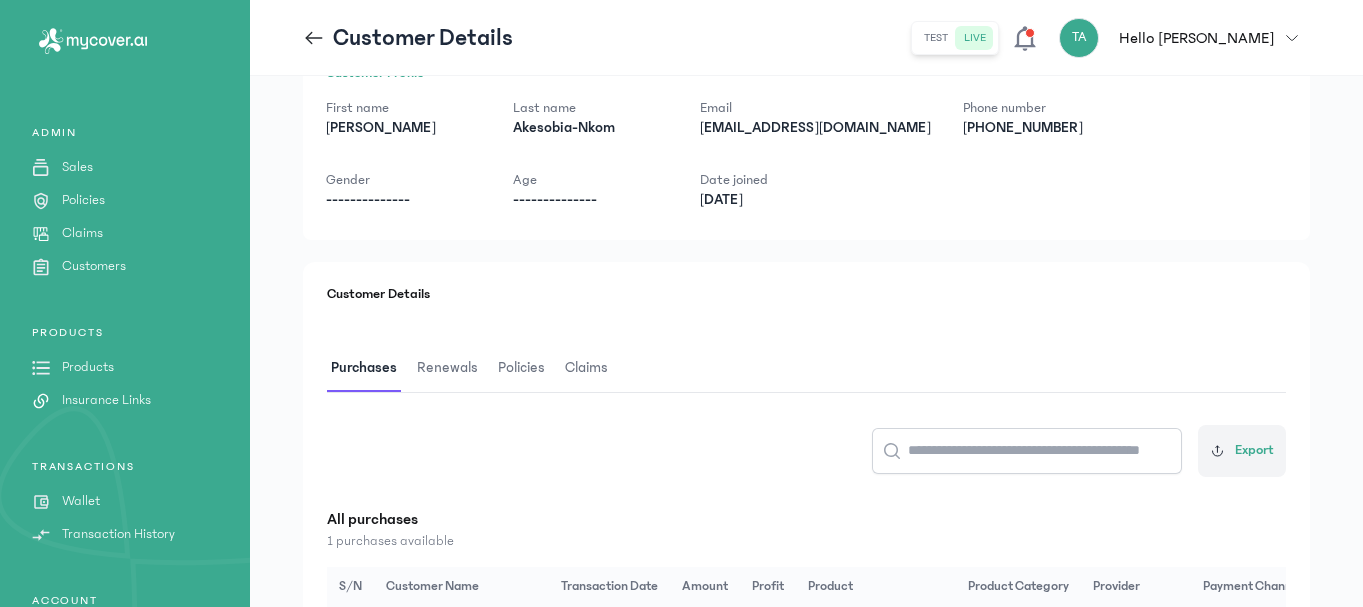 click on "Renewals" at bounding box center (447, 368) 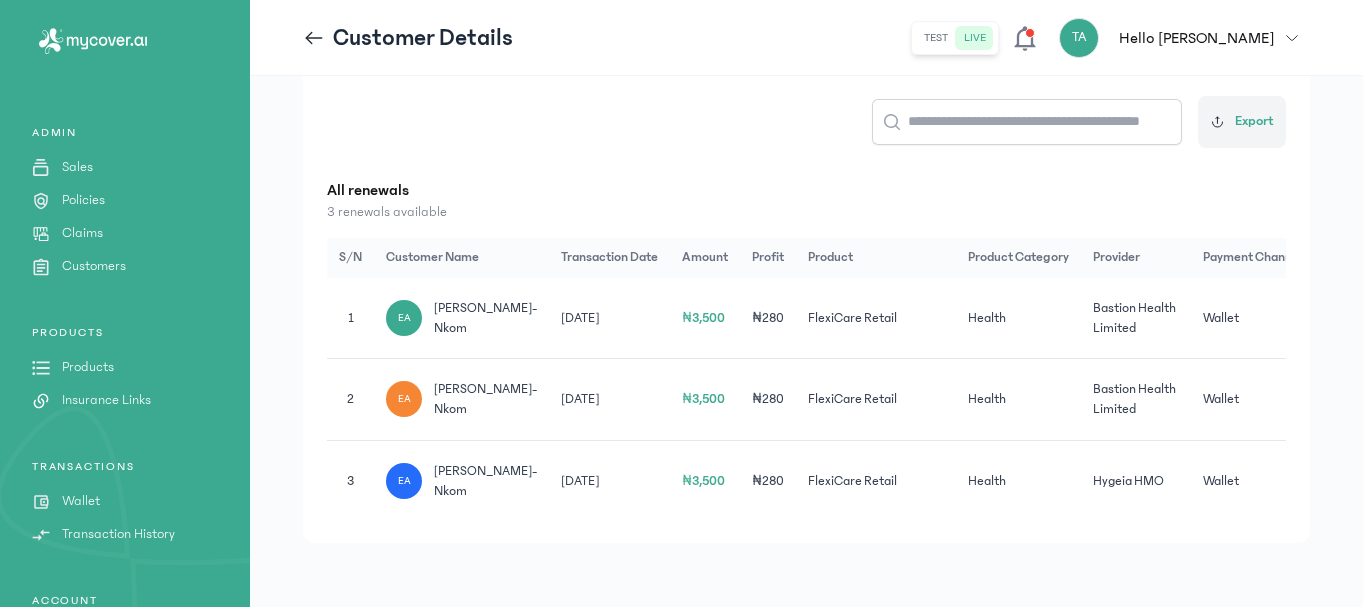 scroll, scrollTop: 425, scrollLeft: 0, axis: vertical 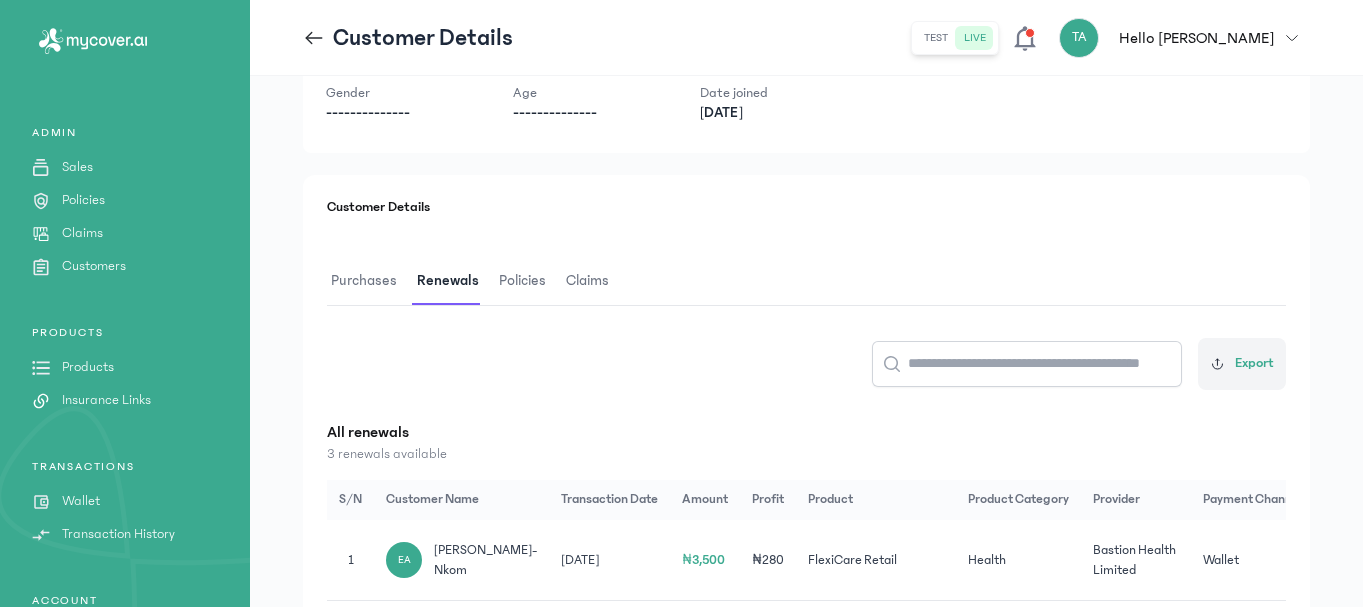 click on "Policies" at bounding box center (522, 281) 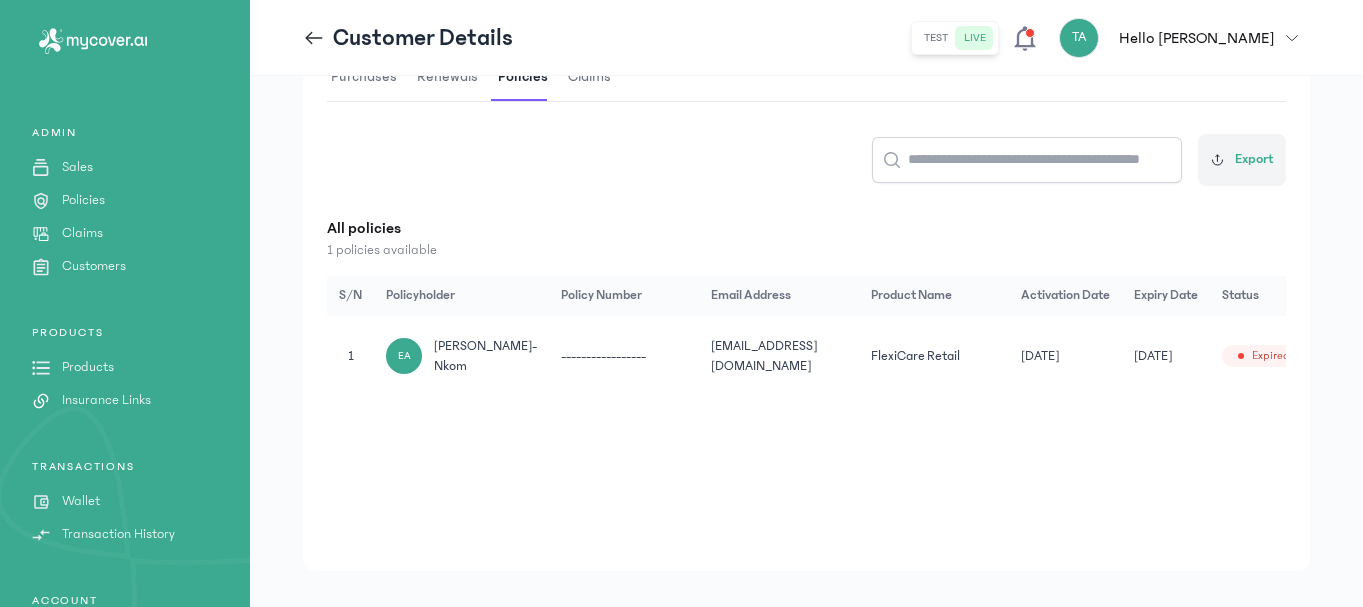 scroll, scrollTop: 388, scrollLeft: 0, axis: vertical 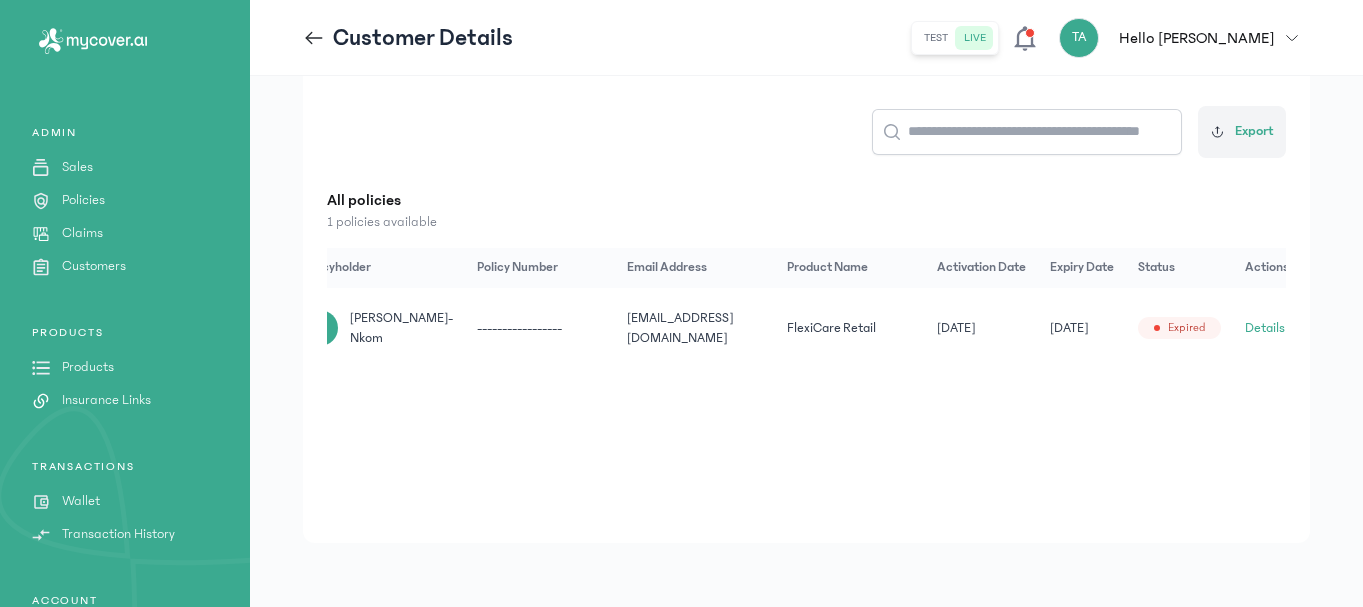 click on "Details" 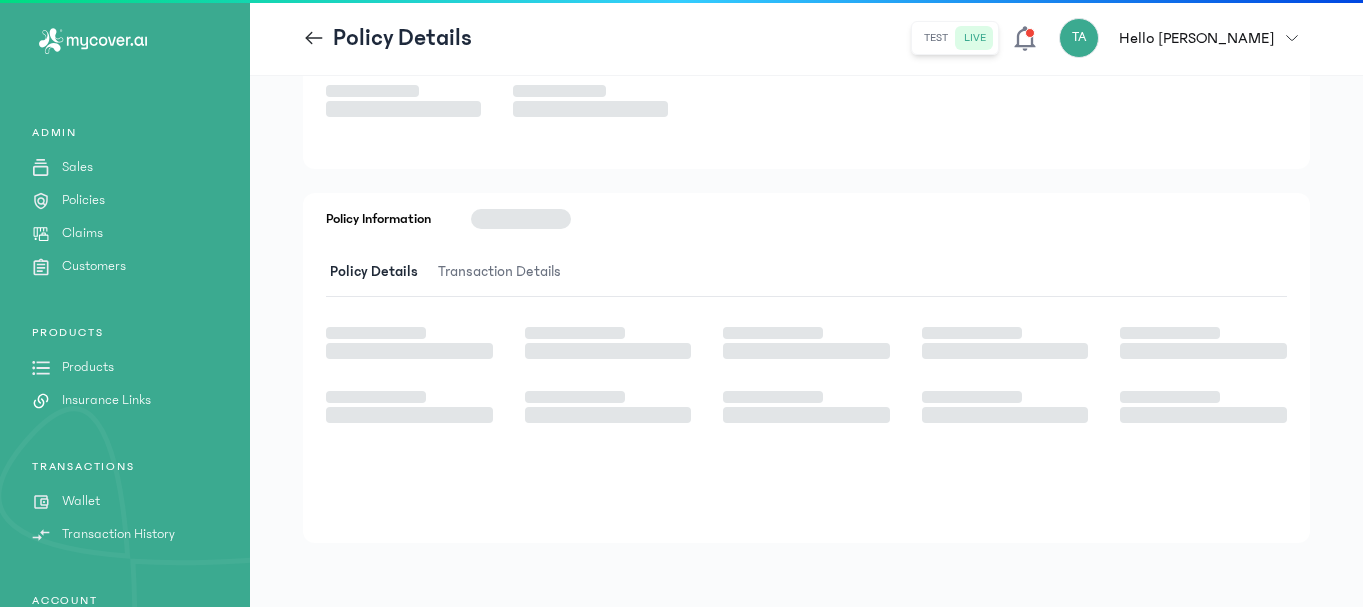 scroll, scrollTop: 0, scrollLeft: 0, axis: both 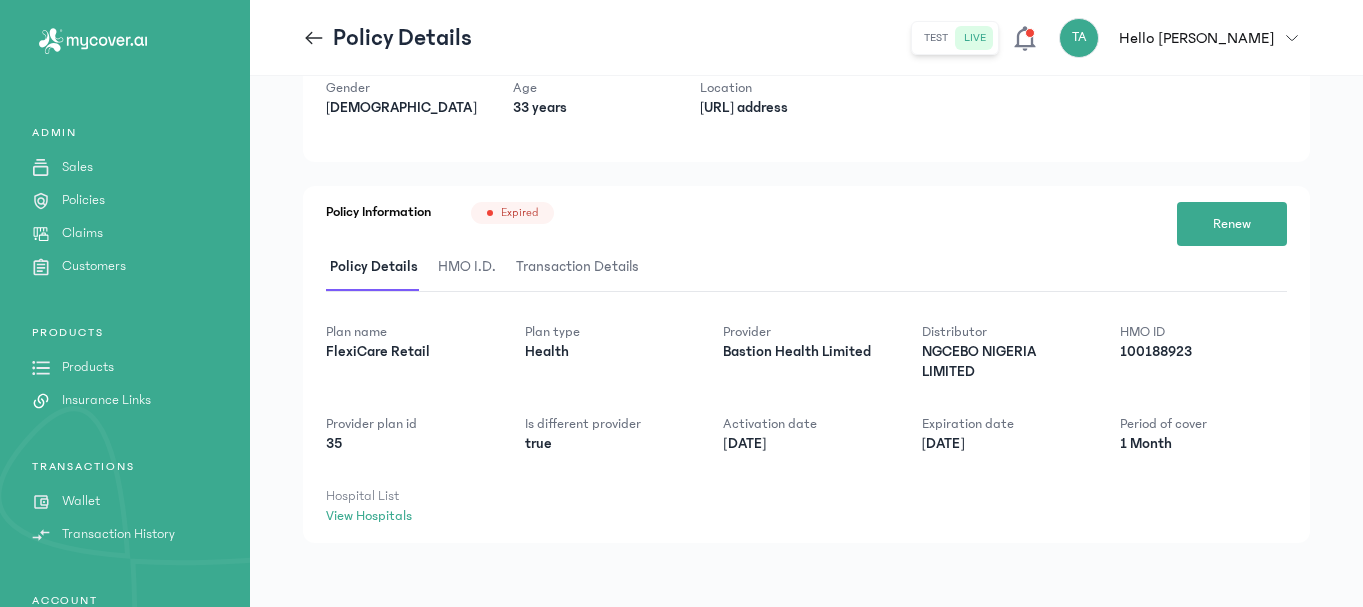 click on "Products" at bounding box center [88, 367] 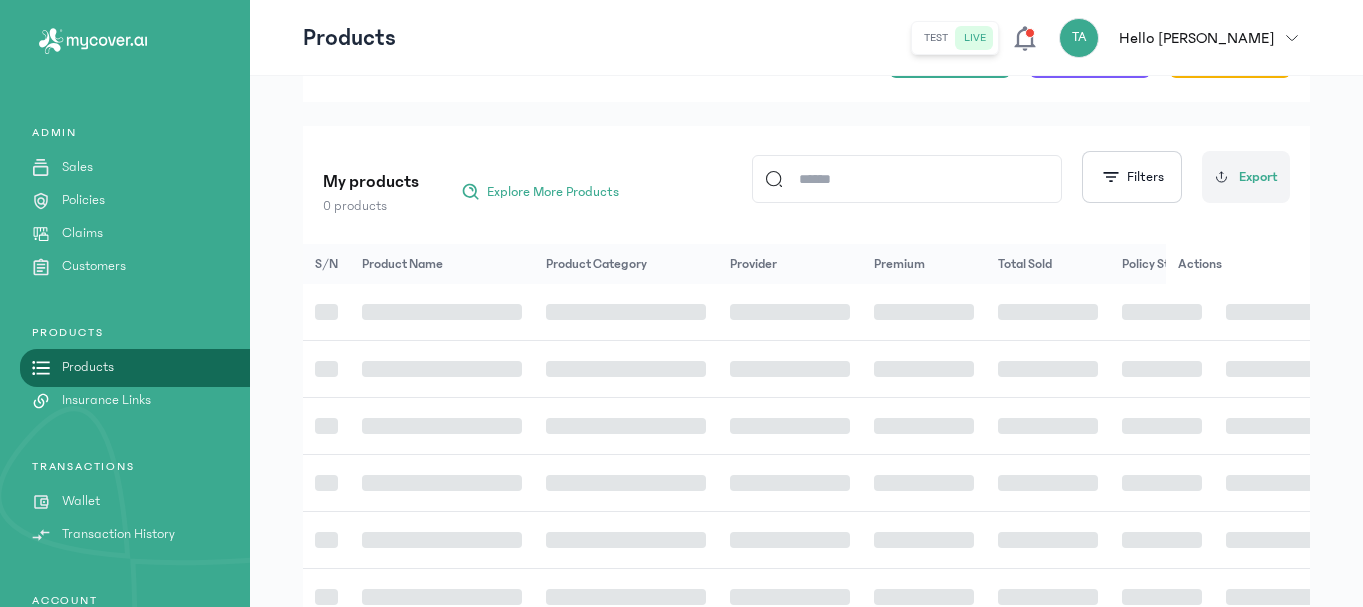 scroll, scrollTop: 0, scrollLeft: 0, axis: both 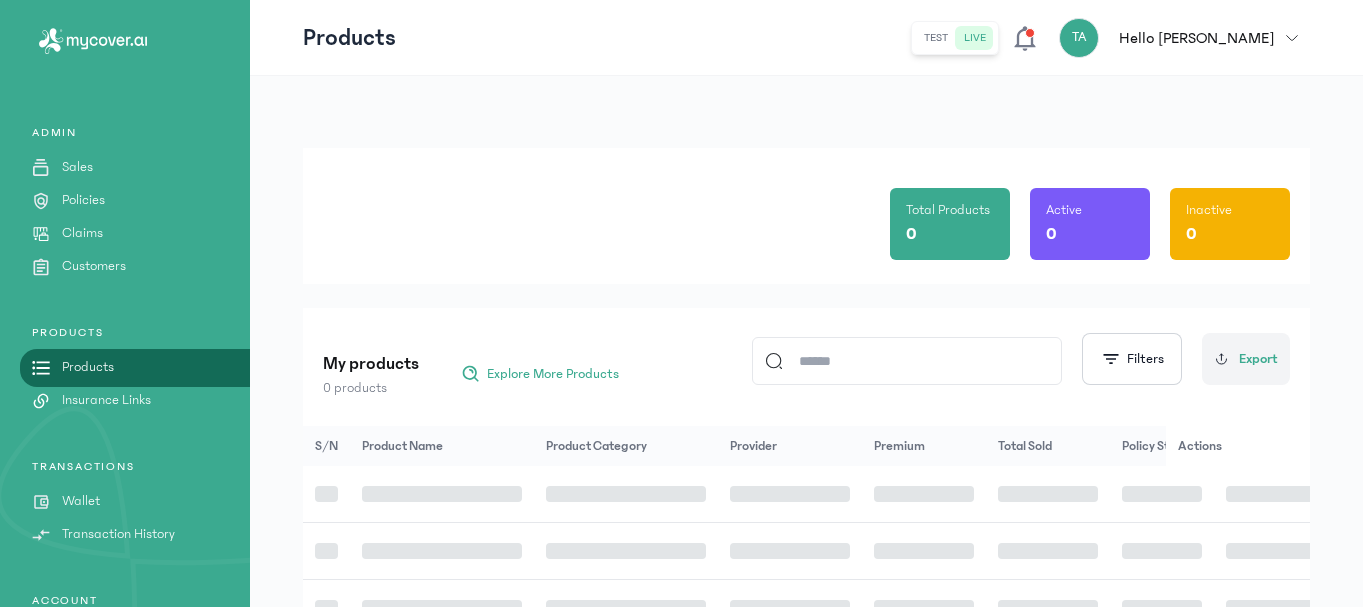 click 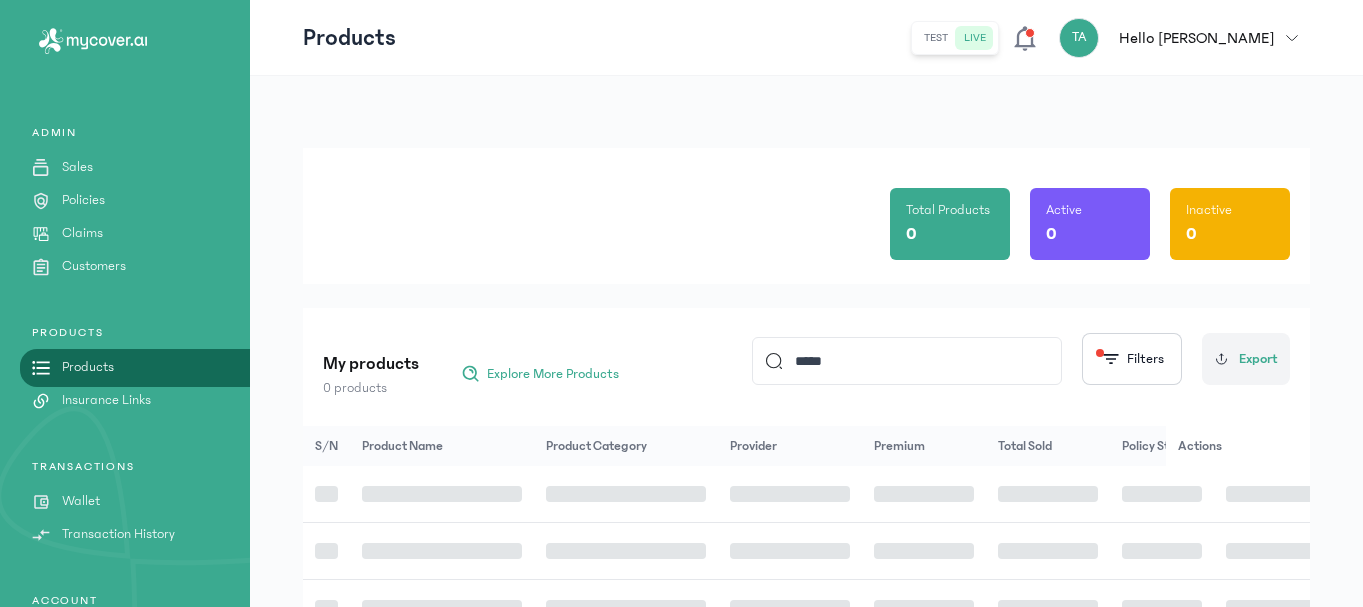 type on "*********" 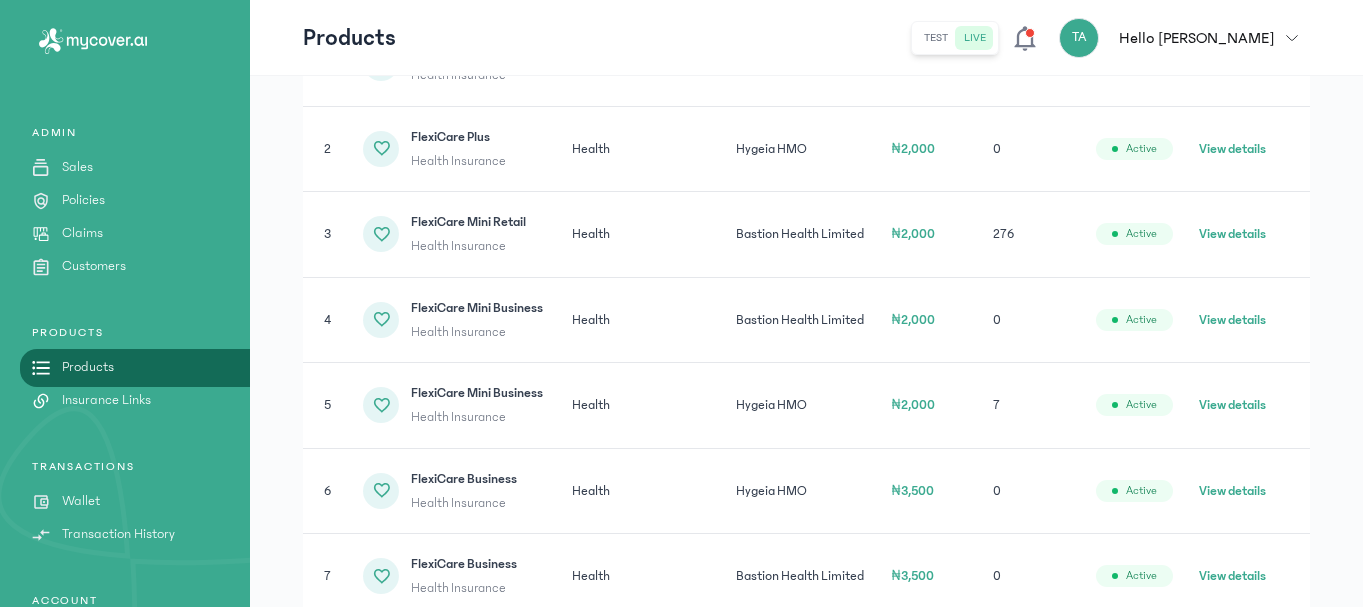 scroll, scrollTop: 447, scrollLeft: 0, axis: vertical 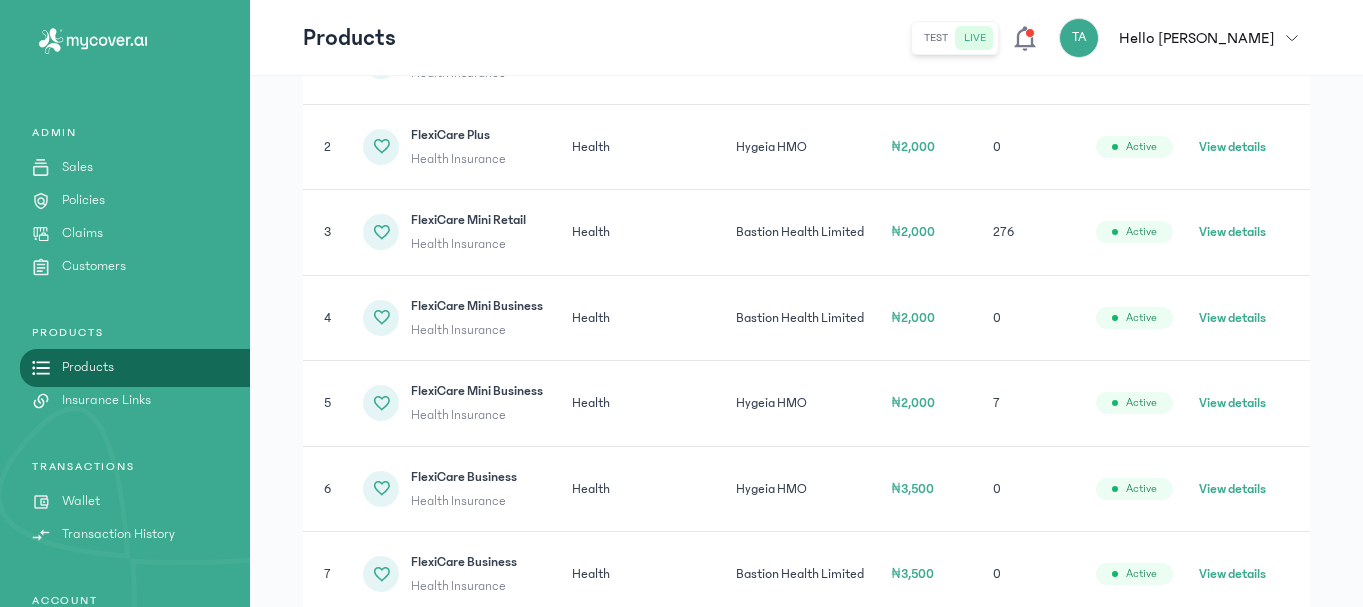 click on "View details" 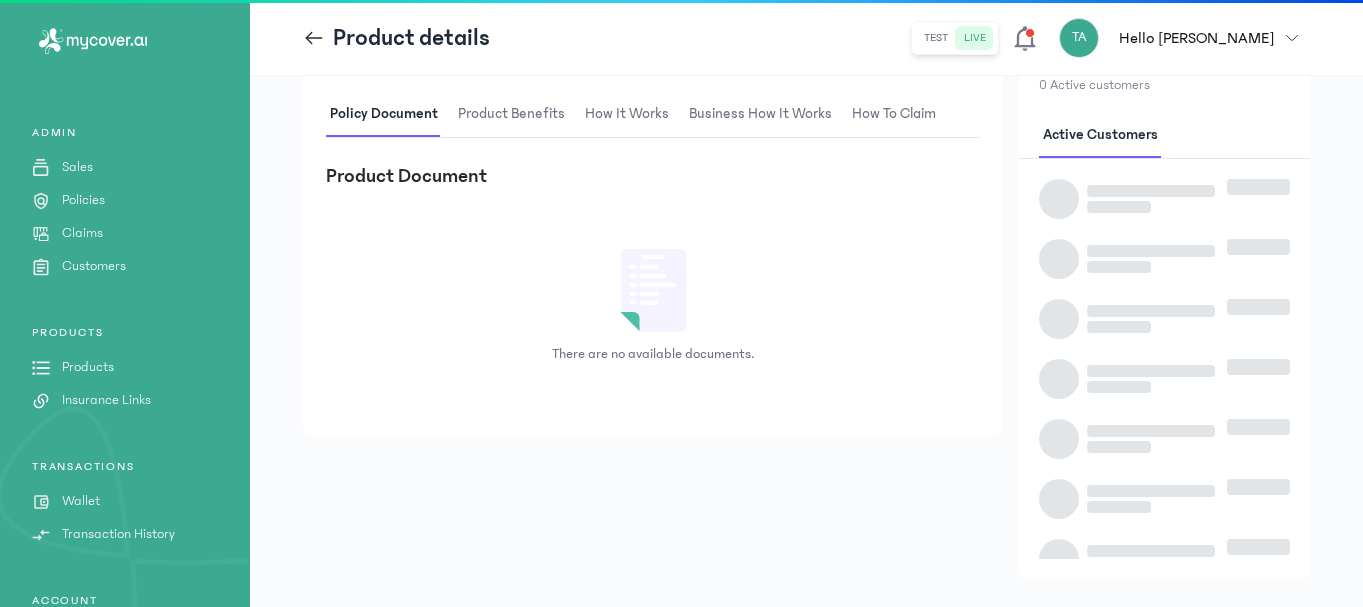 scroll, scrollTop: 0, scrollLeft: 0, axis: both 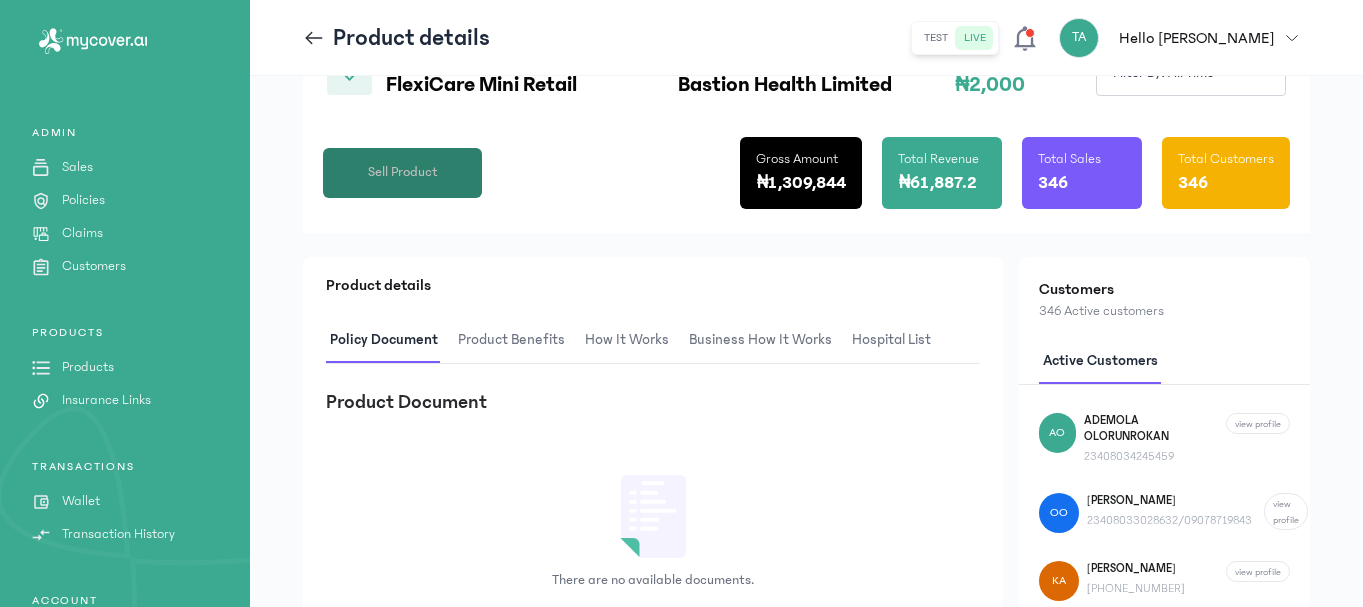 click on "Sell Product" 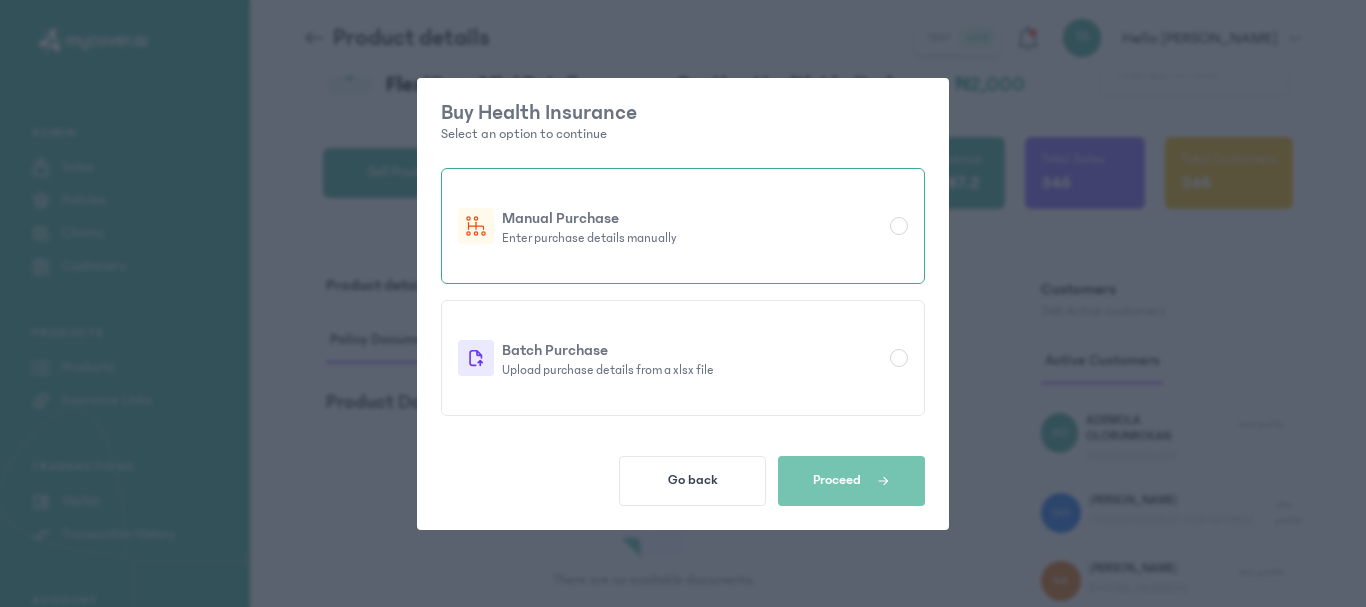 click on "Manual Purchase Enter purchase details manually" at bounding box center [683, 226] 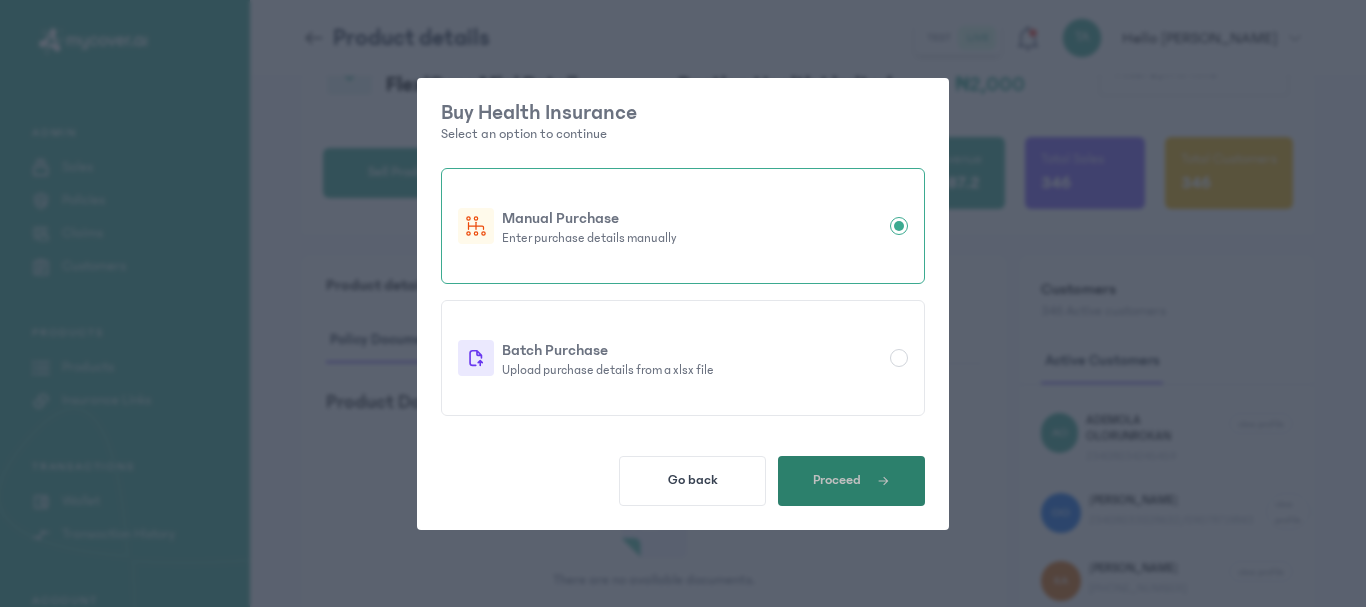 click on "Proceed" at bounding box center (851, 481) 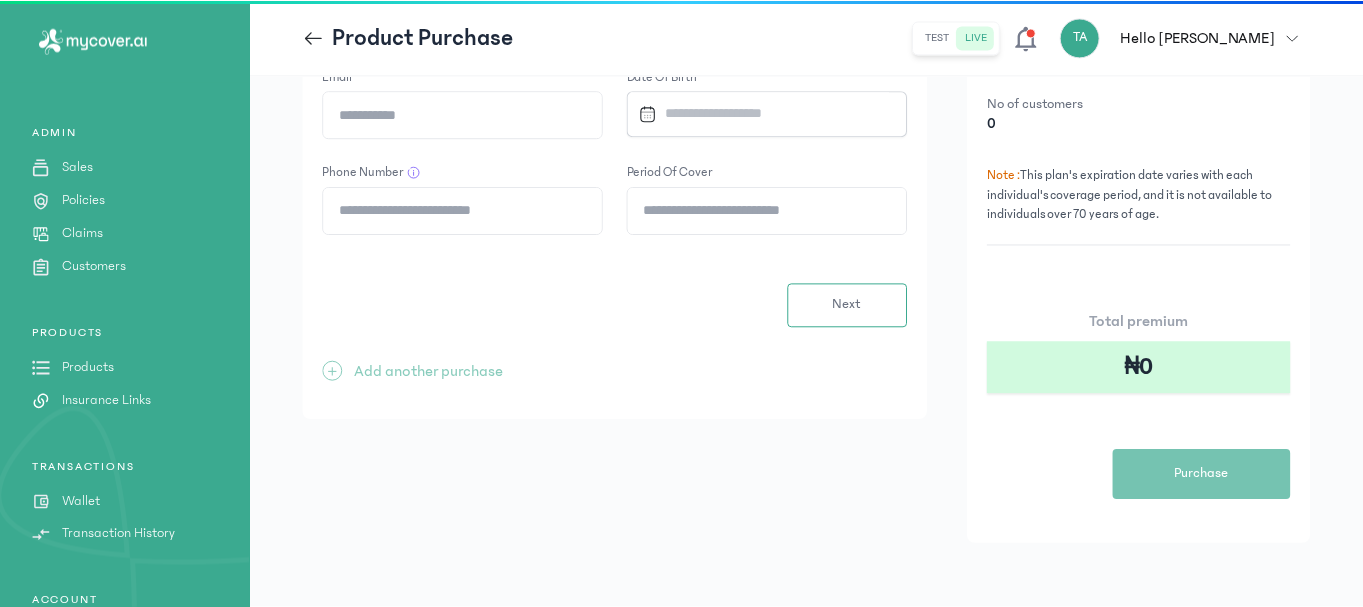 scroll, scrollTop: 0, scrollLeft: 0, axis: both 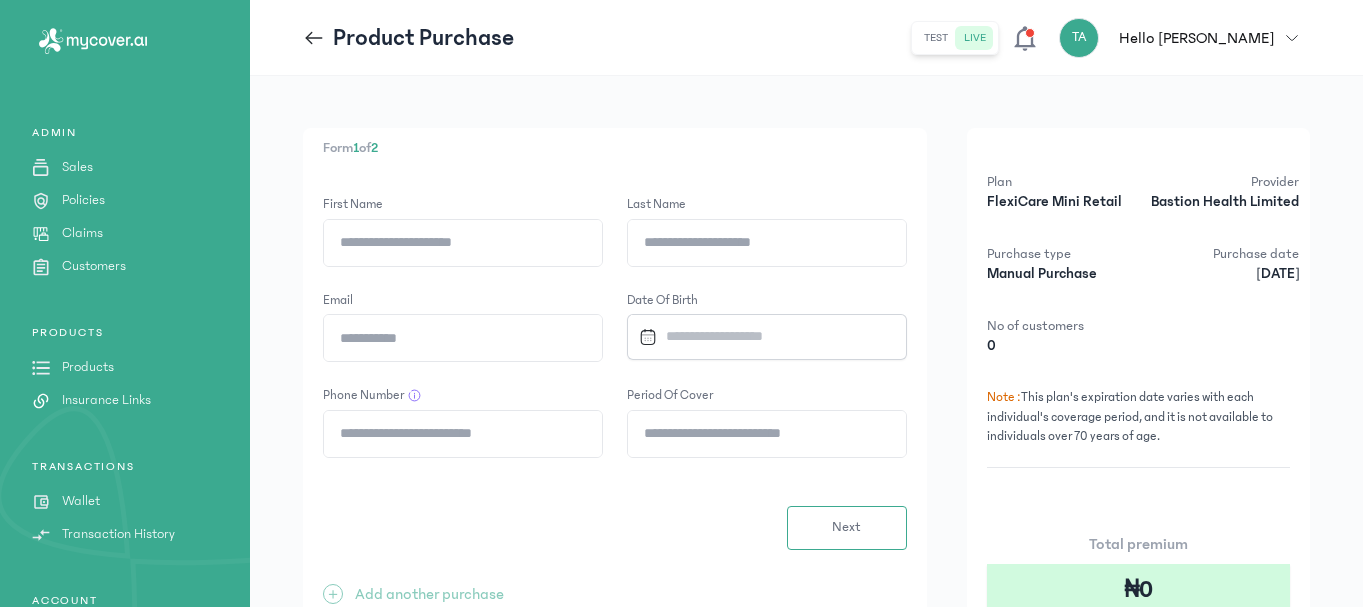 click on "First Name" 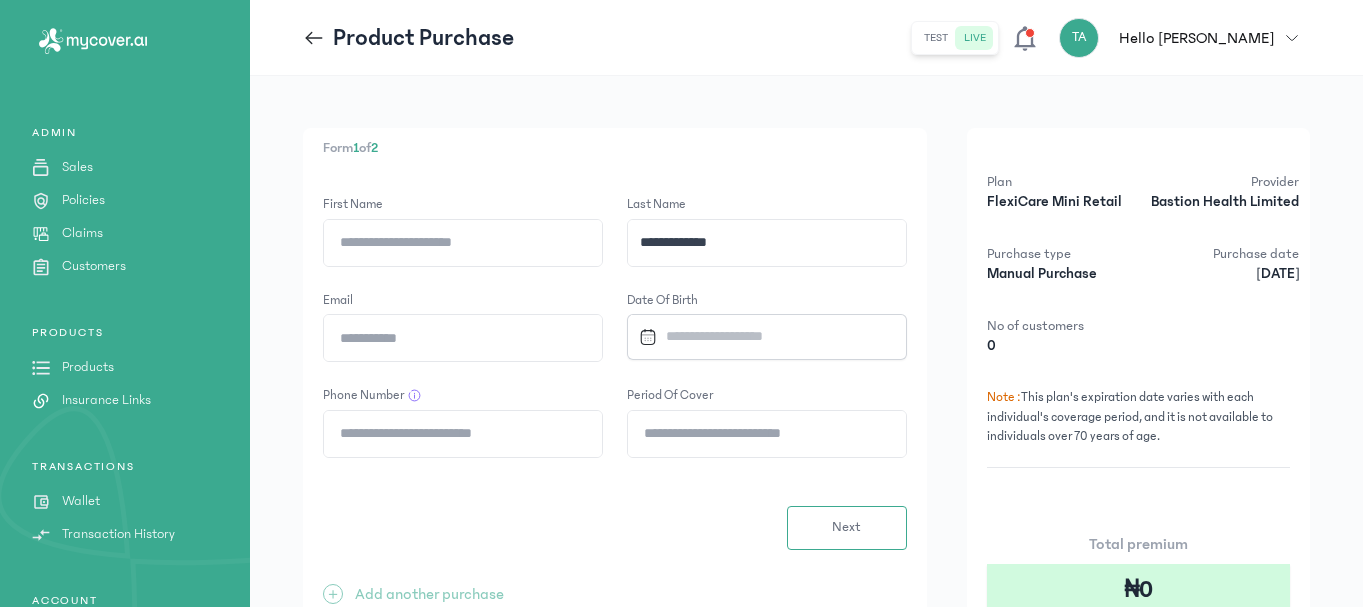 type on "**********" 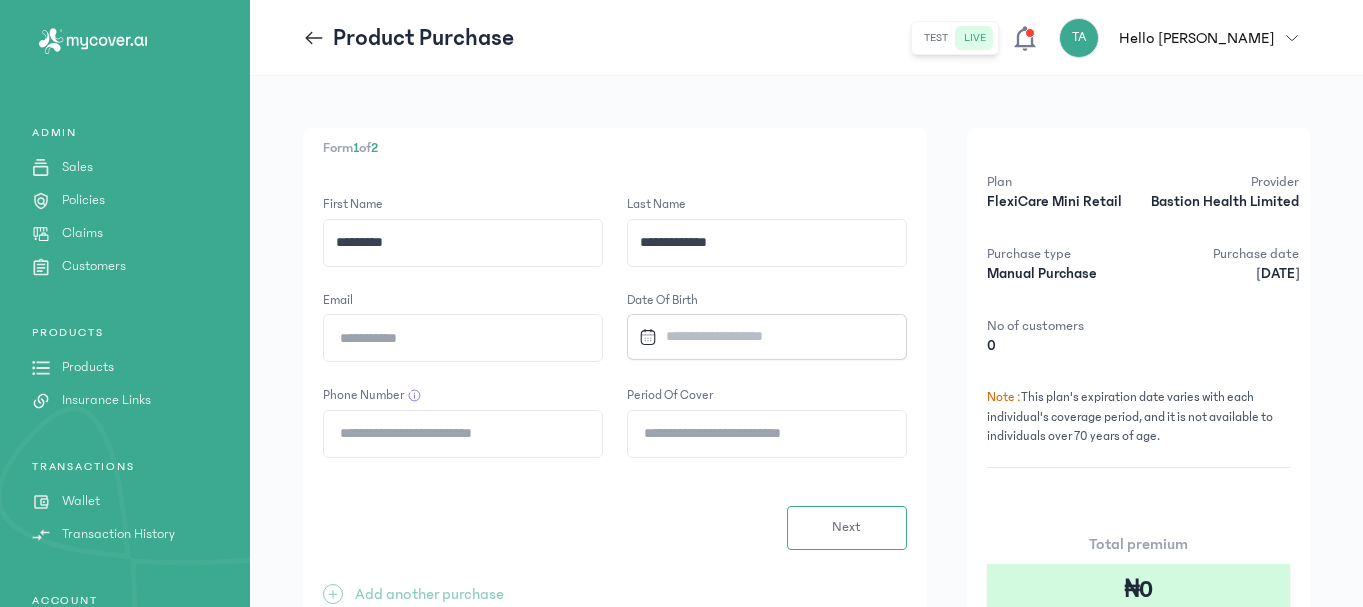 type on "*********" 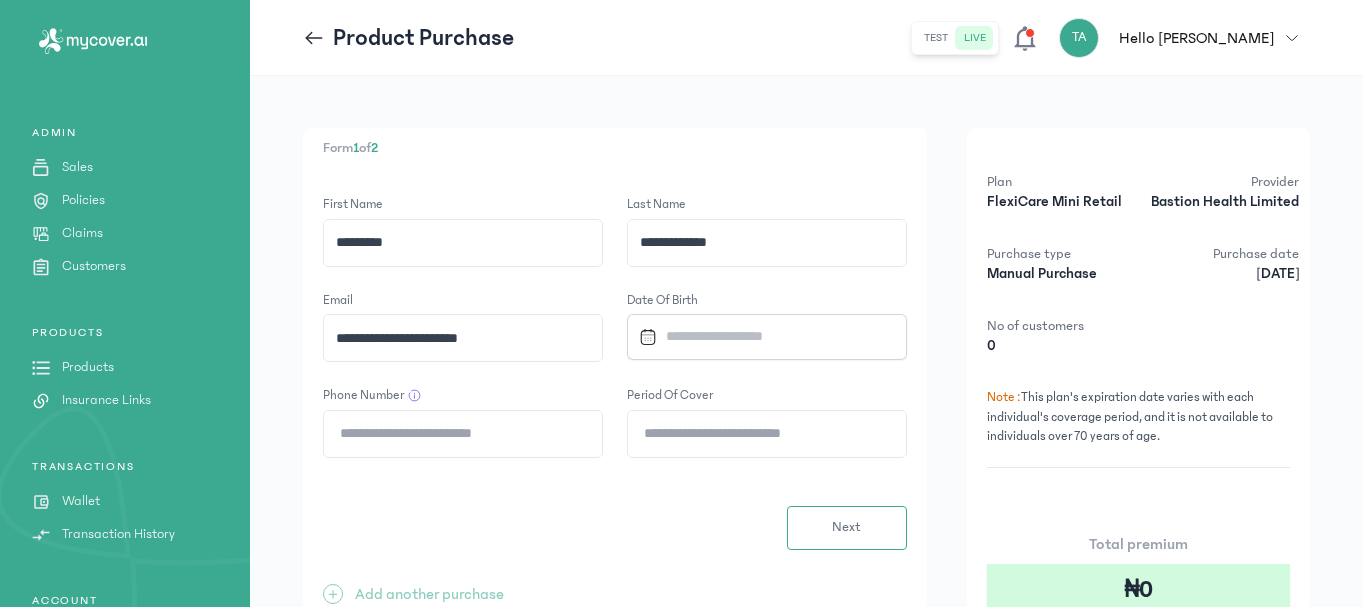 type on "**********" 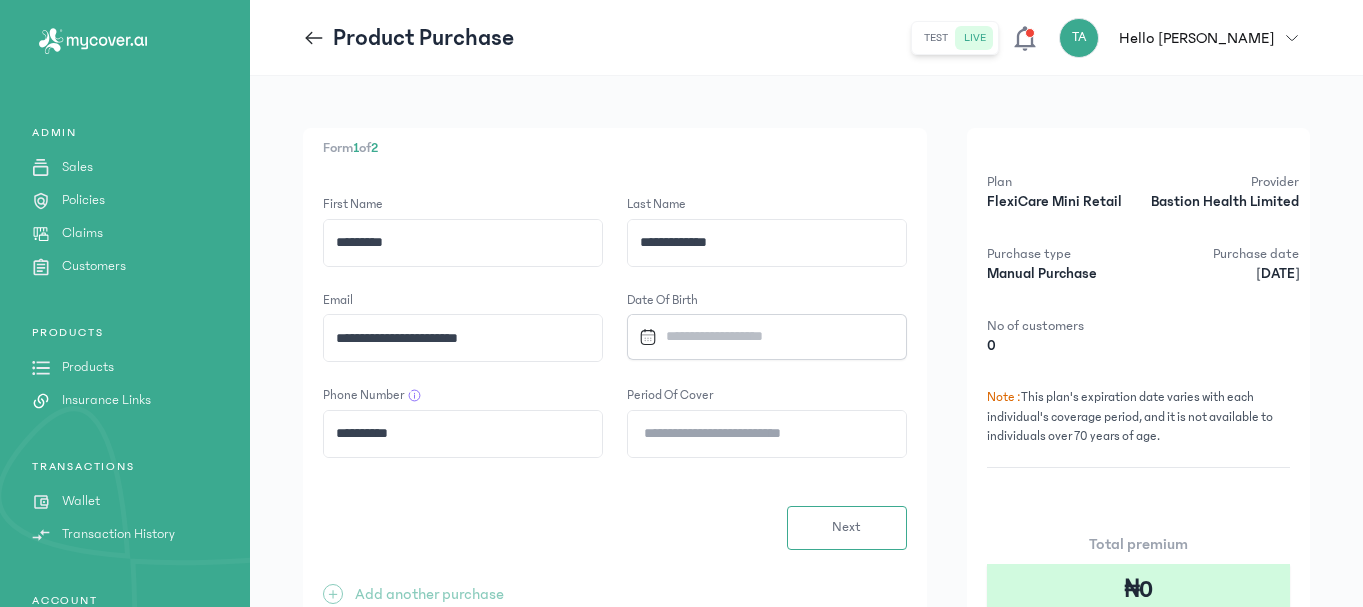 type on "**********" 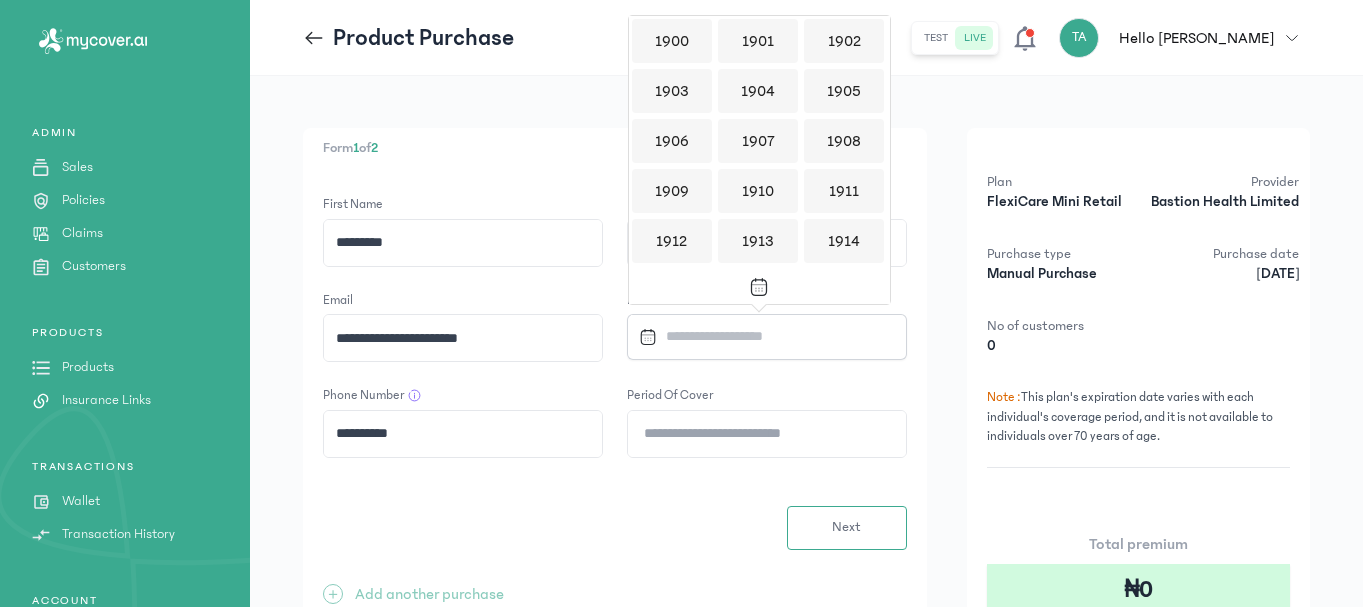 scroll, scrollTop: 1939, scrollLeft: 0, axis: vertical 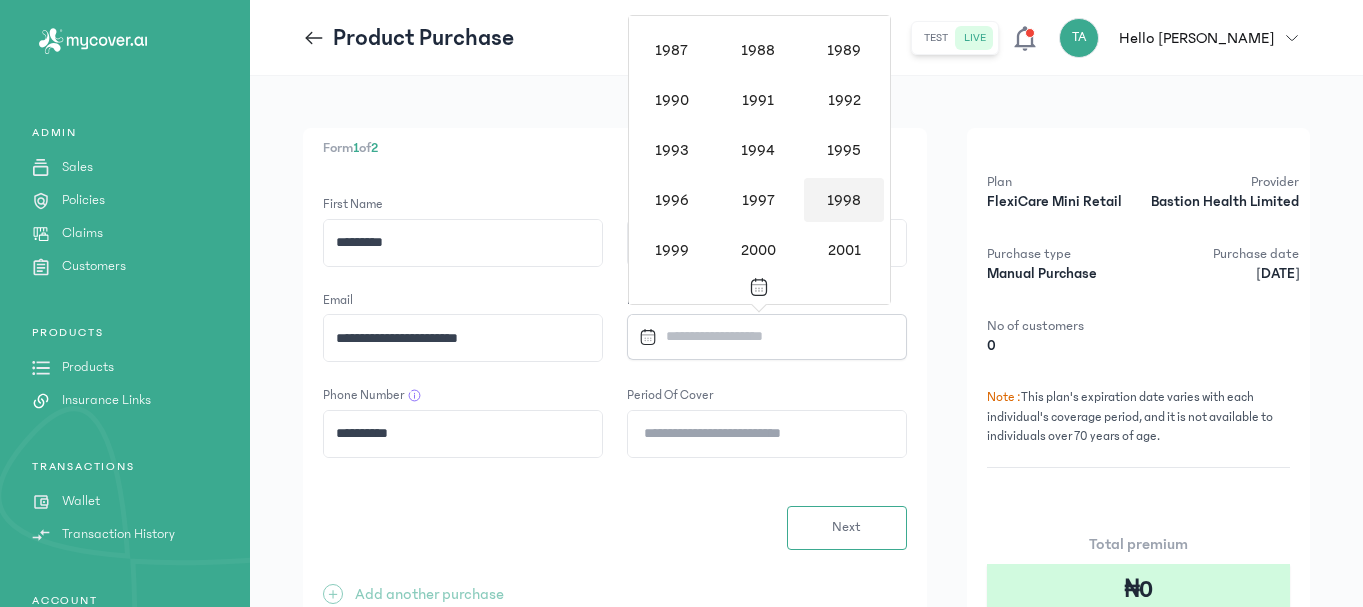 click on "1998" at bounding box center [844, 200] 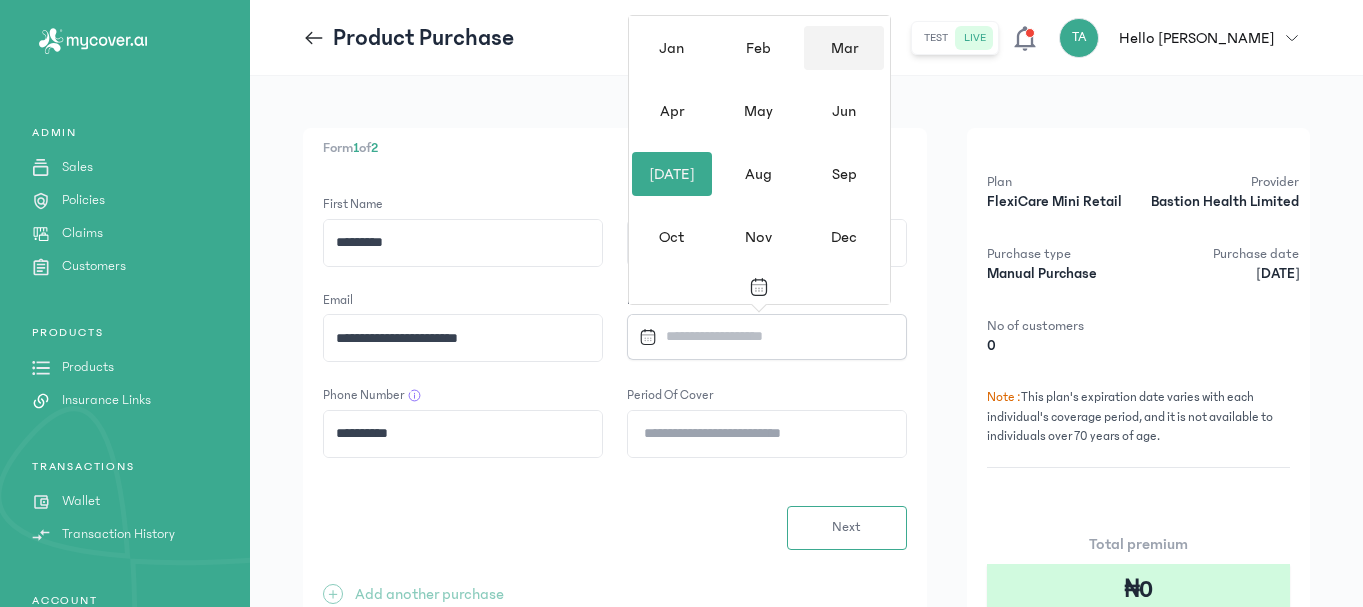 click on "Mar" at bounding box center [844, 48] 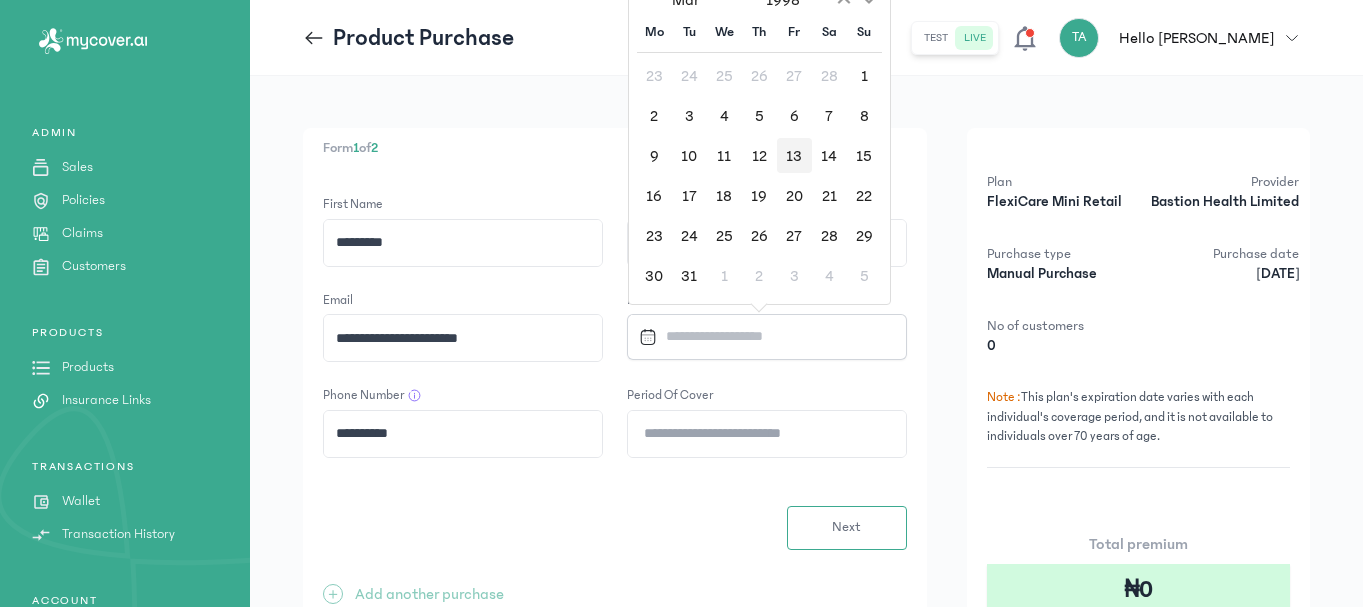 click on "13" at bounding box center (794, 155) 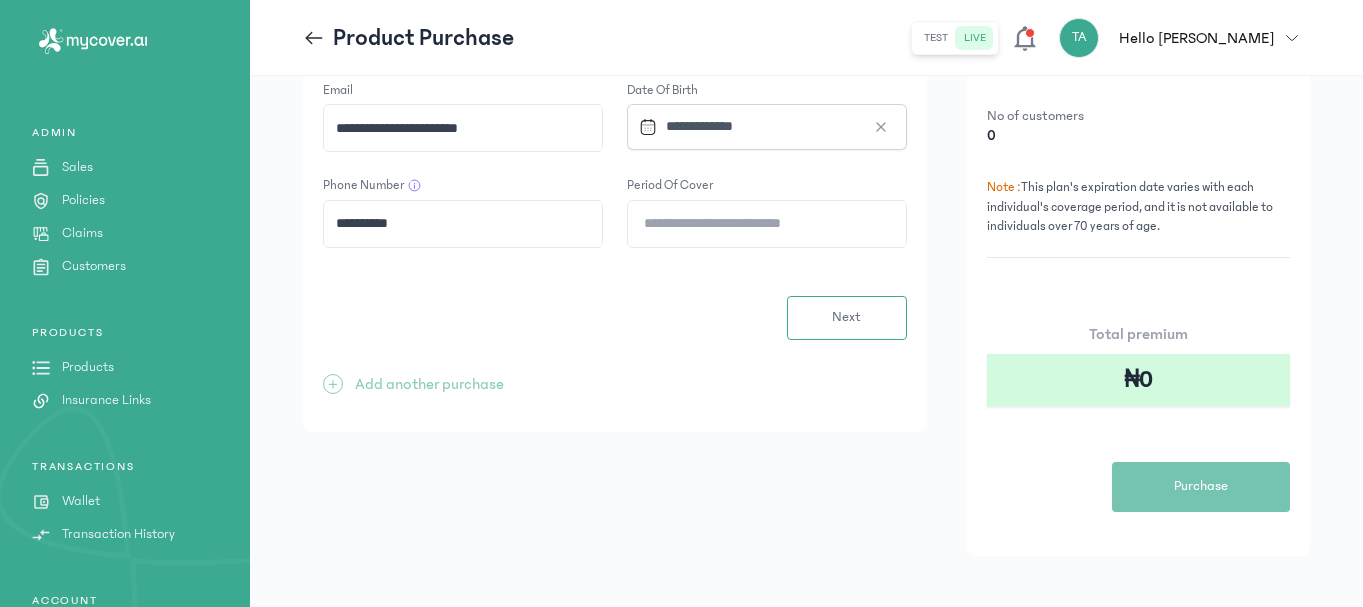 scroll, scrollTop: 219, scrollLeft: 0, axis: vertical 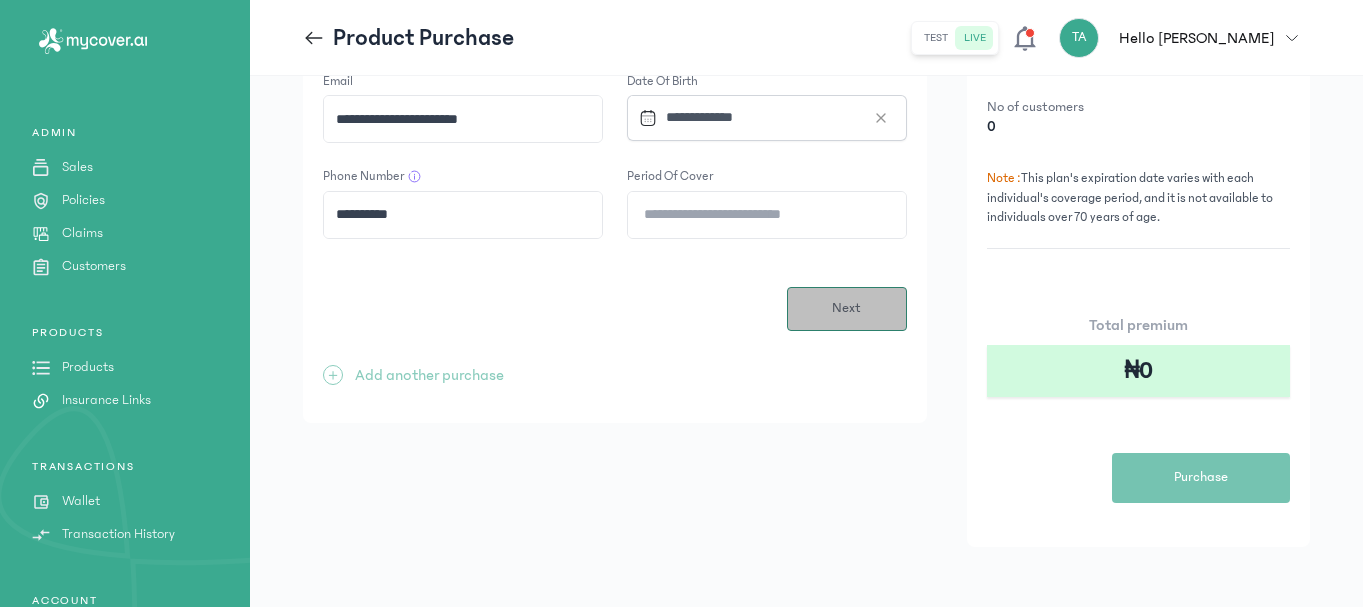 click on "Next" at bounding box center [847, 309] 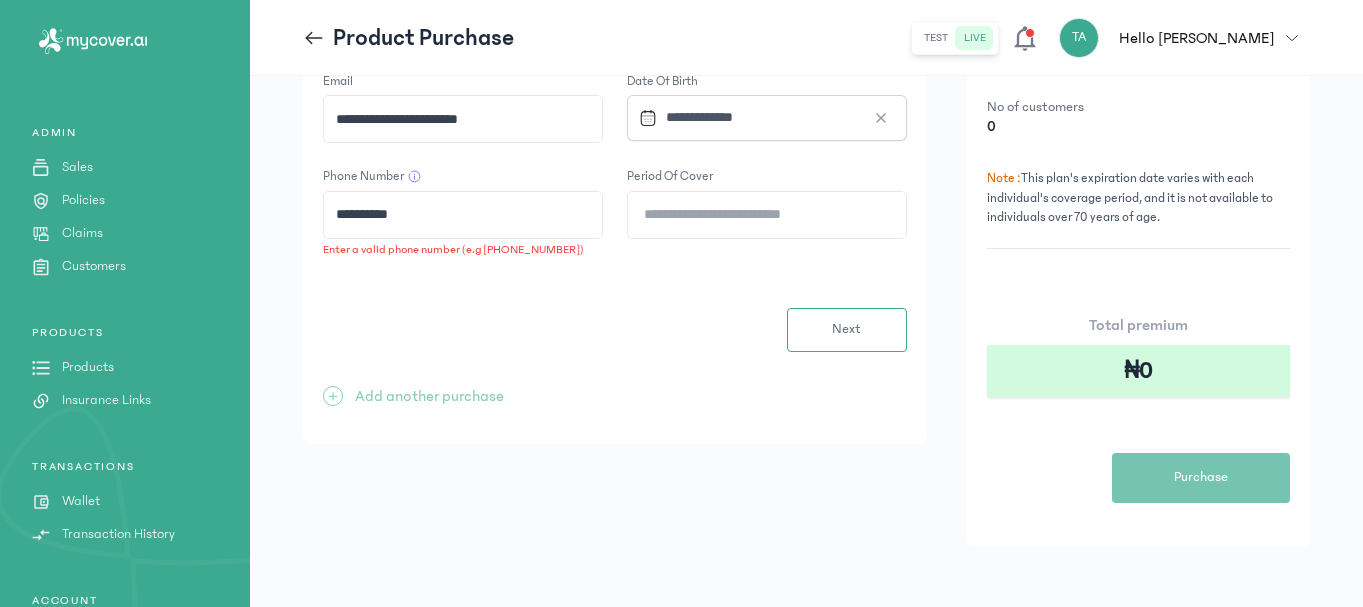 click on "**********" 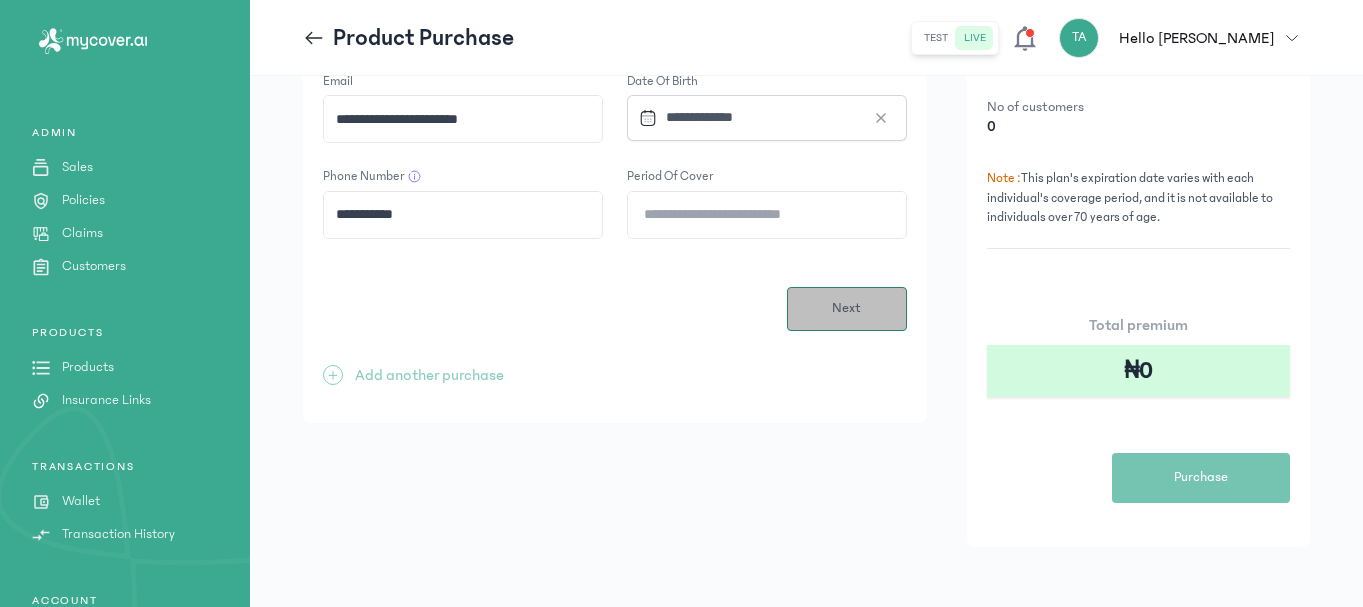 type on "**********" 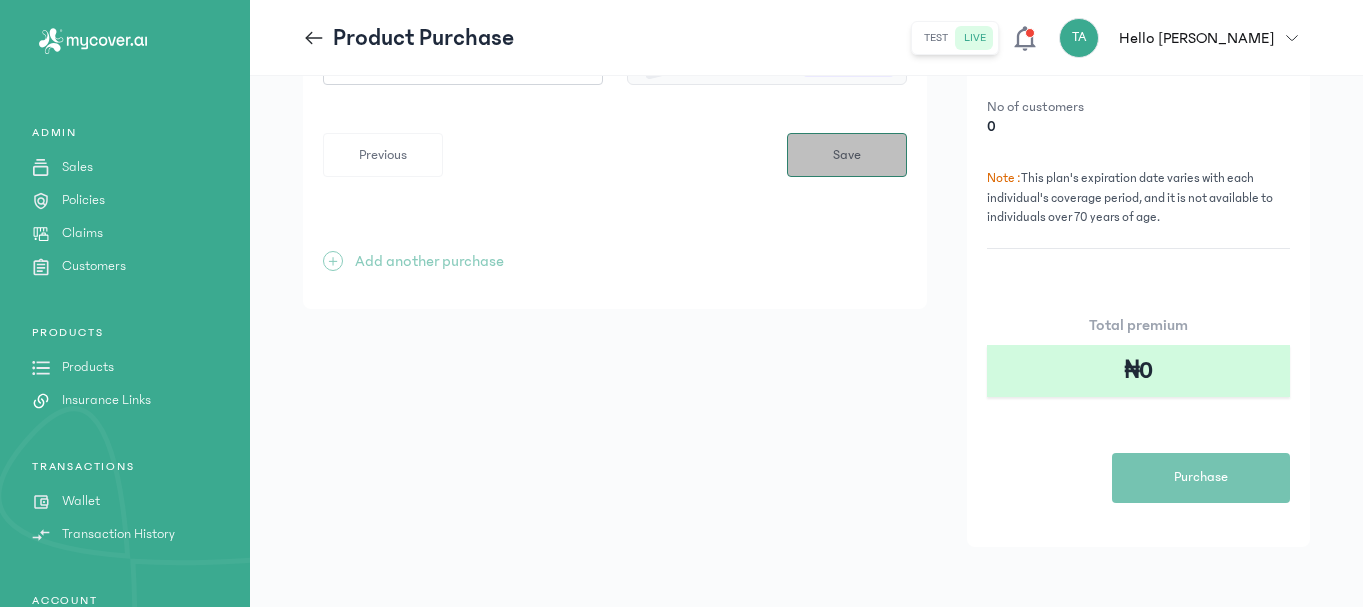 scroll, scrollTop: 0, scrollLeft: 0, axis: both 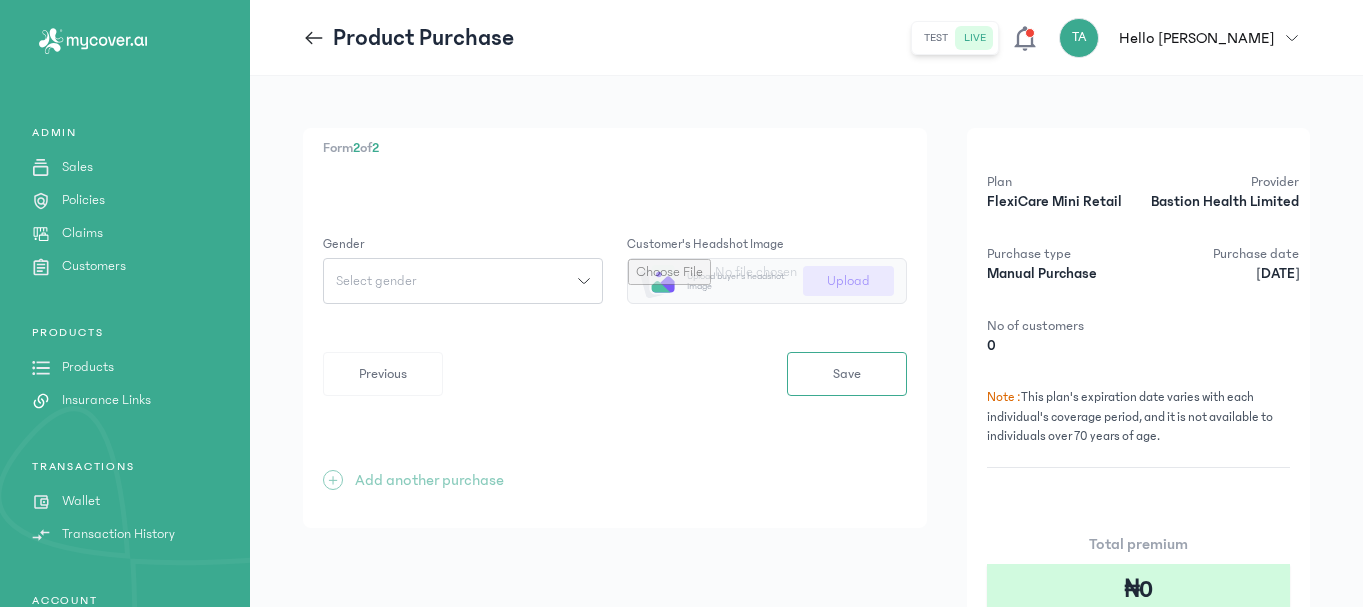 click on "Select gender" 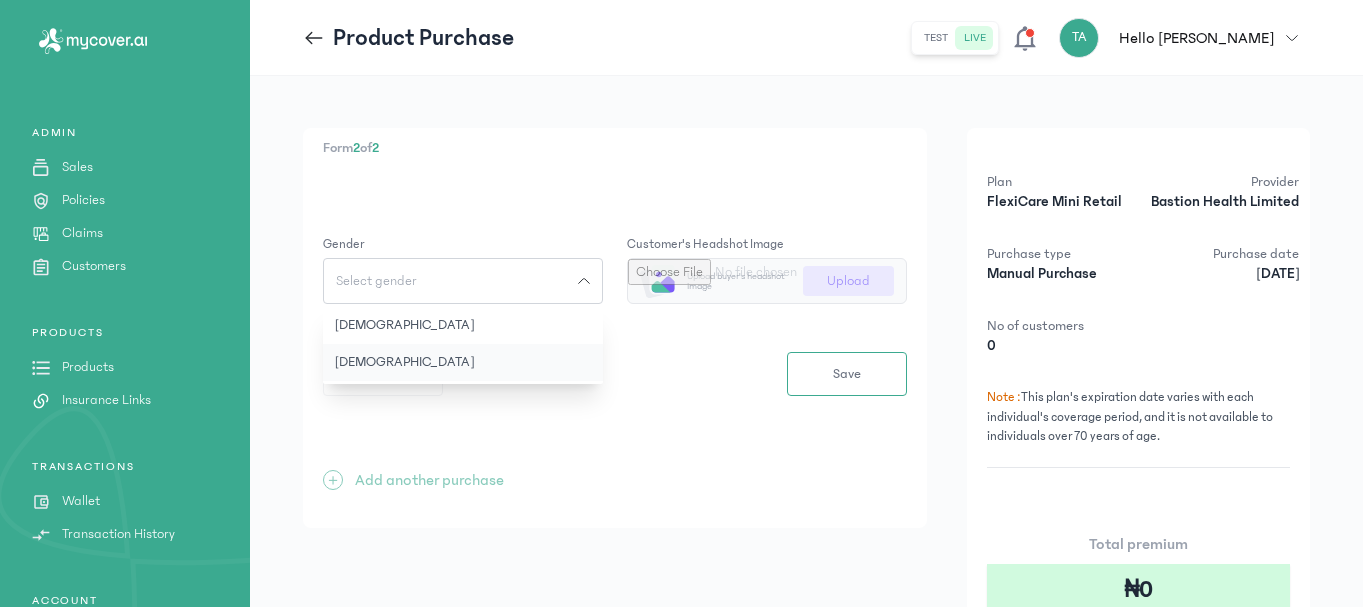 click on "[DEMOGRAPHIC_DATA]" 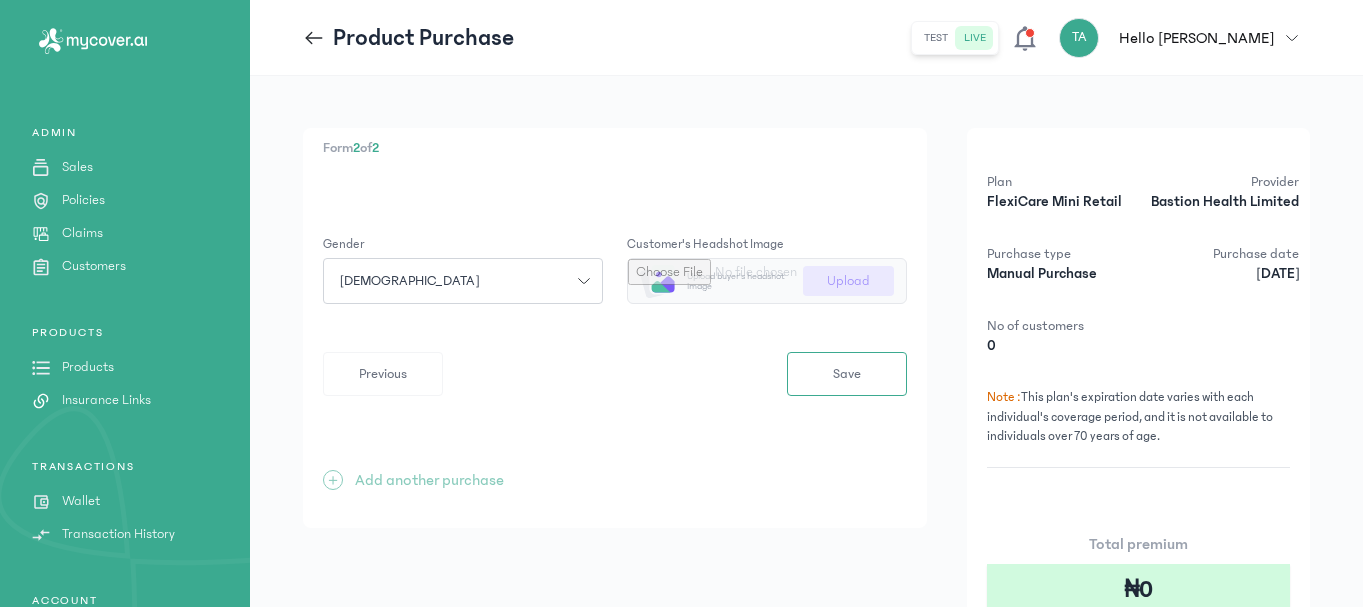 click at bounding box center [767, 281] 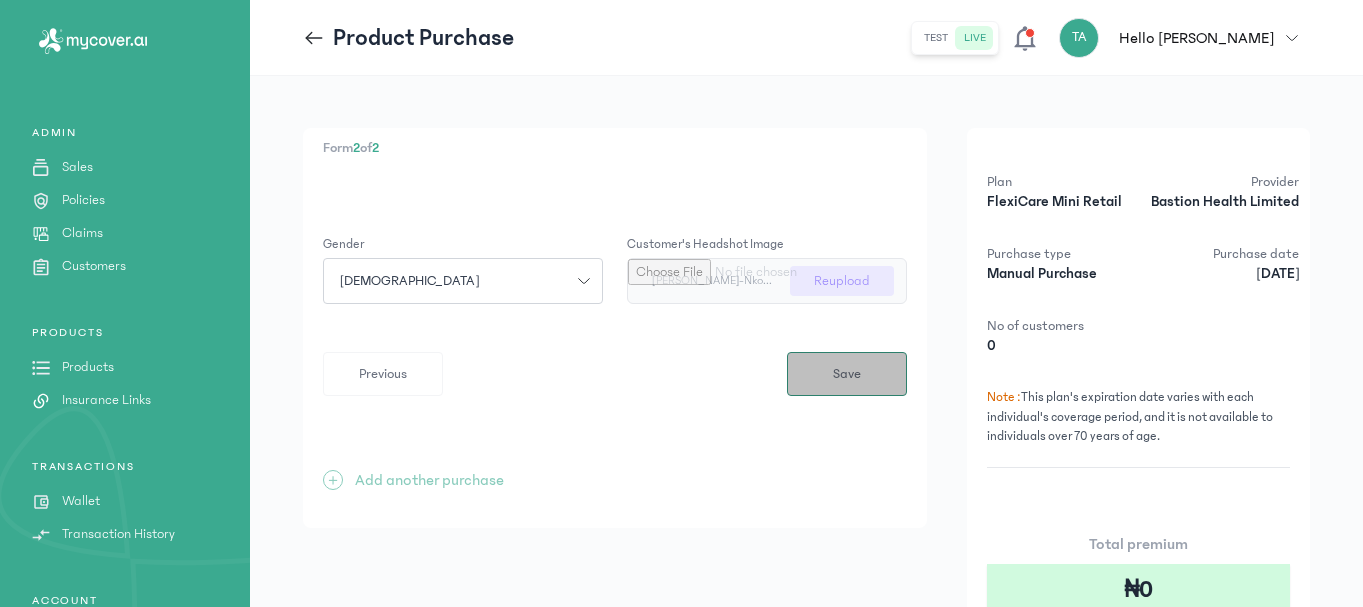 click on "Save" at bounding box center [847, 374] 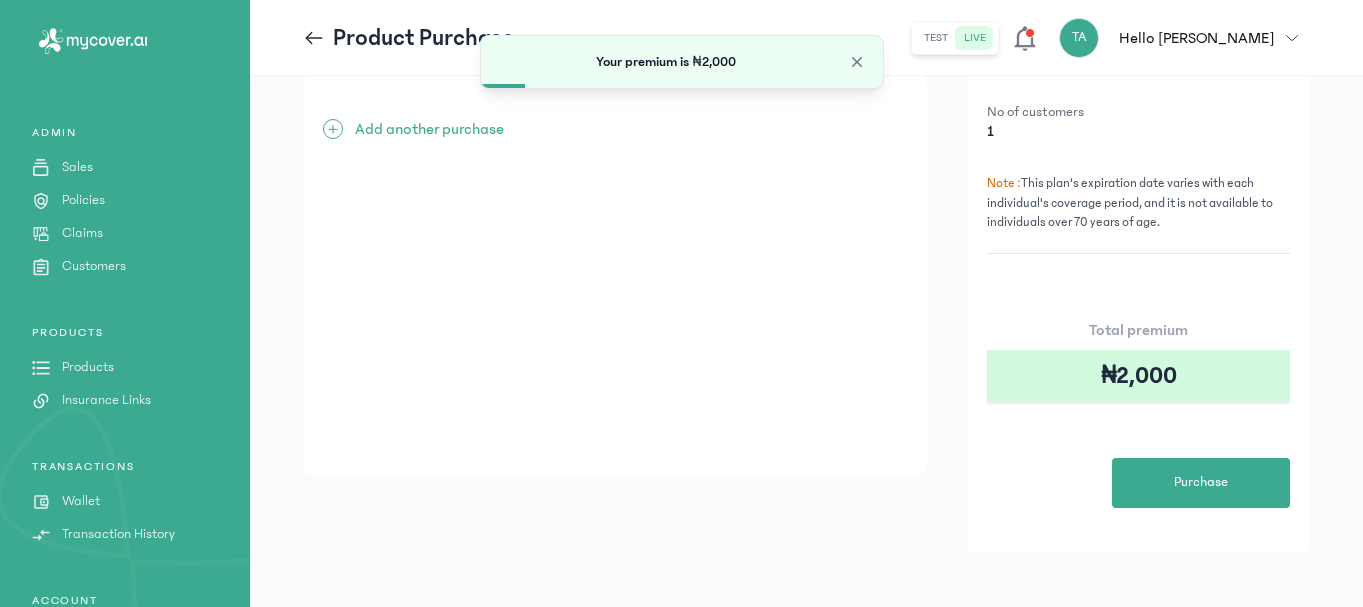 scroll, scrollTop: 209, scrollLeft: 0, axis: vertical 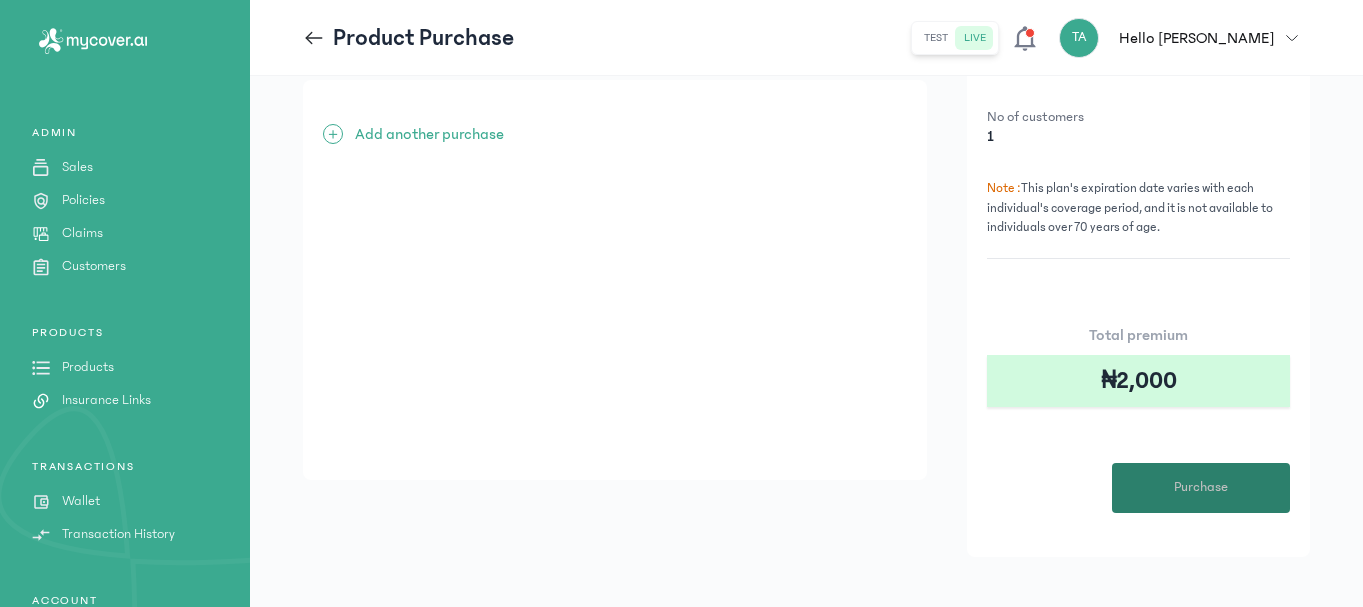 click on "Purchase" at bounding box center [1201, 488] 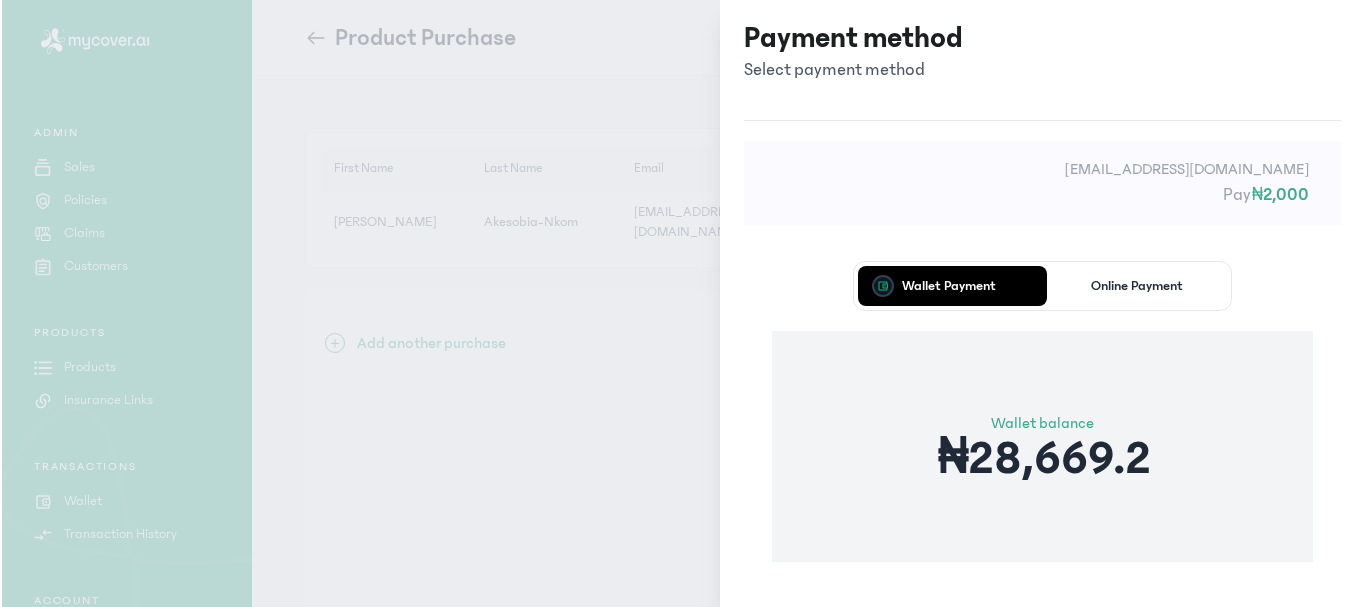 scroll, scrollTop: 0, scrollLeft: 0, axis: both 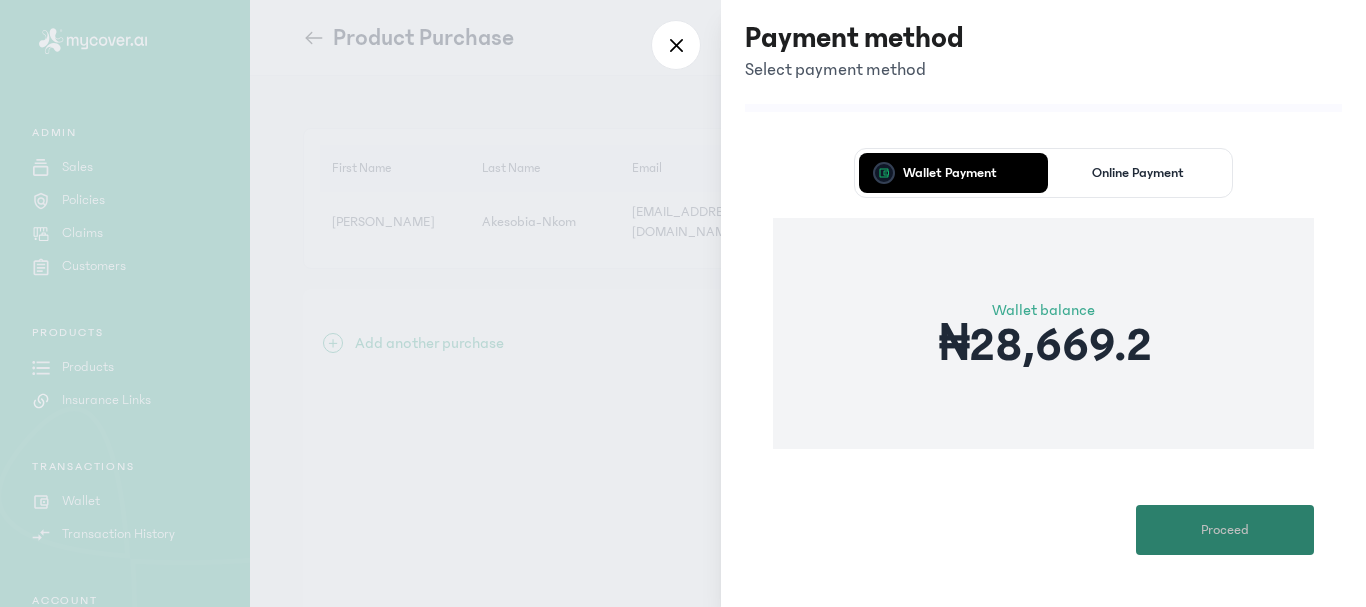 click on "Proceed" at bounding box center [1225, 530] 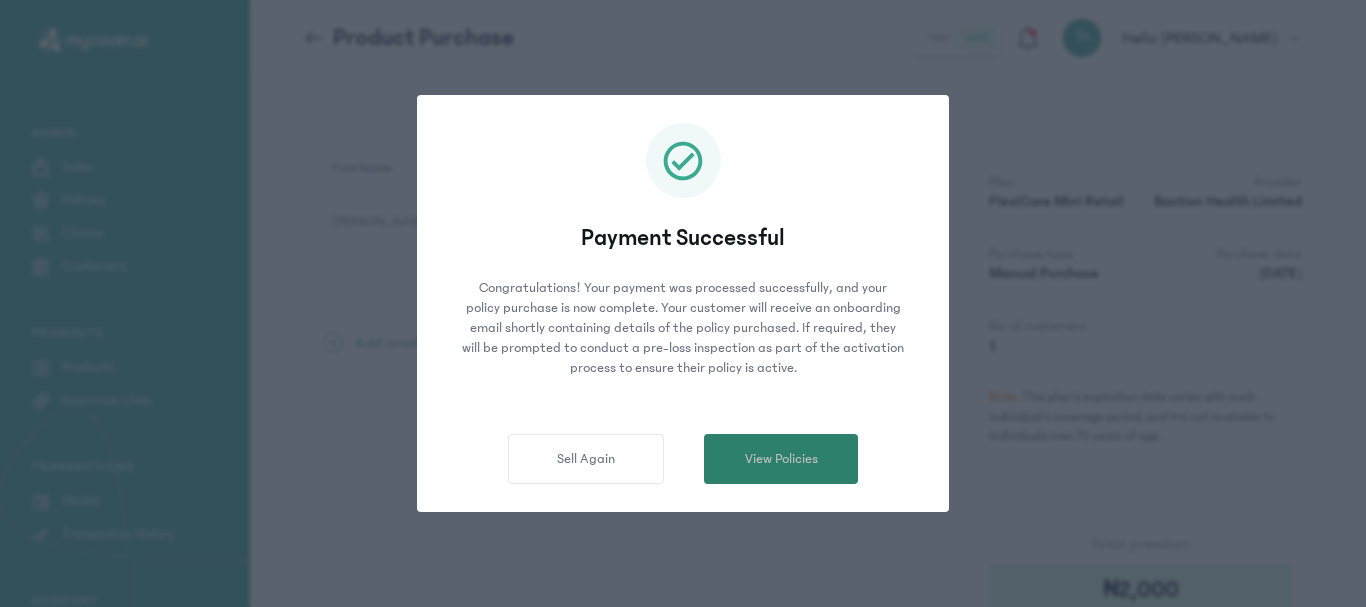 click on "View Policies" at bounding box center (781, 459) 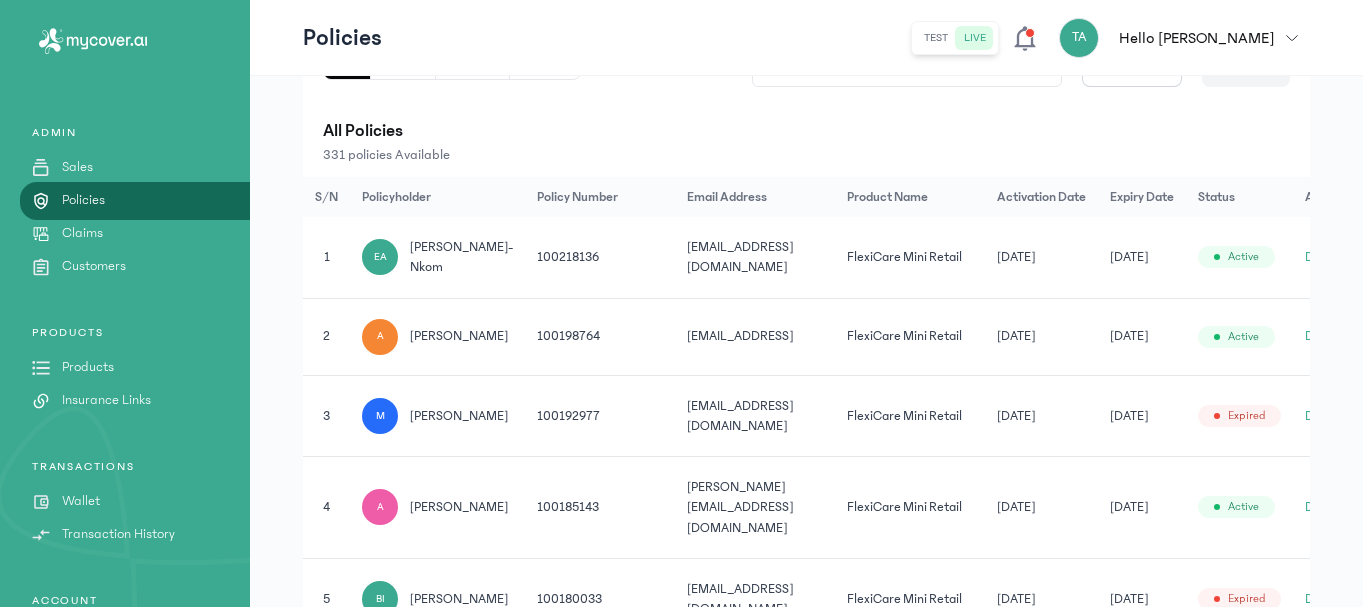scroll, scrollTop: 351, scrollLeft: 0, axis: vertical 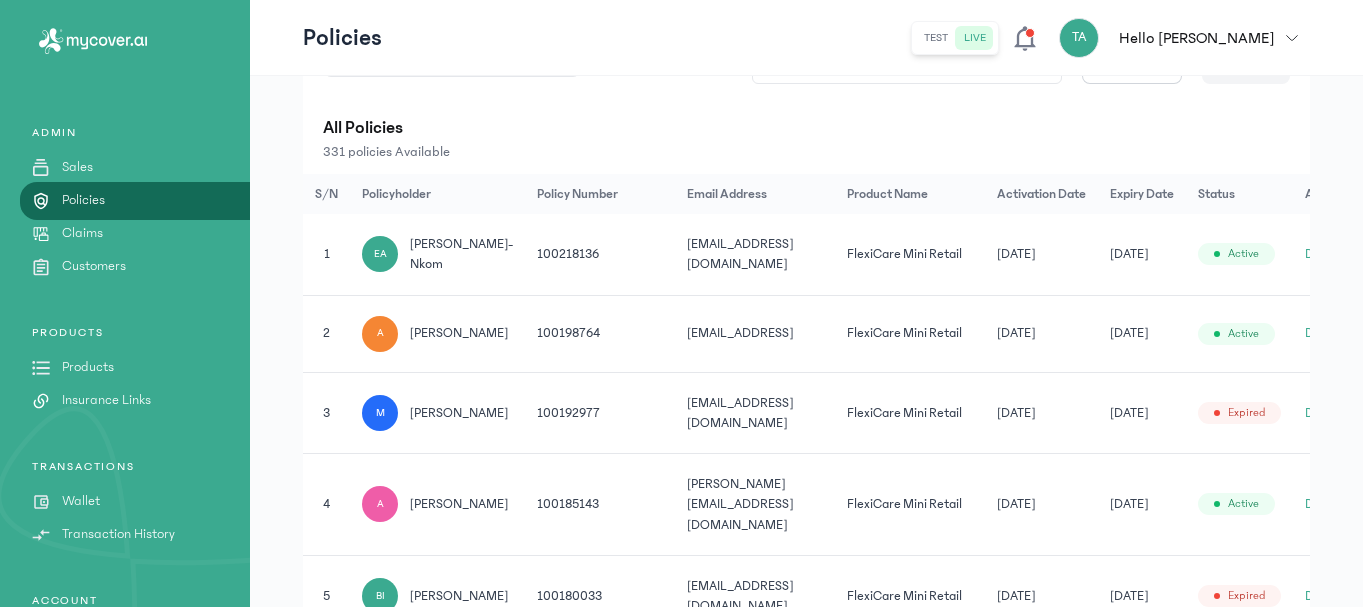 click on "Details" 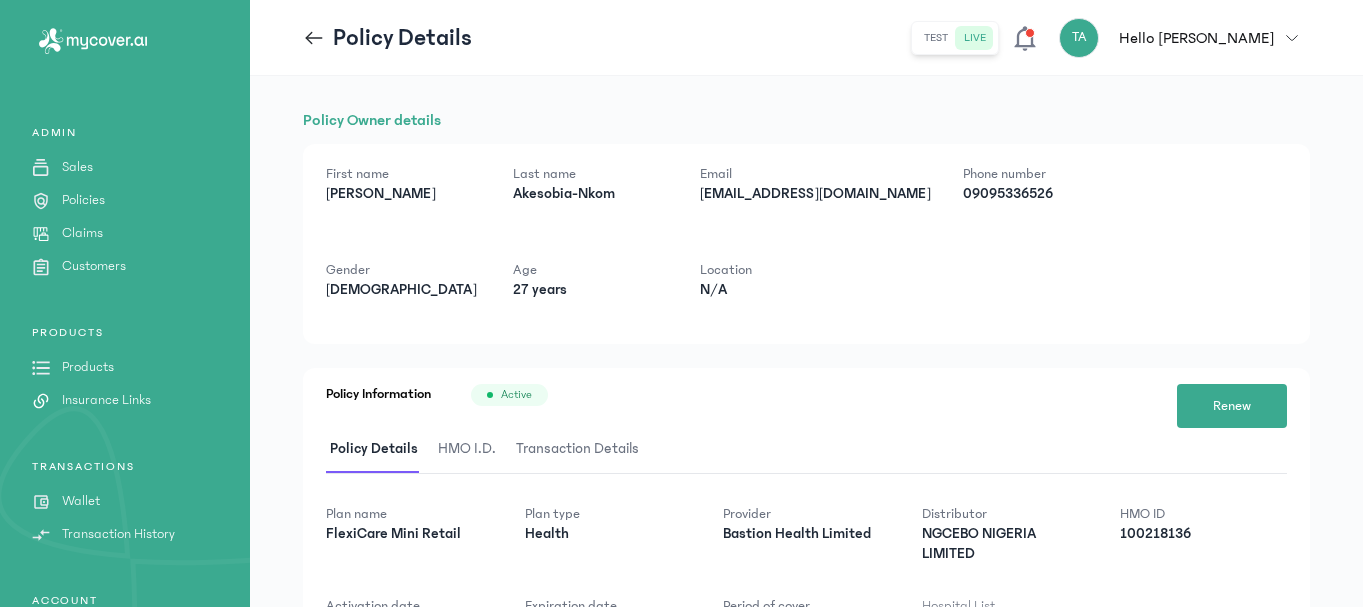 click on "HMO I.D." at bounding box center [467, 449] 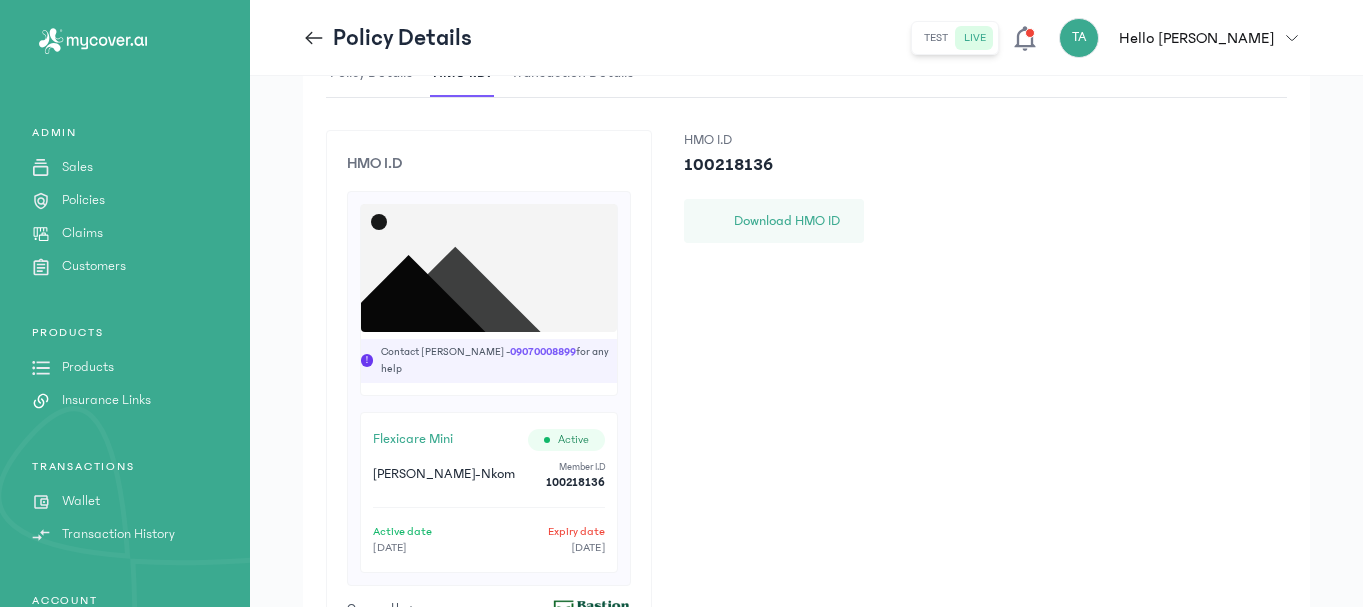 scroll, scrollTop: 385, scrollLeft: 0, axis: vertical 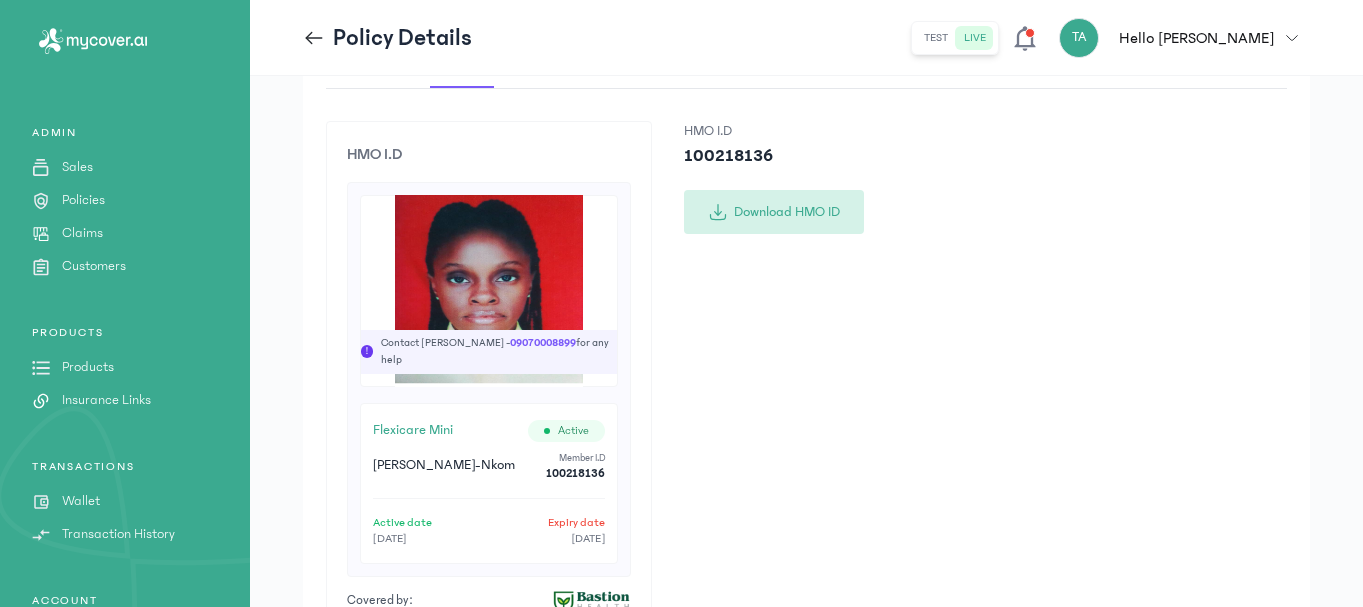 click 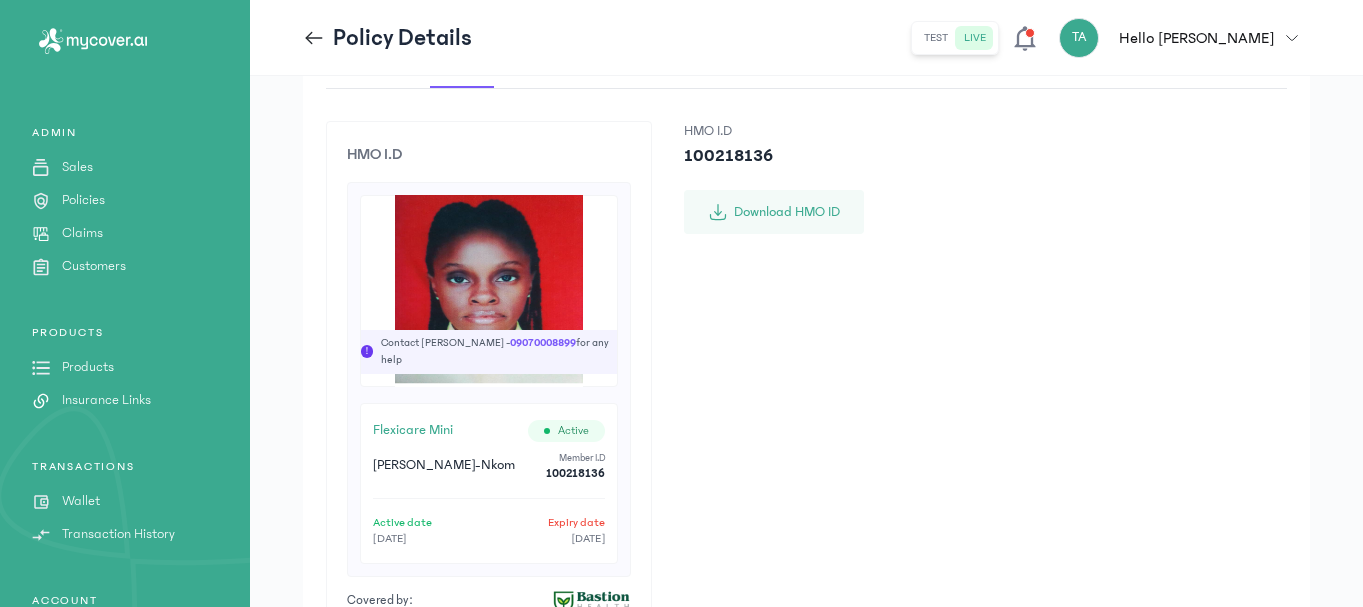 click on "Products" at bounding box center (88, 367) 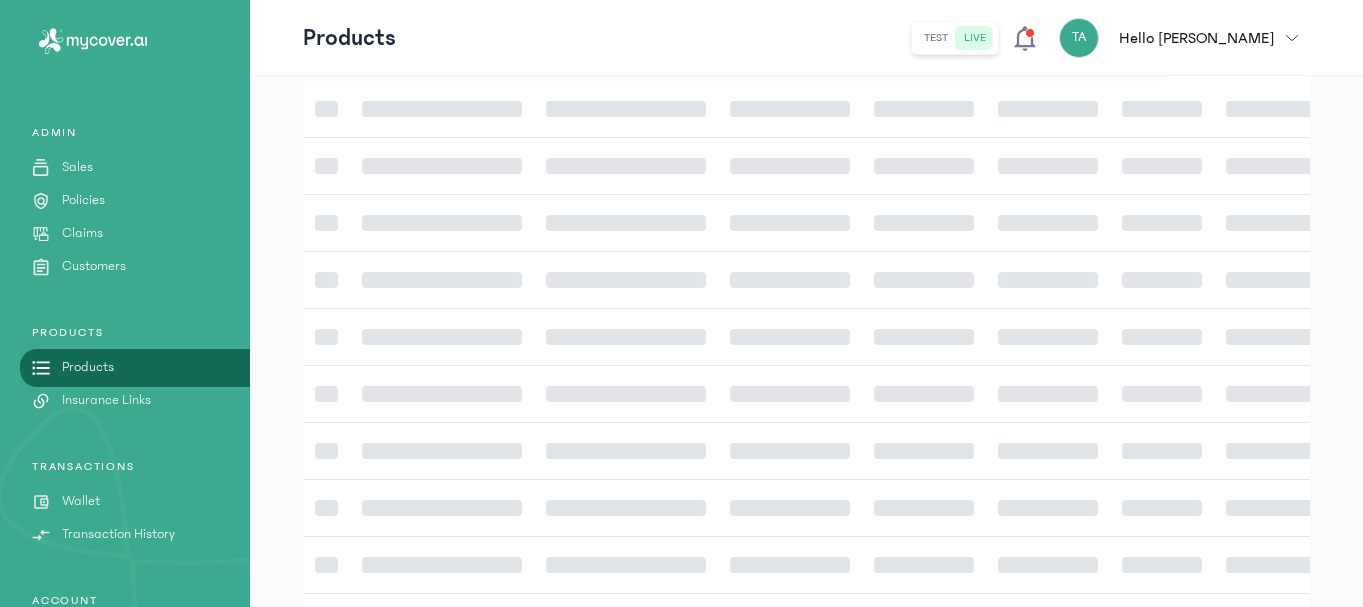 scroll, scrollTop: 0, scrollLeft: 0, axis: both 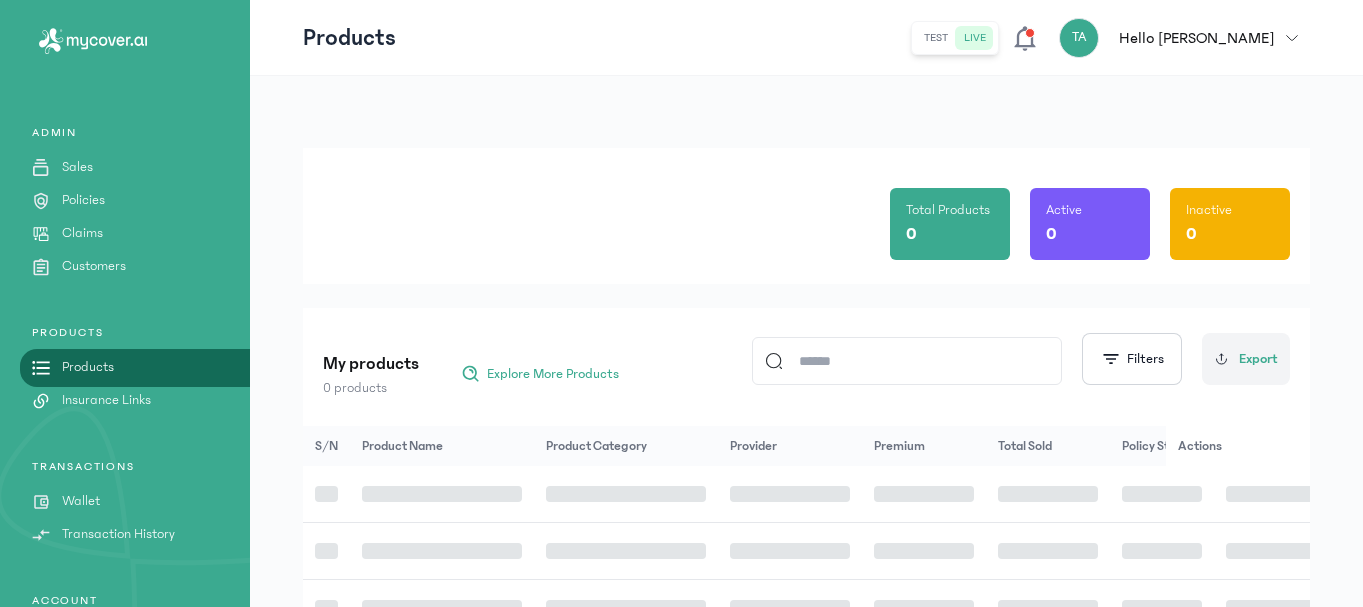 click 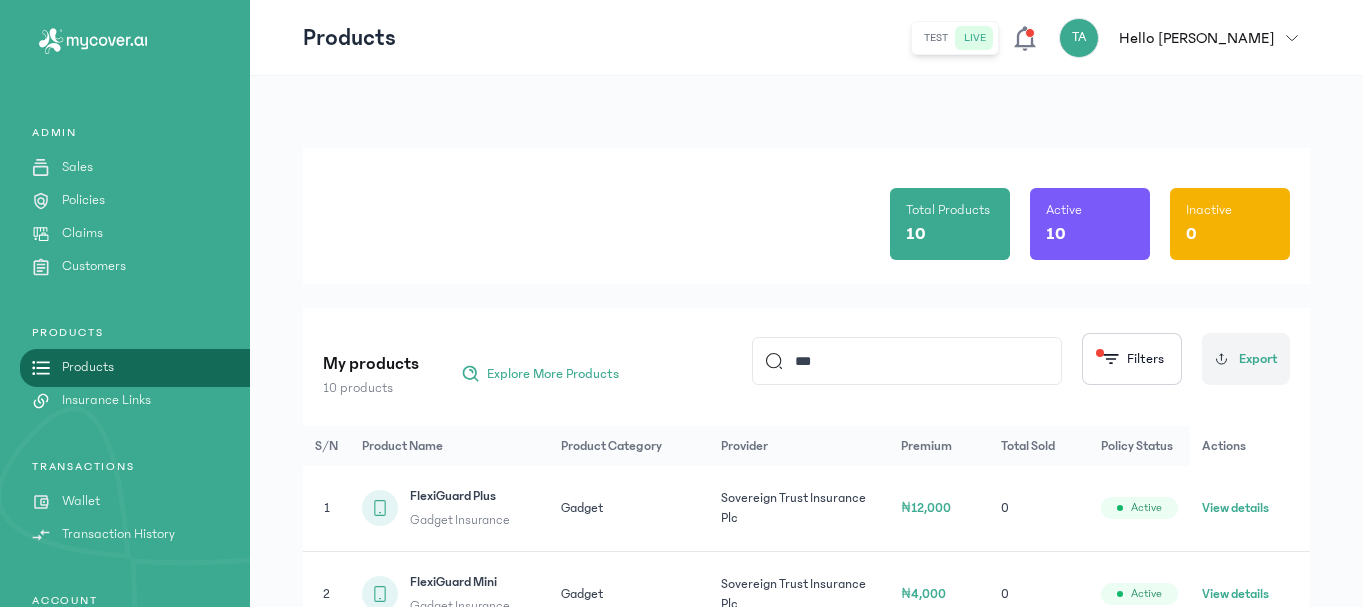 scroll, scrollTop: 531, scrollLeft: 0, axis: vertical 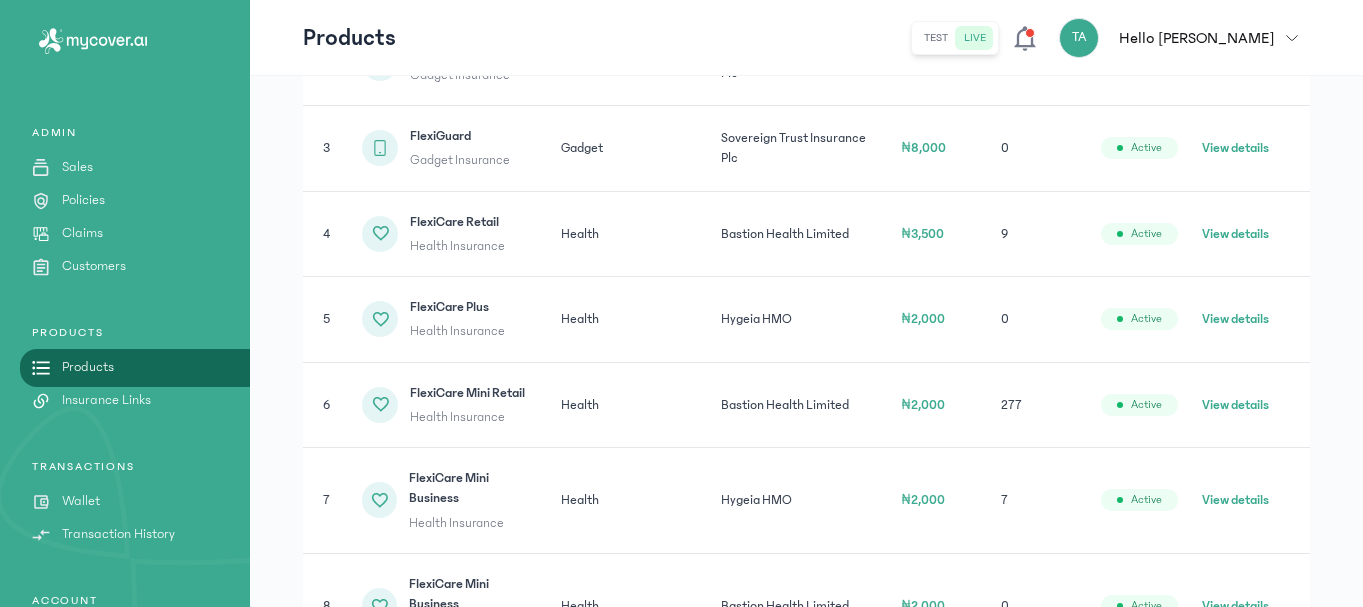type on "***" 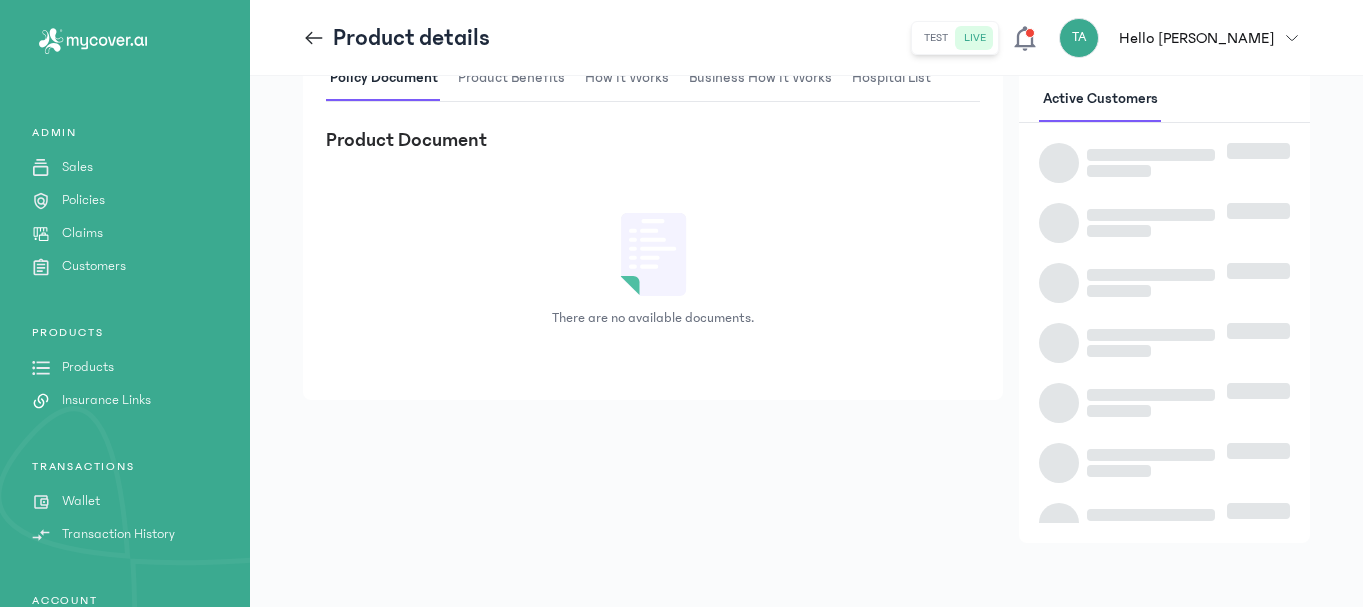 scroll, scrollTop: 0, scrollLeft: 0, axis: both 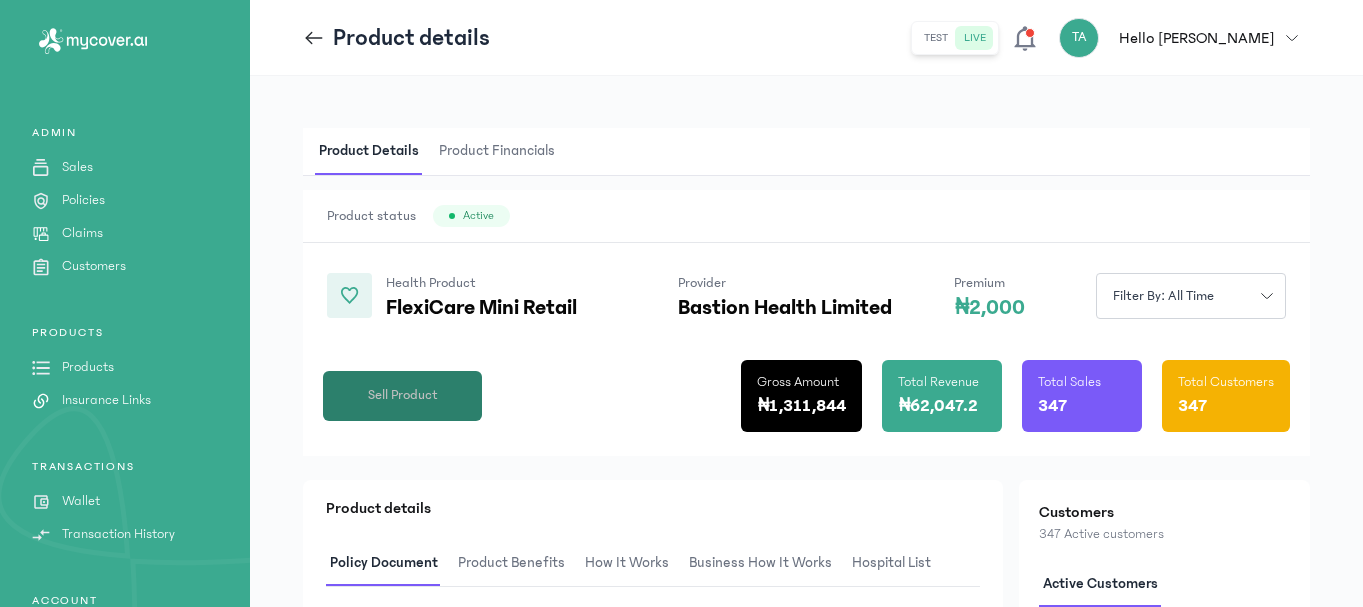 click on "Sell Product" at bounding box center [403, 395] 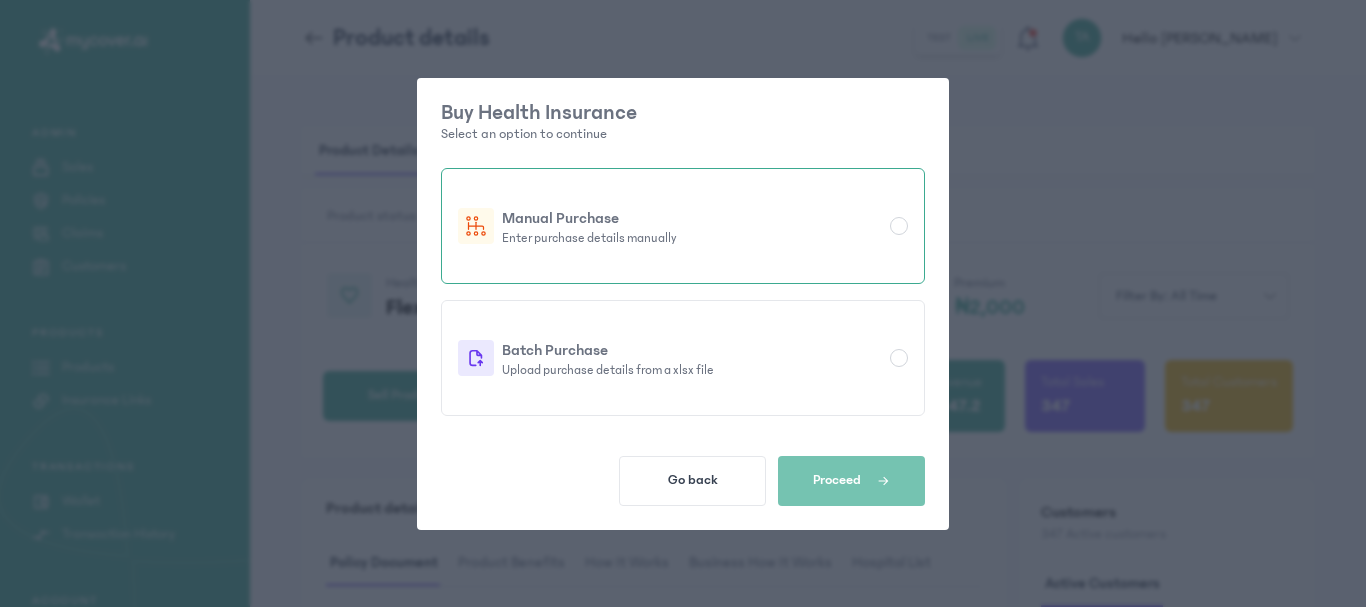click on "Manual Purchase" at bounding box center (692, 218) 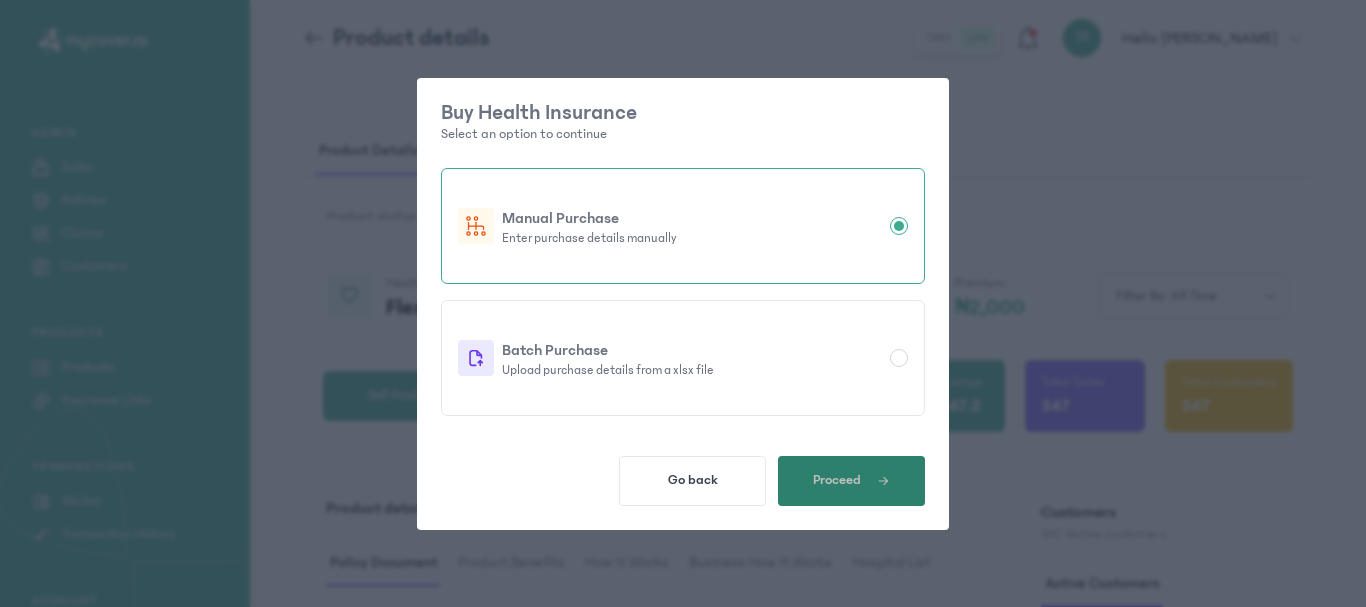 click on "Proceed" 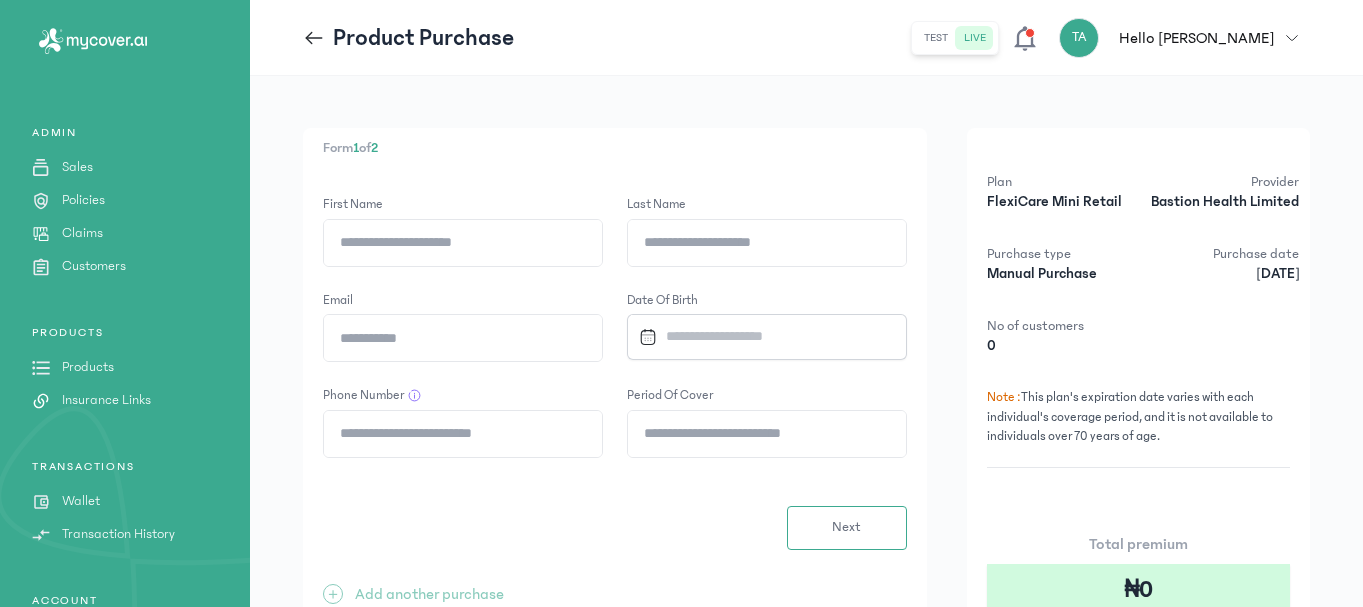 click on "Last Name" 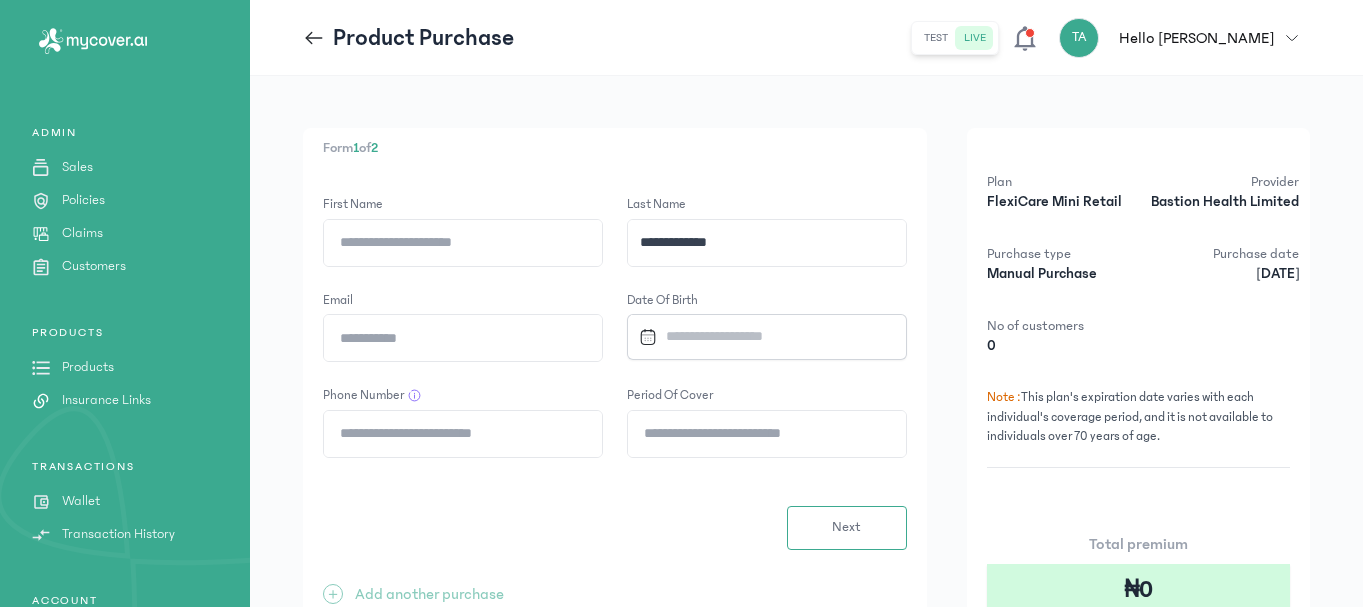 type on "**********" 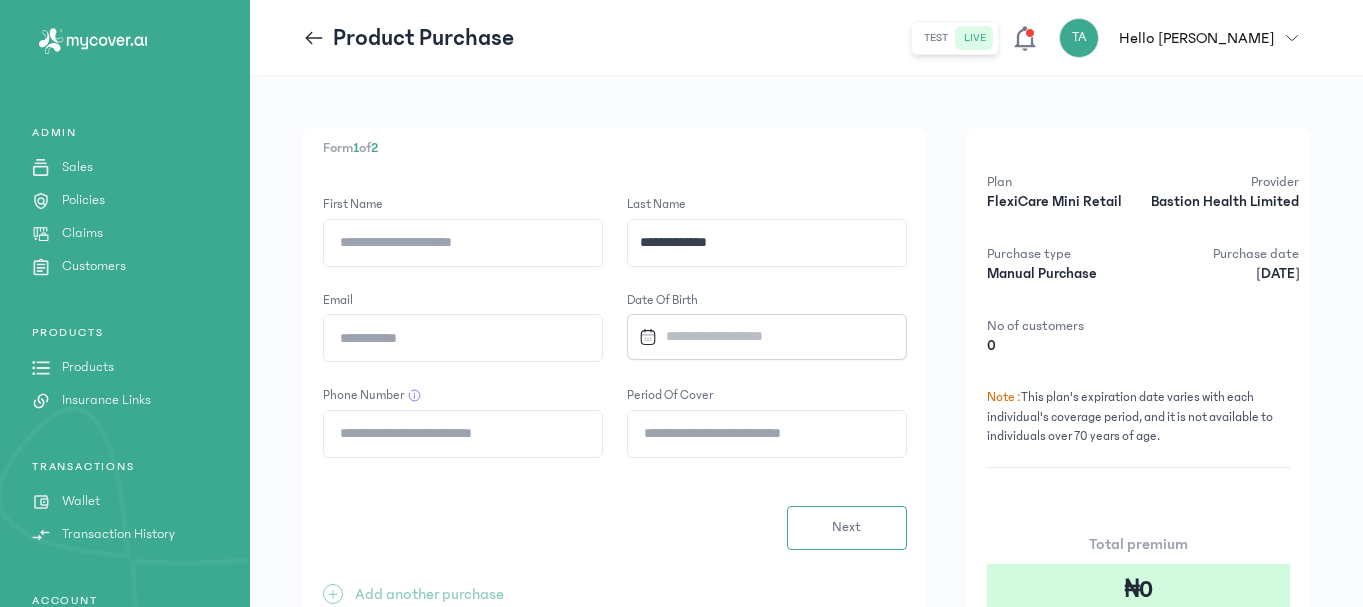 paste on "*********" 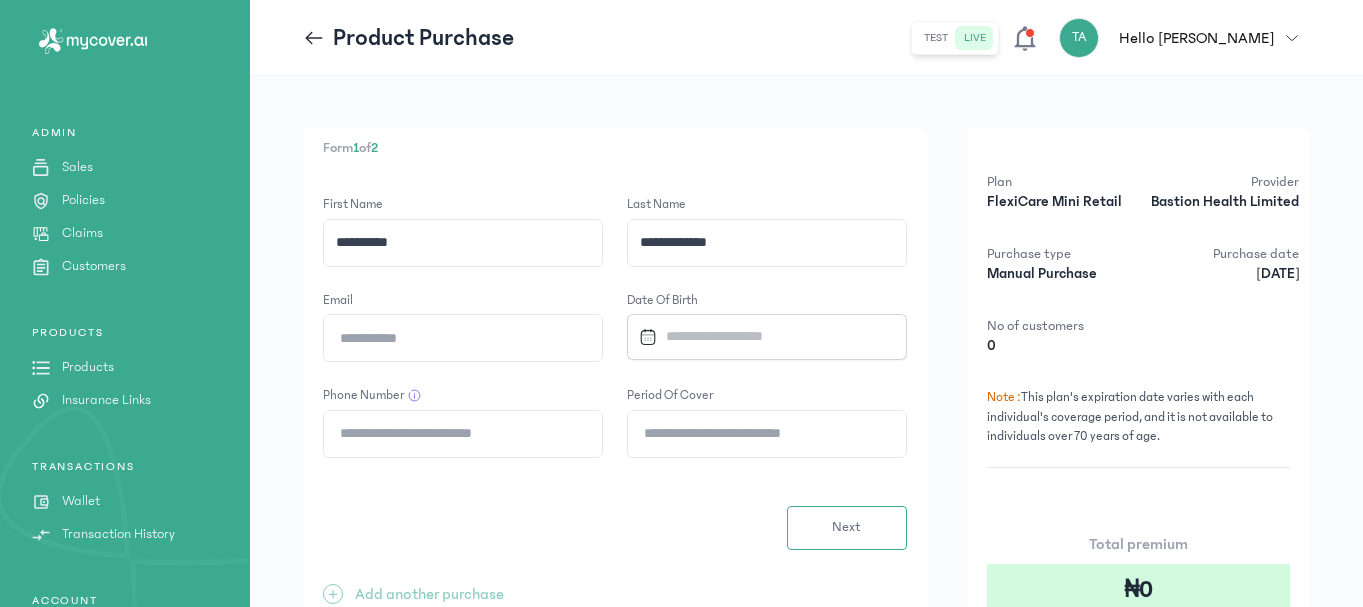 type on "*********" 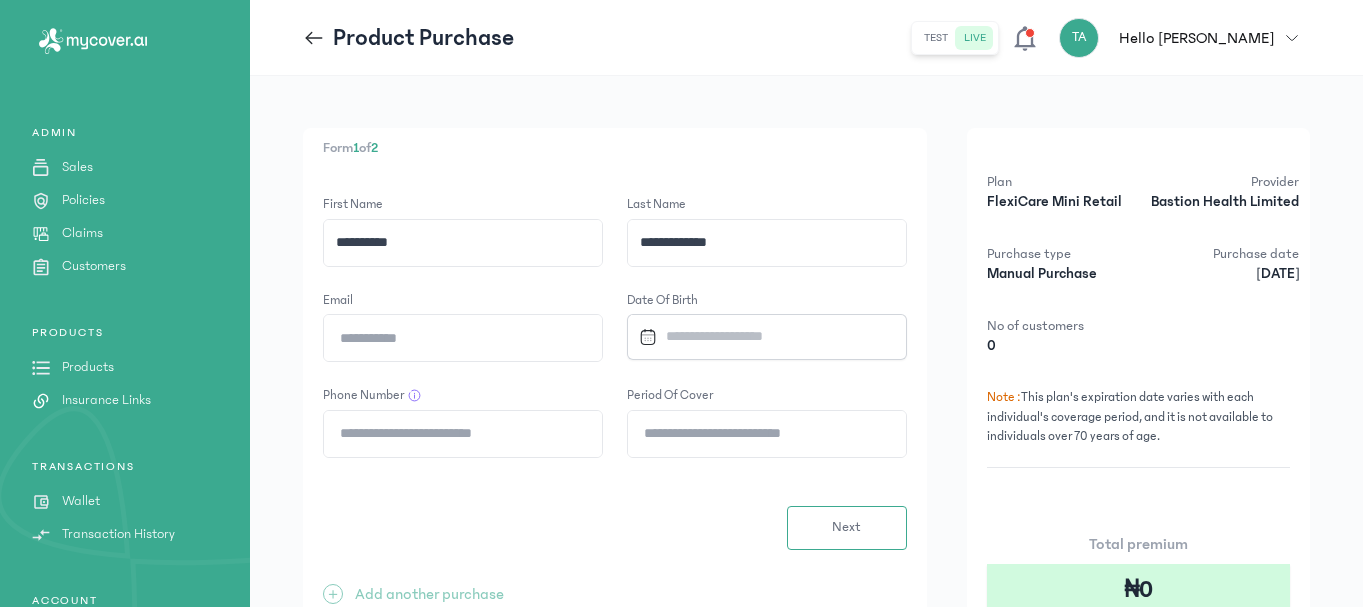 paste on "**********" 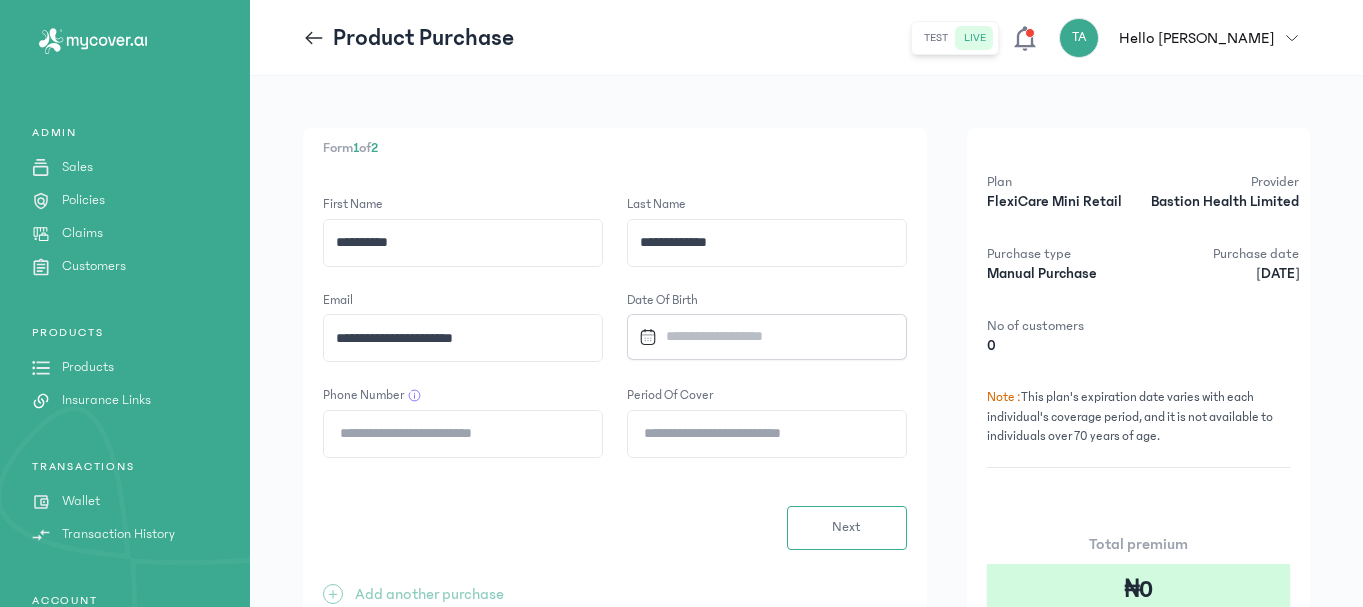 type on "**********" 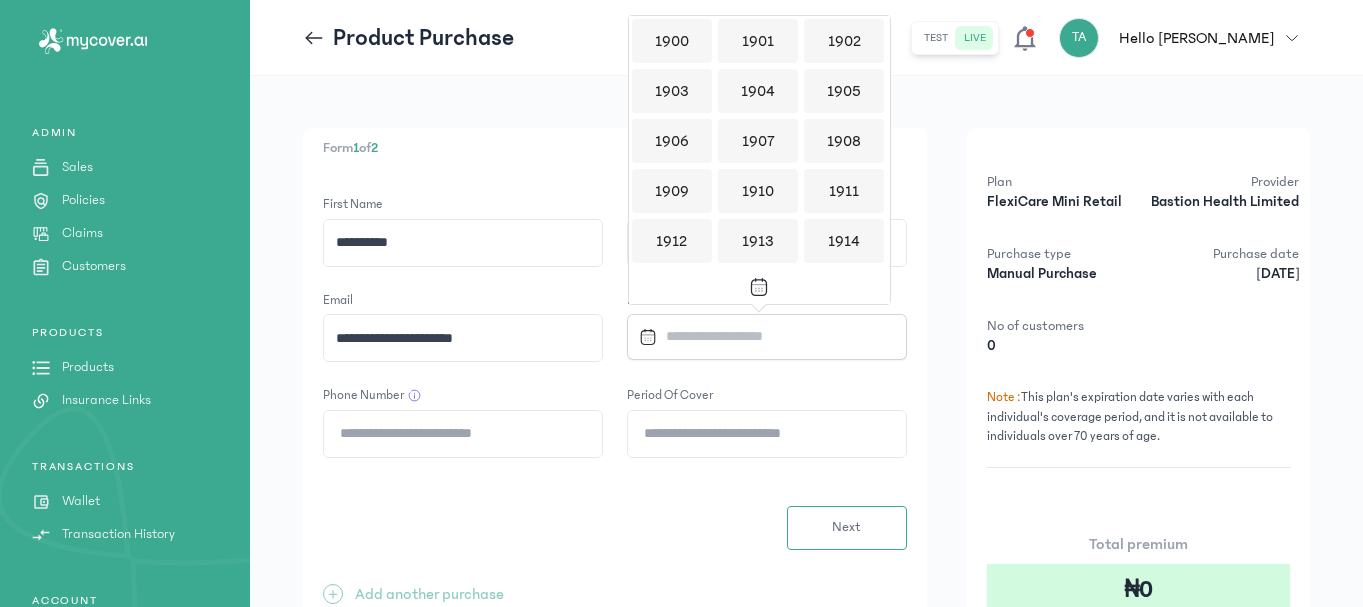 scroll, scrollTop: 1939, scrollLeft: 0, axis: vertical 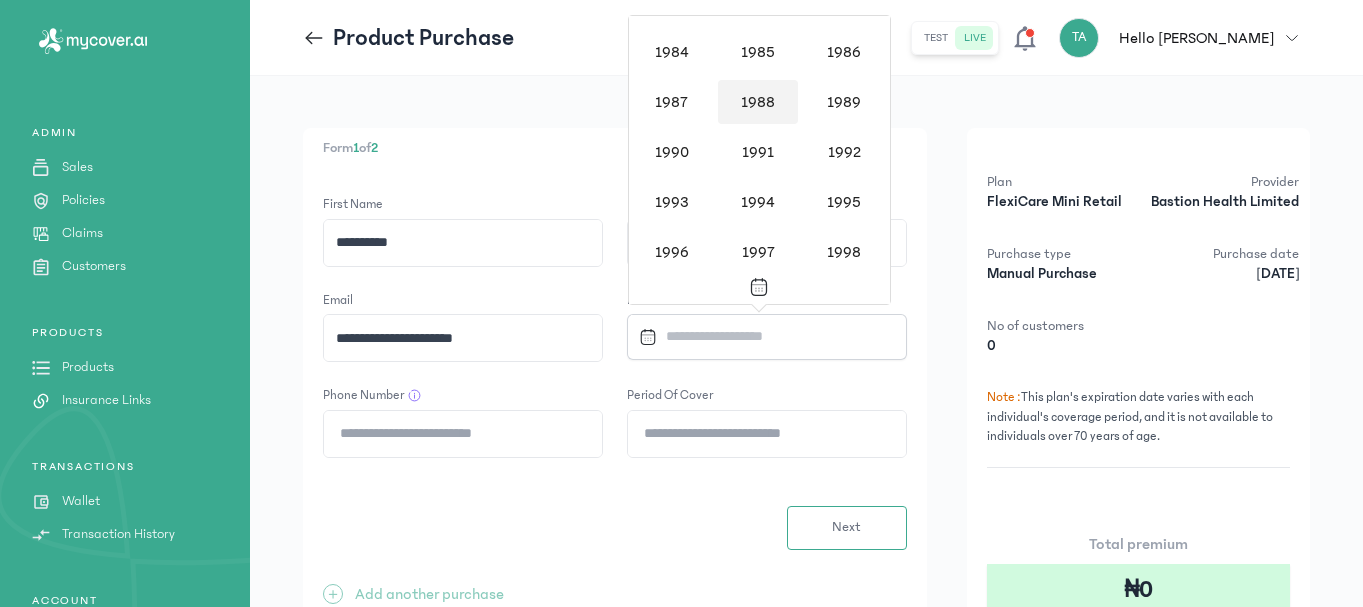 click on "1988" at bounding box center (758, 102) 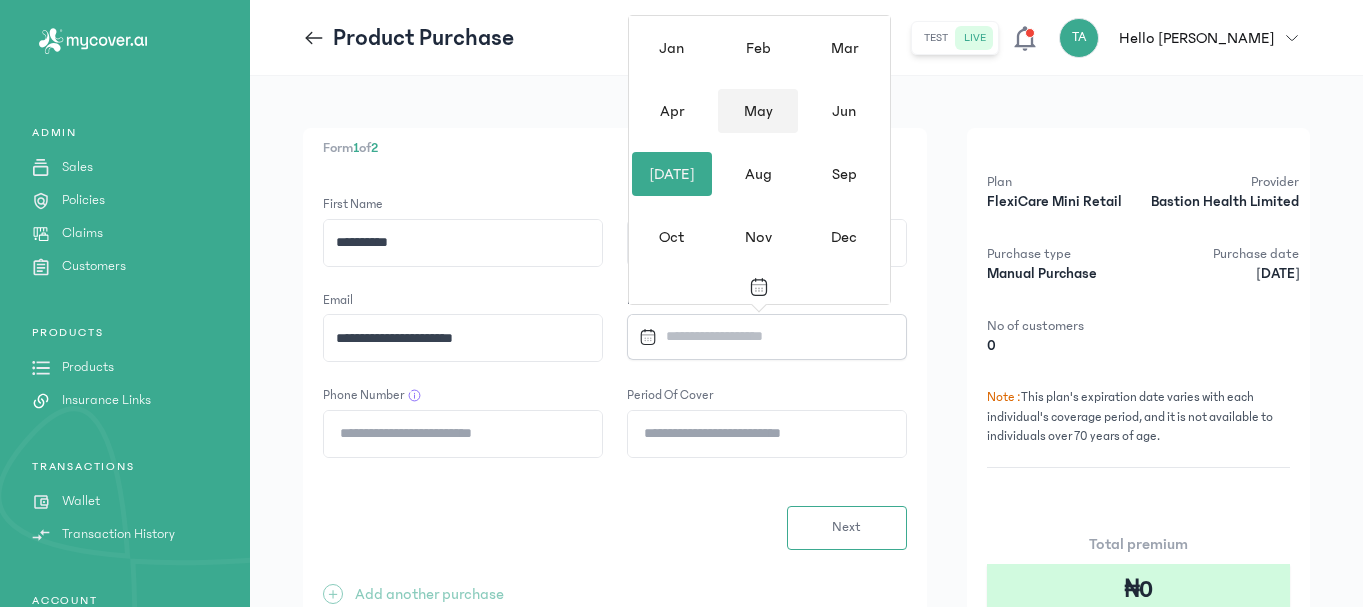 click on "May" at bounding box center (758, 111) 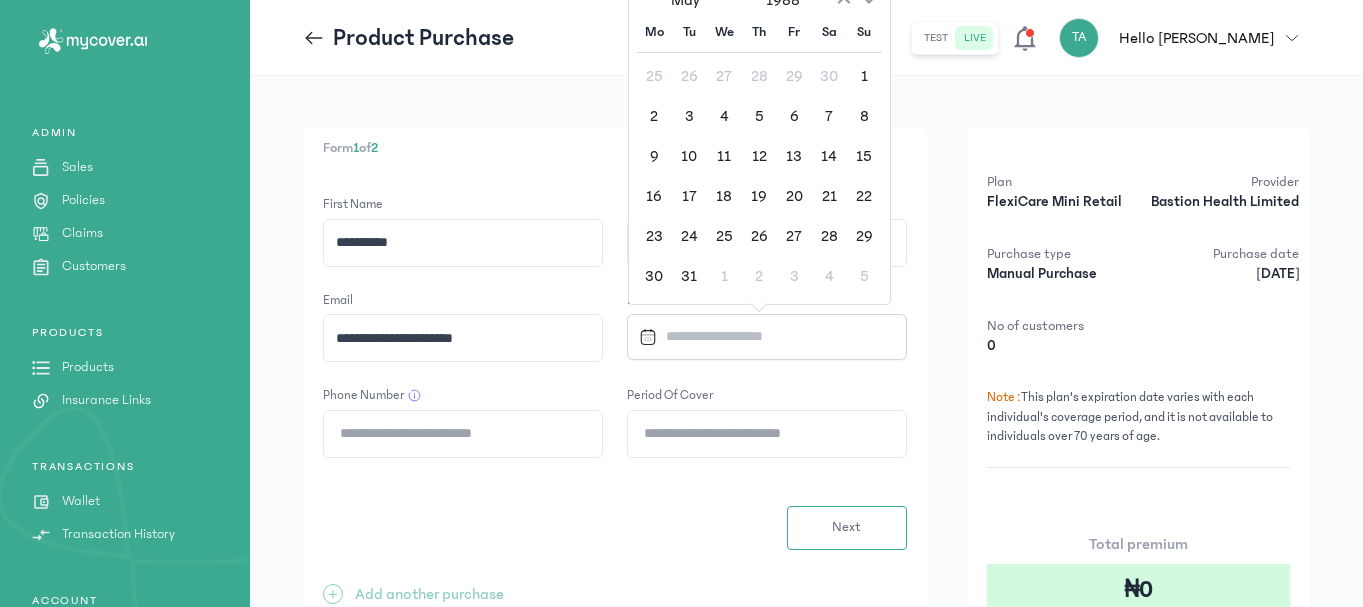 click on "5" at bounding box center (759, 115) 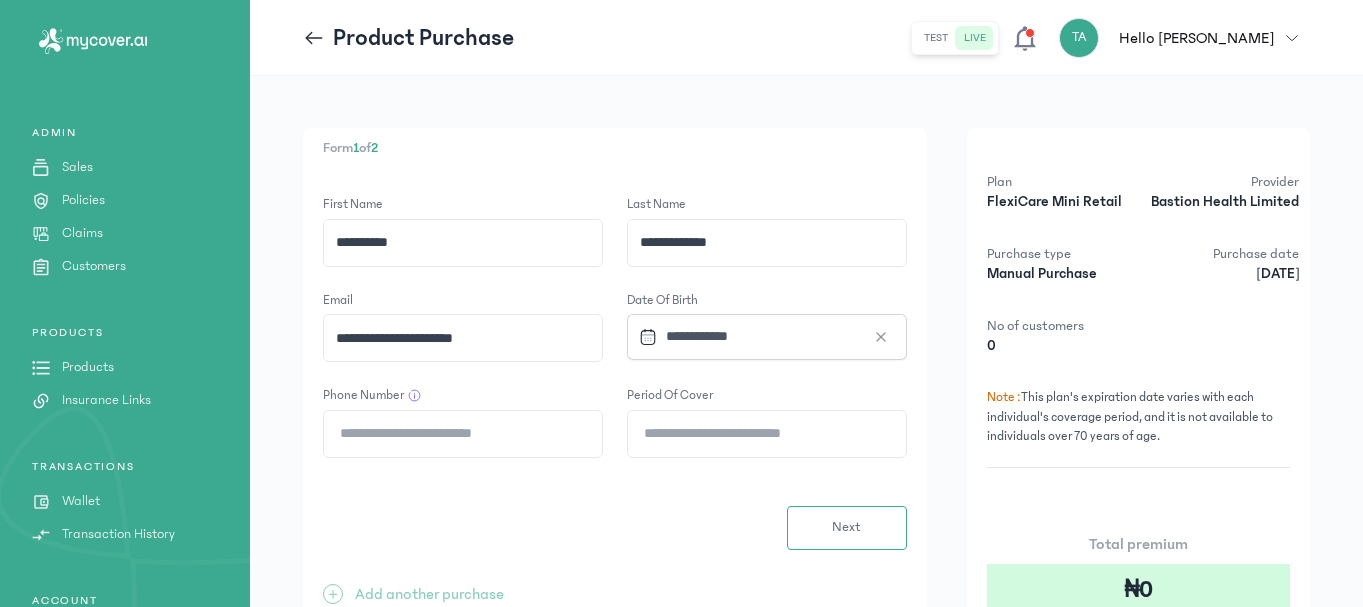 click on "Phone Number" 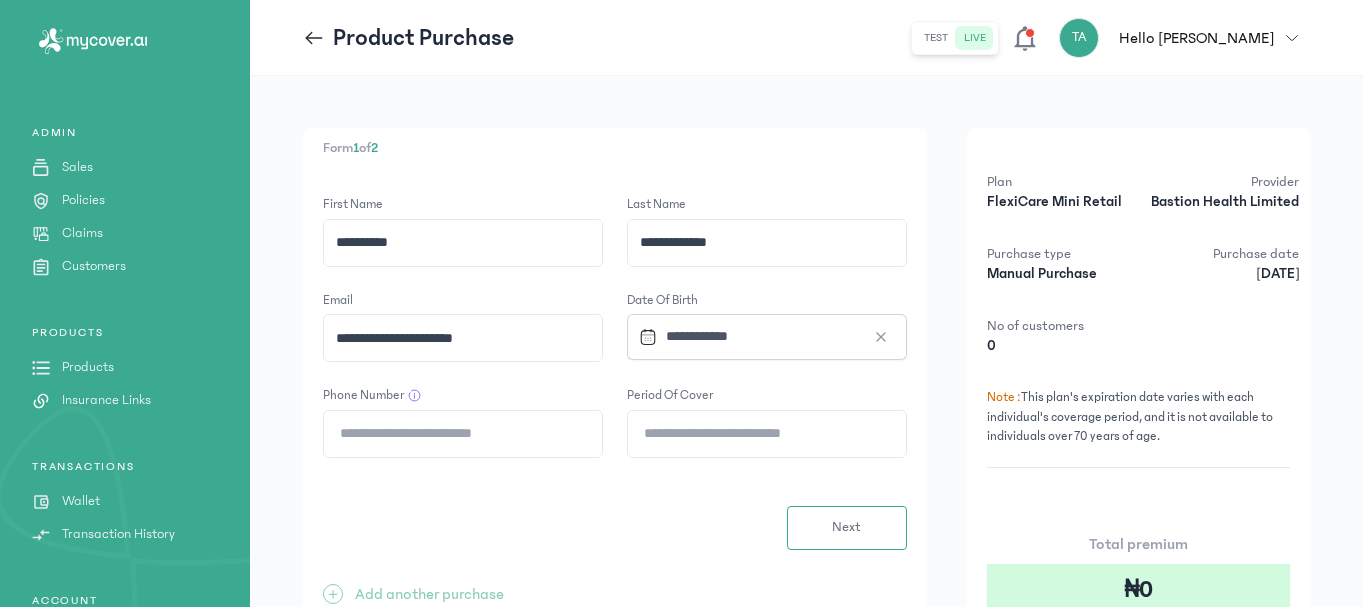 paste on "**********" 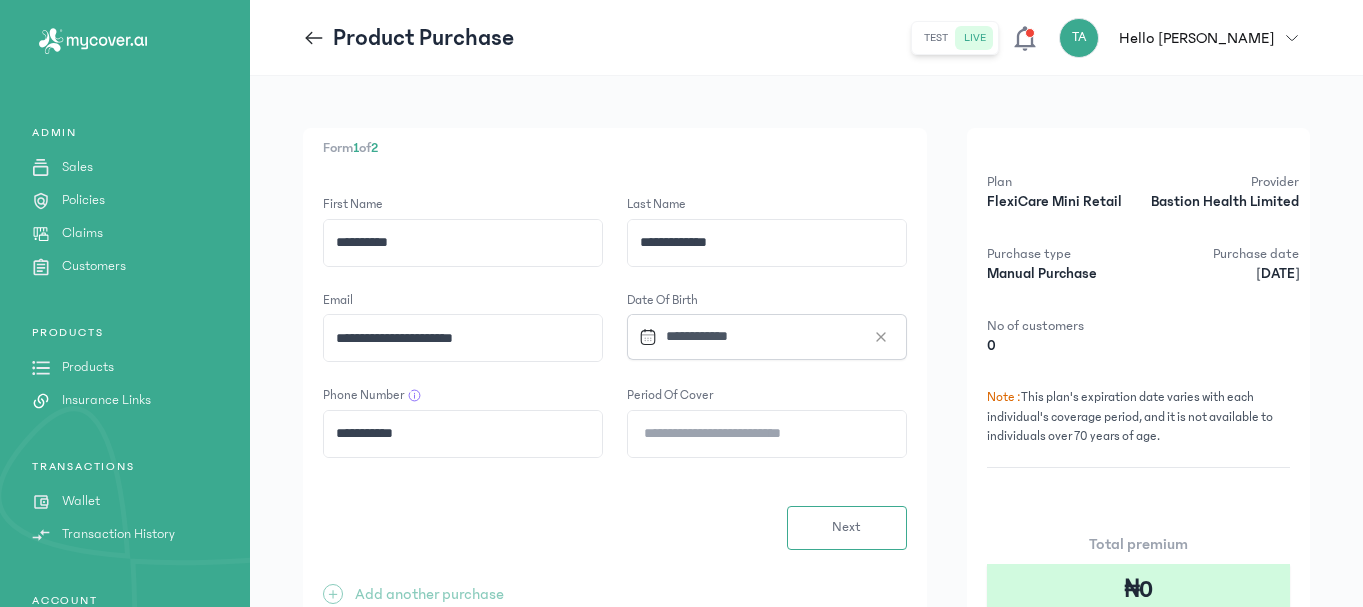 type on "**********" 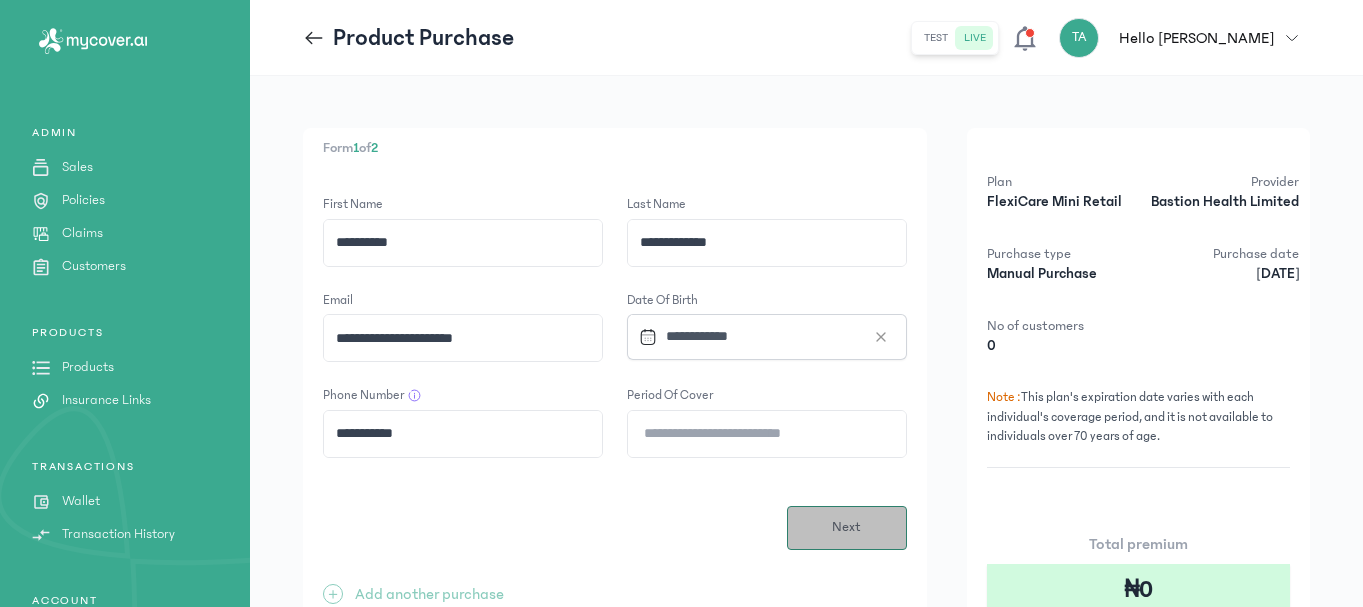 type on "*" 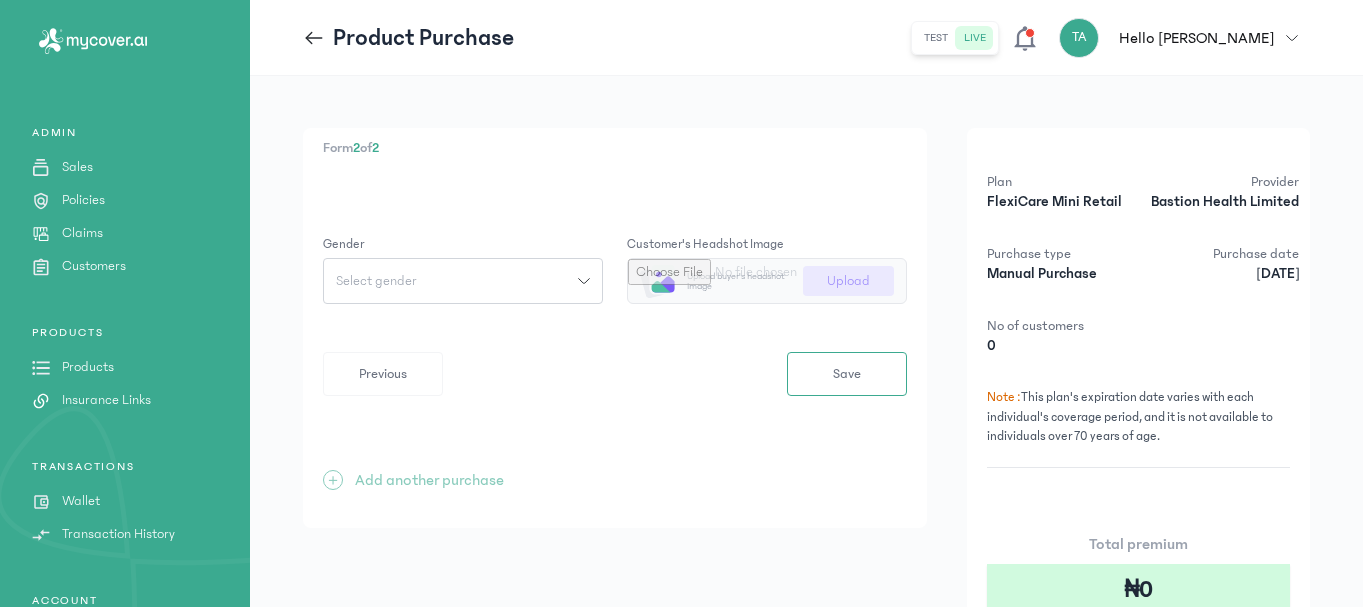 click on "Select gender" 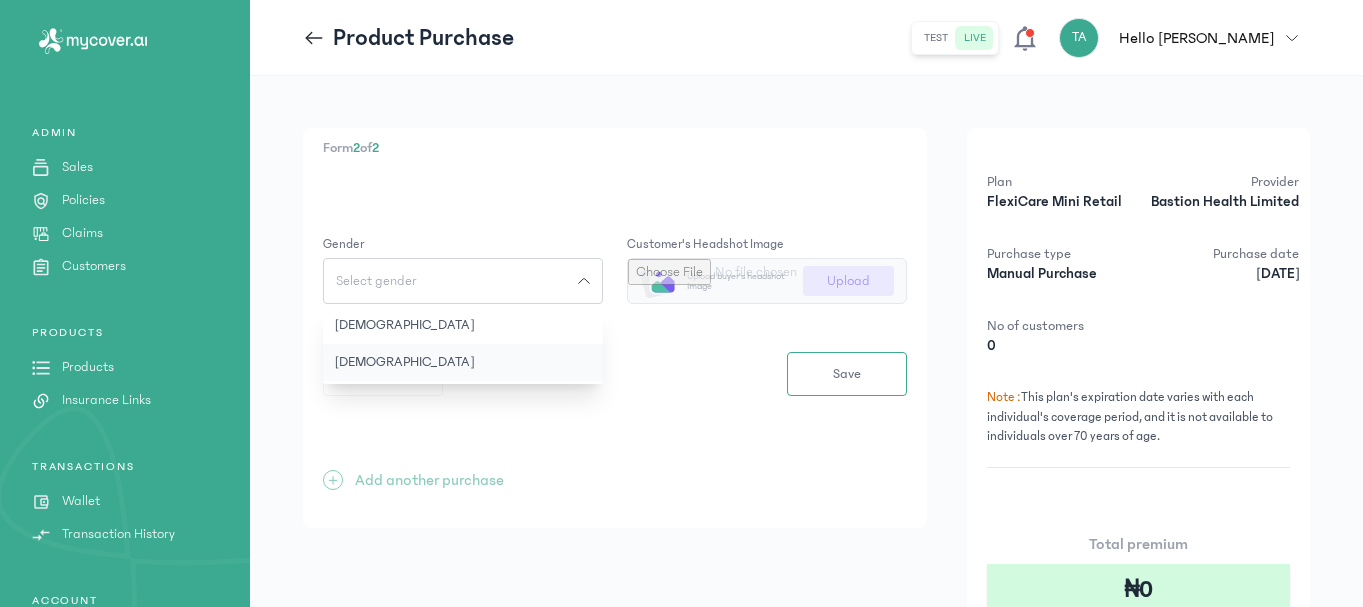 click on "[DEMOGRAPHIC_DATA]" 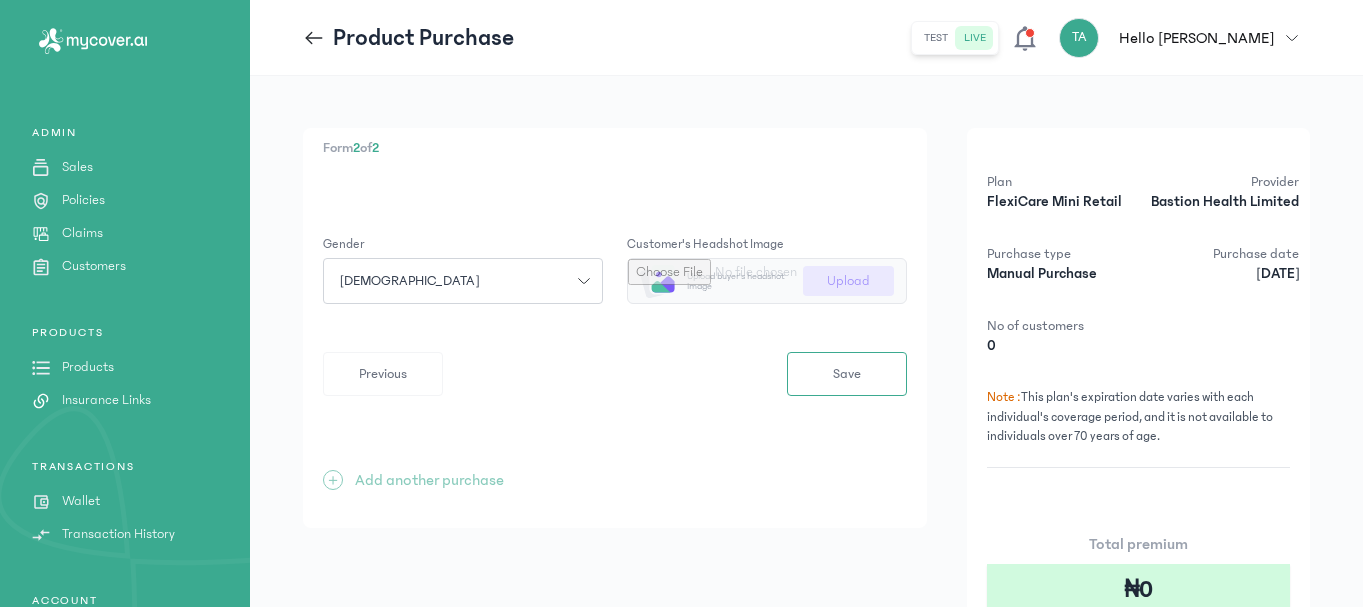 click at bounding box center [767, 281] 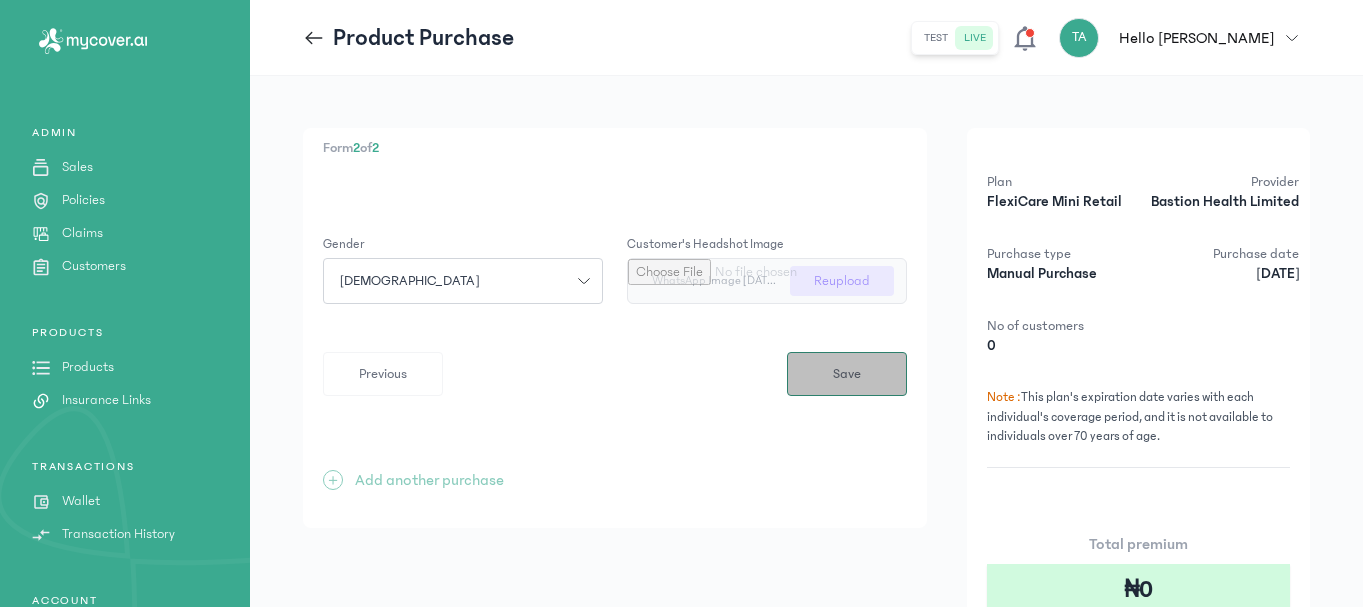 click on "Save" at bounding box center [847, 374] 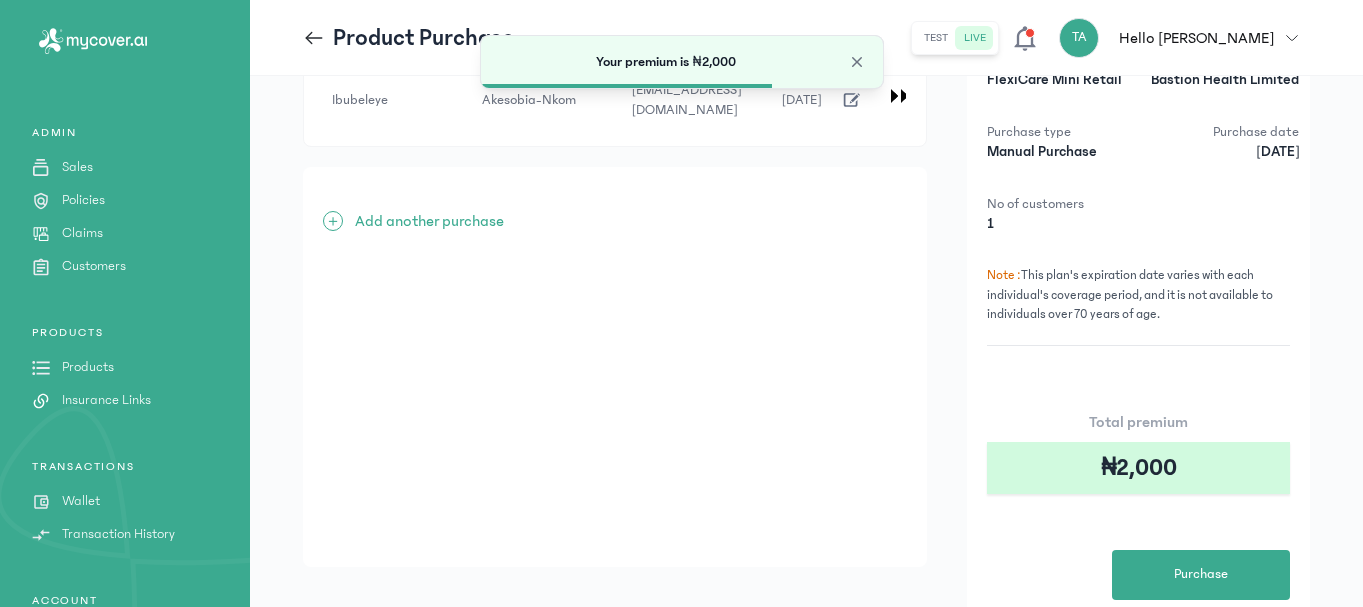 scroll, scrollTop: 131, scrollLeft: 0, axis: vertical 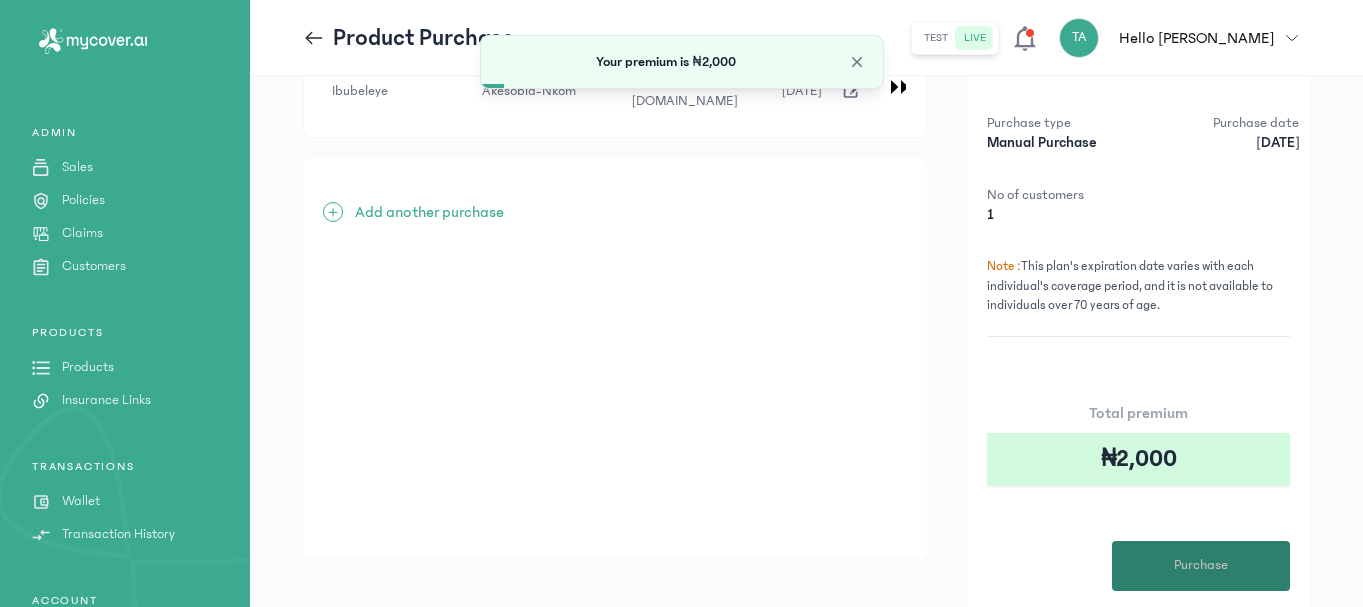 click on "Purchase" at bounding box center (1201, 565) 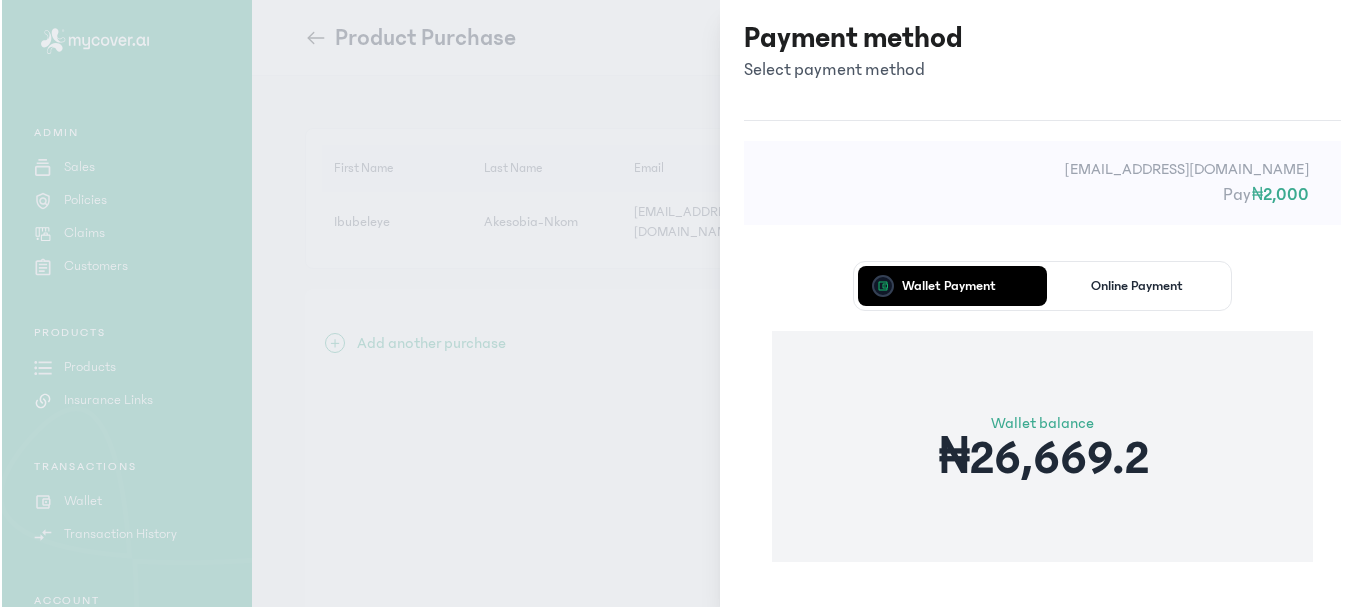 scroll, scrollTop: 0, scrollLeft: 0, axis: both 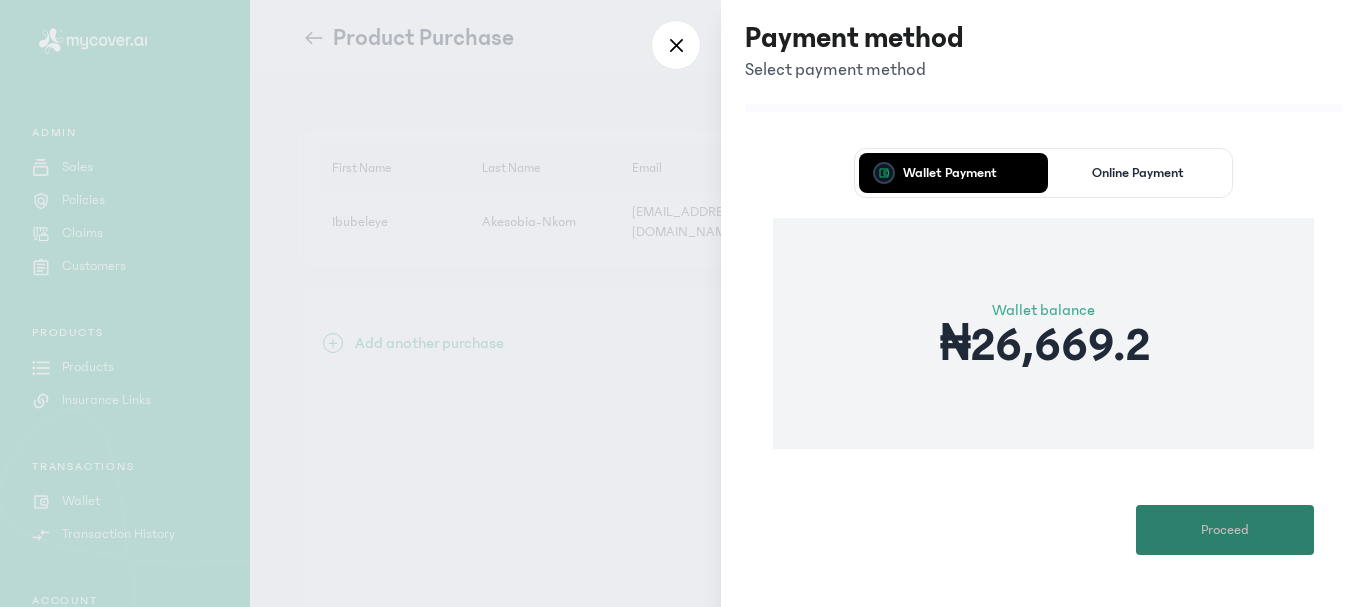 click on "Proceed" at bounding box center (1225, 530) 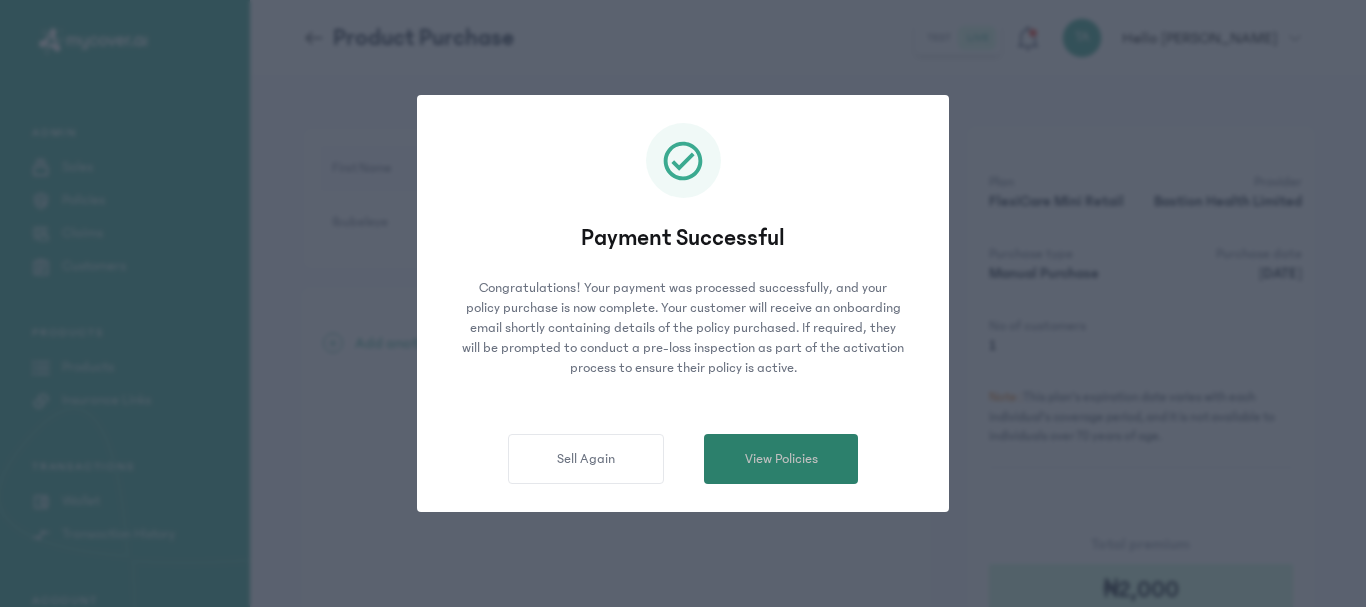 click on "View Policies" at bounding box center (781, 459) 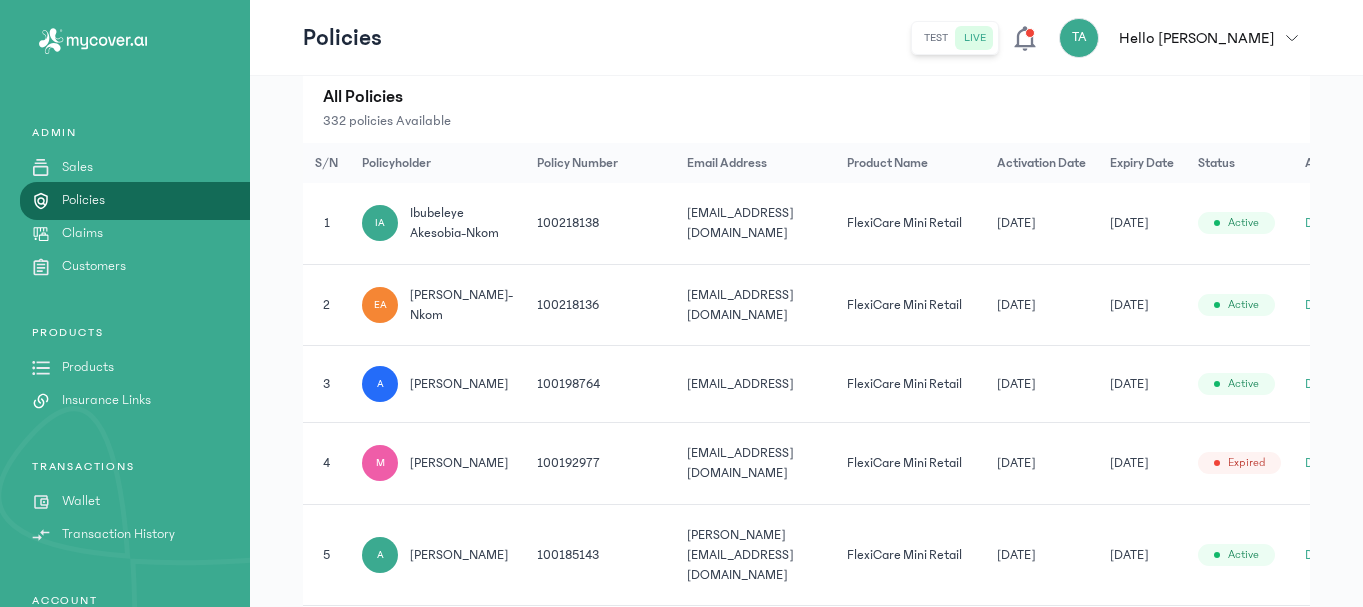scroll, scrollTop: 387, scrollLeft: 0, axis: vertical 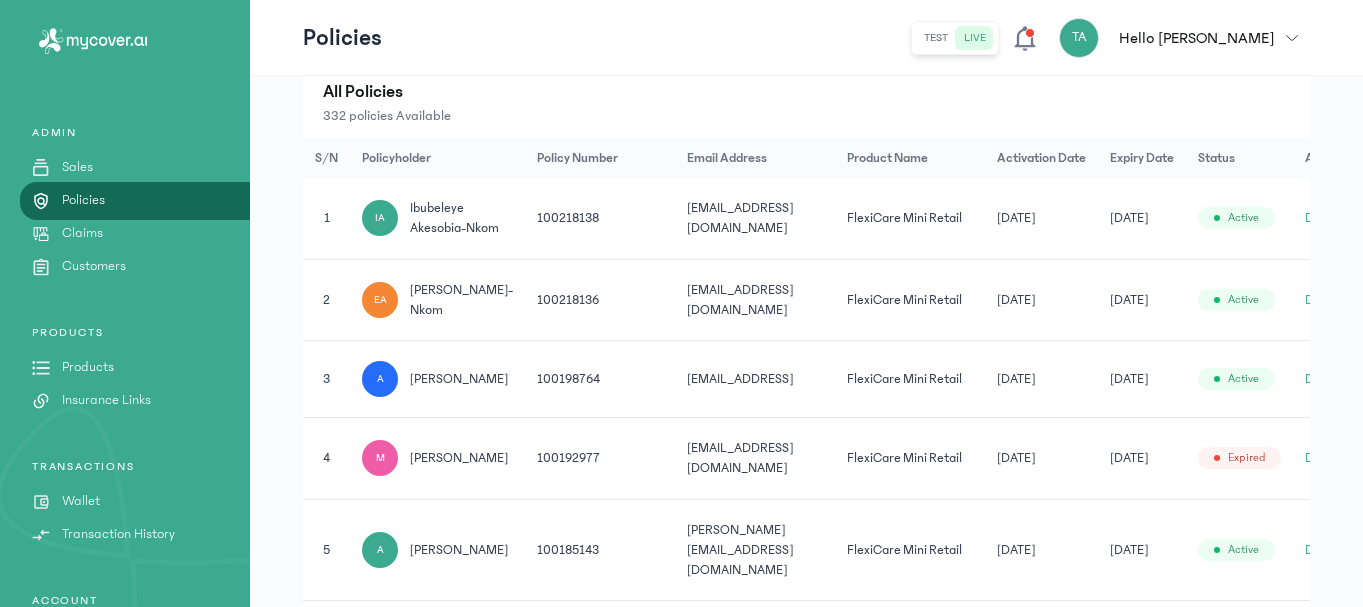 click on "Details" 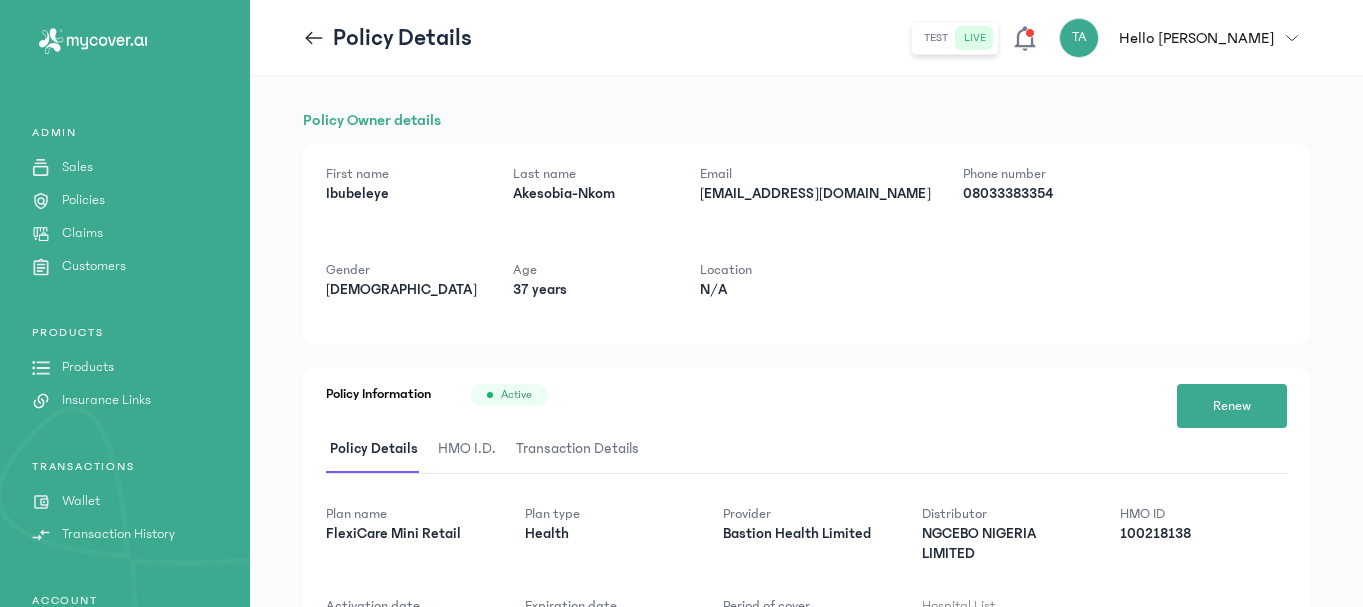 click on "HMO I.D." at bounding box center [467, 449] 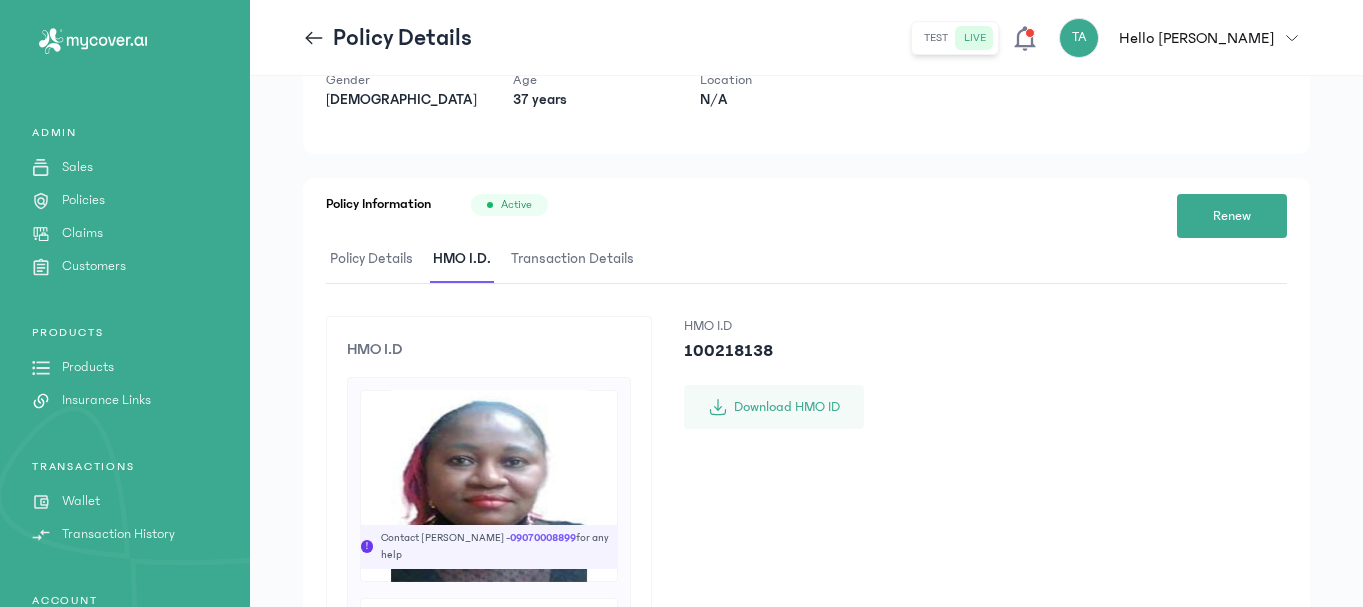 scroll, scrollTop: 288, scrollLeft: 0, axis: vertical 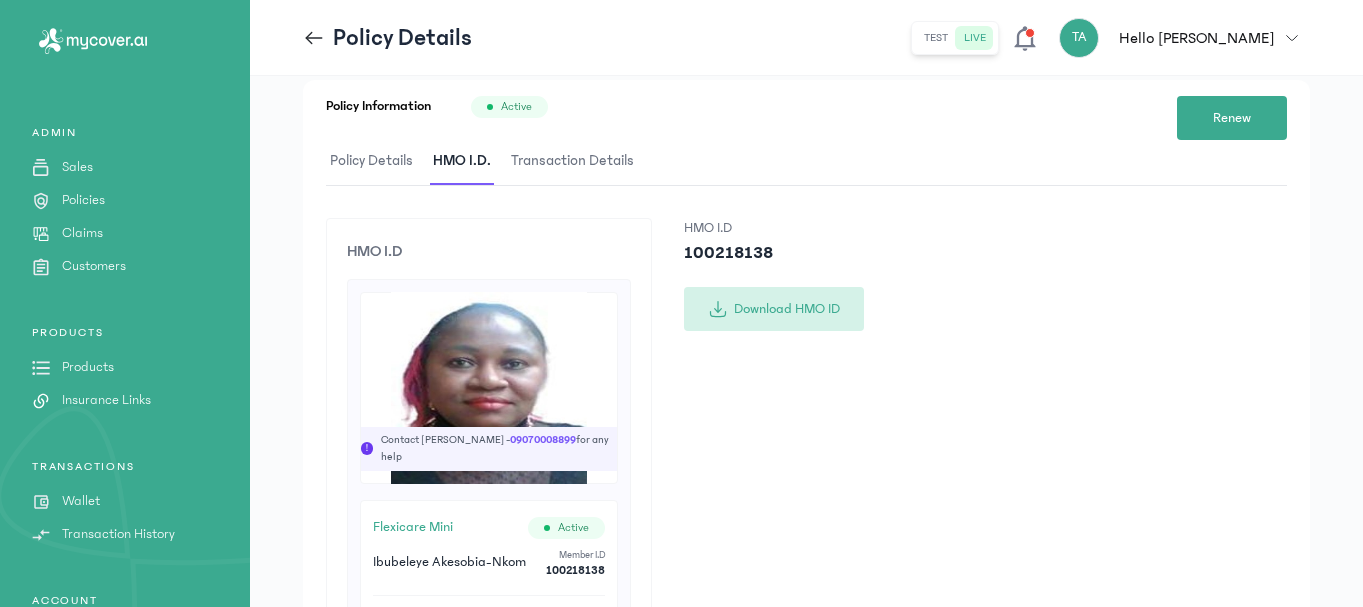 click on "Download HMO ID" at bounding box center [774, 309] 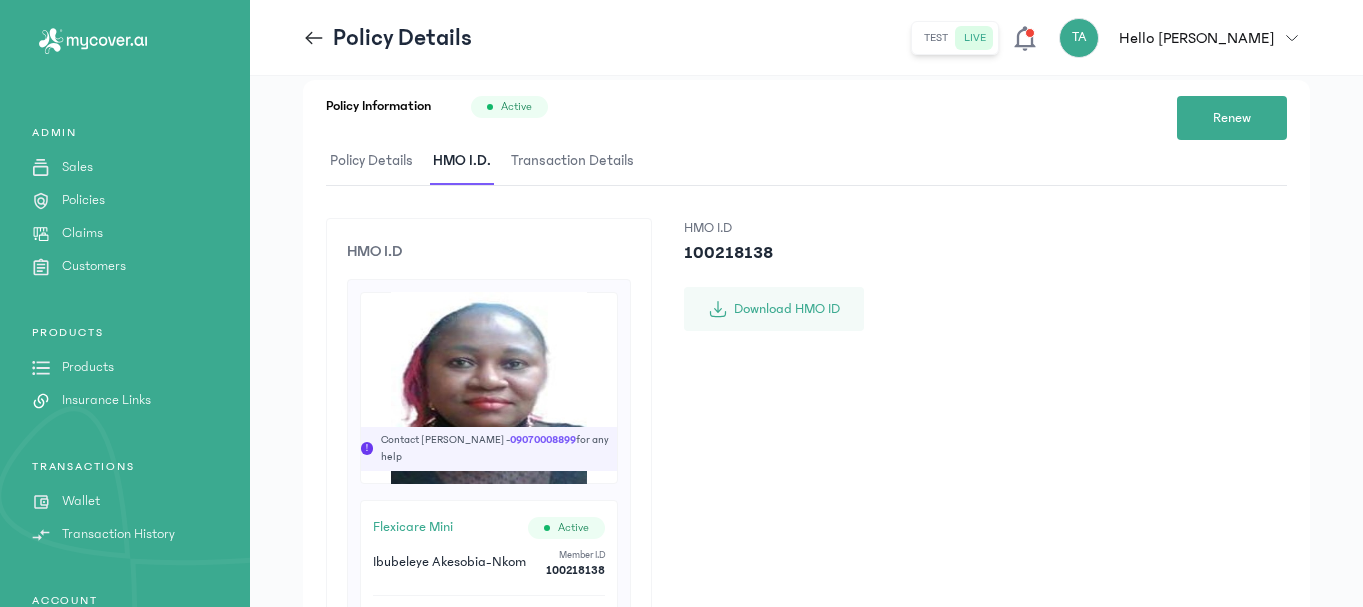 click on "Products" at bounding box center (88, 367) 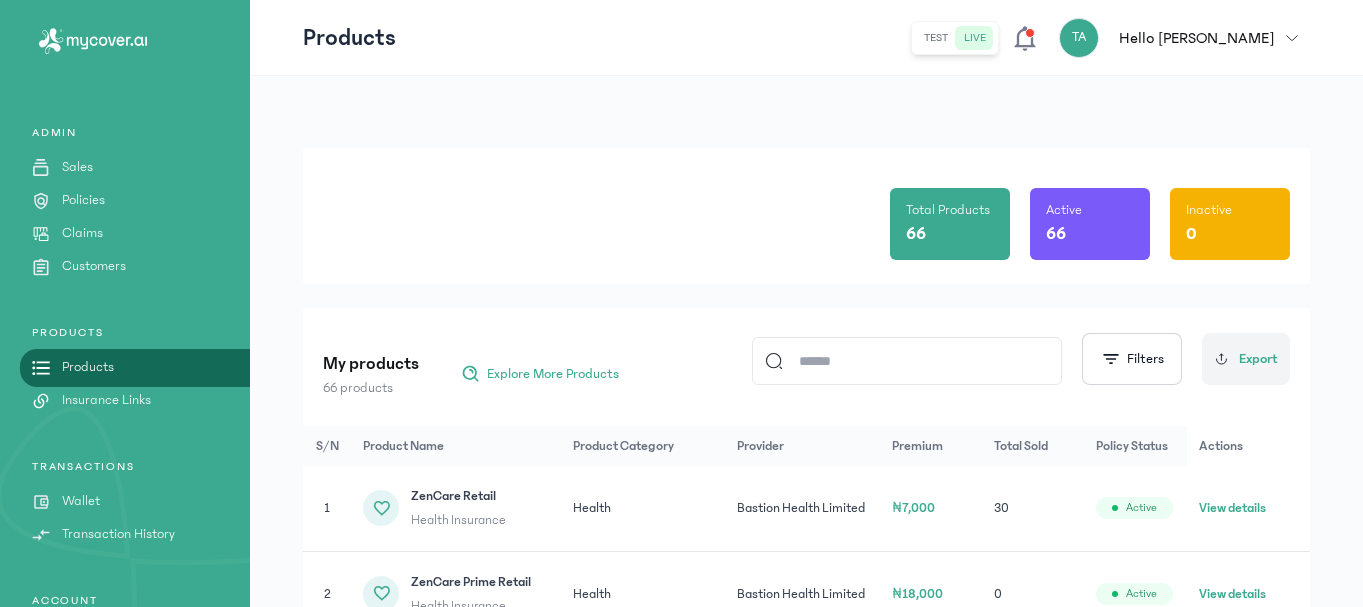click 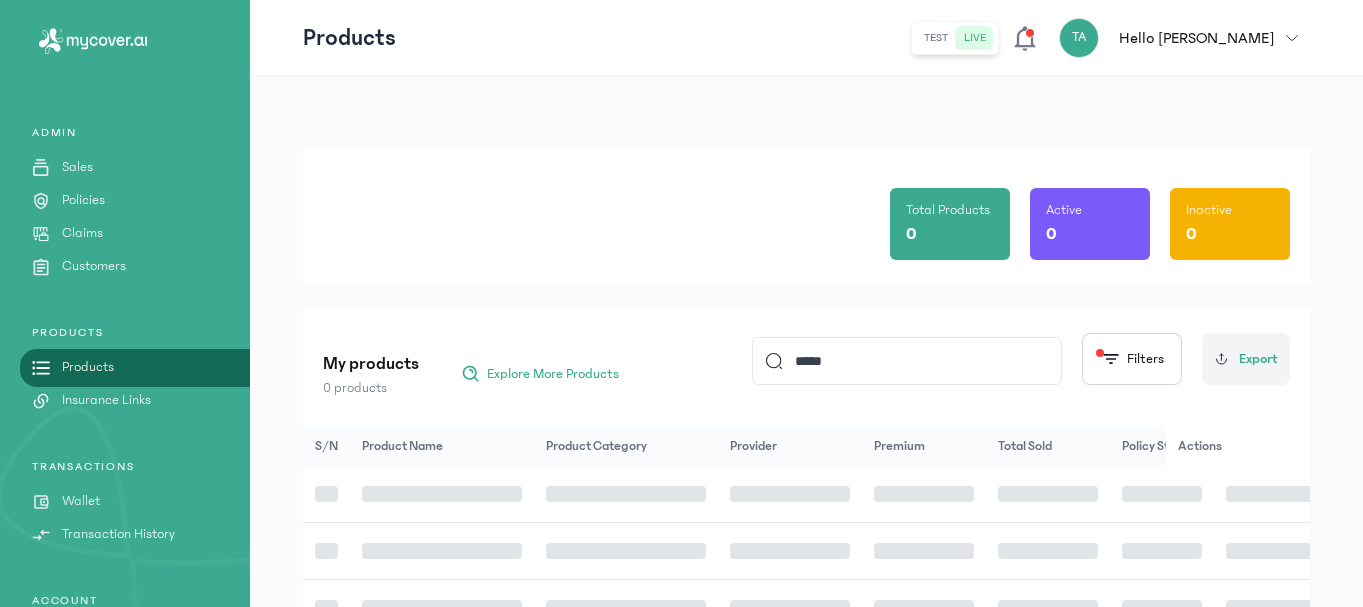type on "**********" 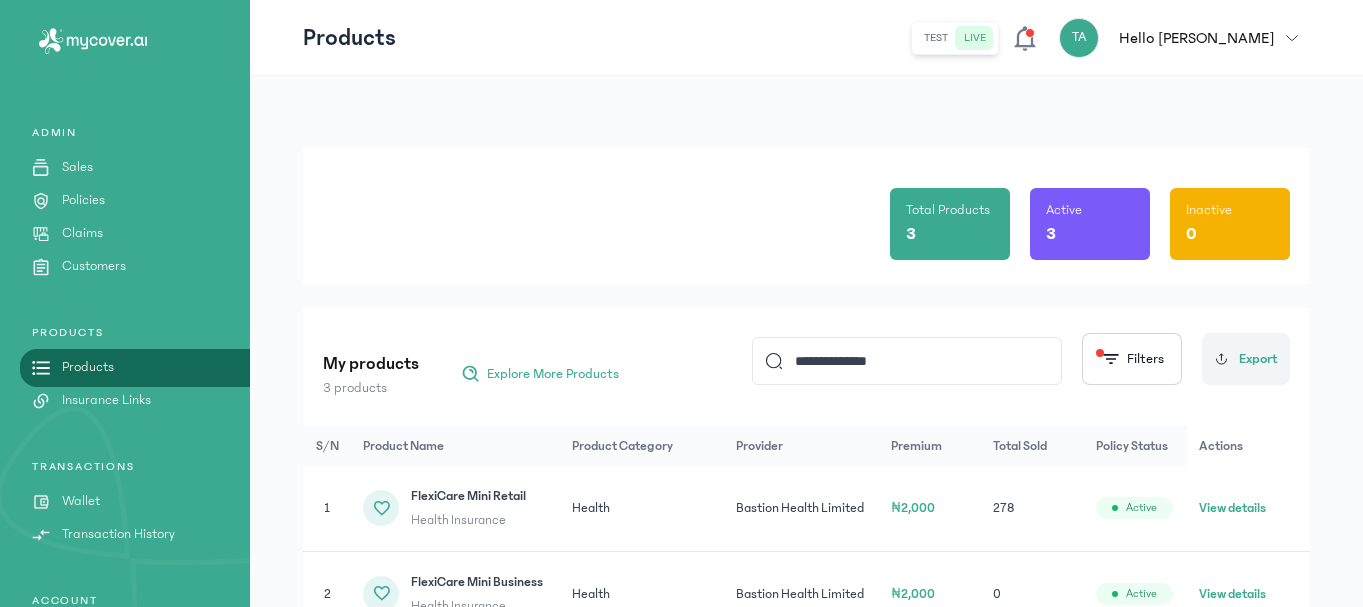 click on "Total Products 3 Active 3 Inactive 0" 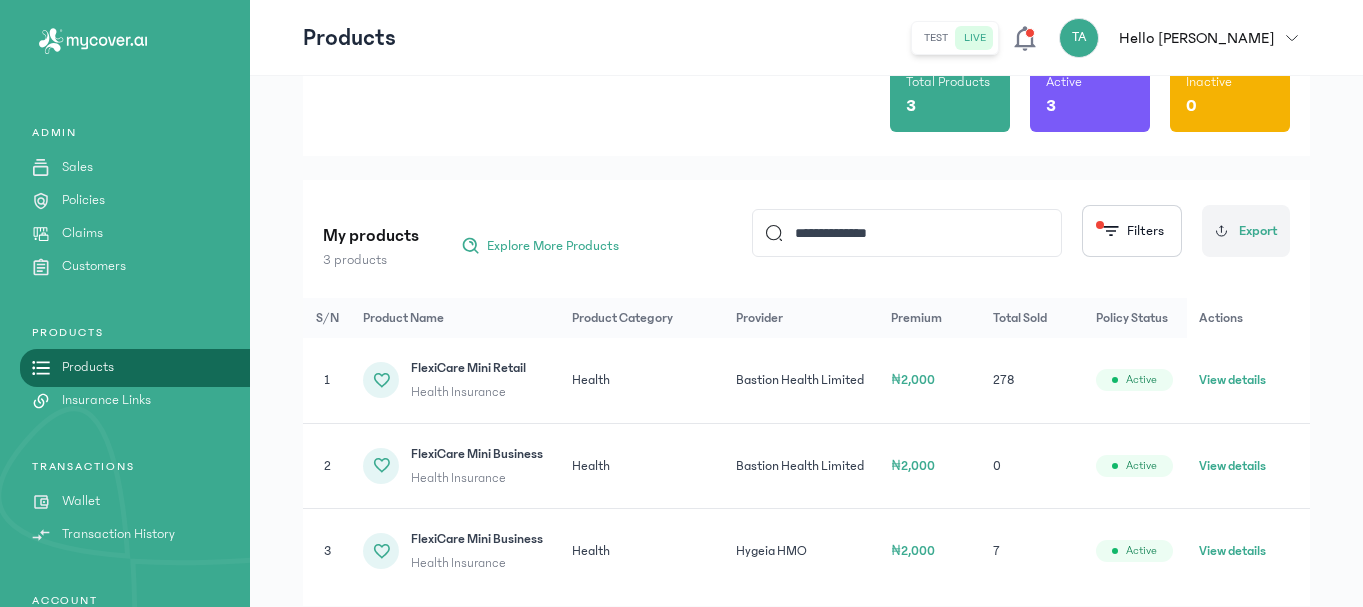 scroll, scrollTop: 130, scrollLeft: 0, axis: vertical 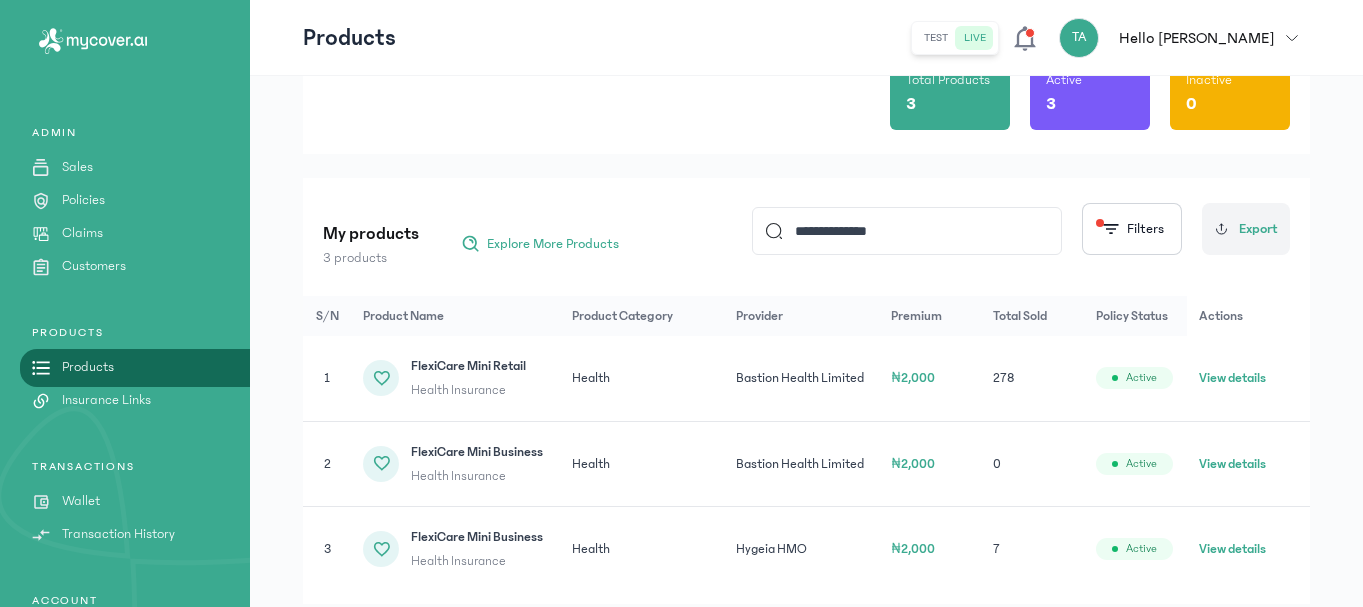 click on "View details" 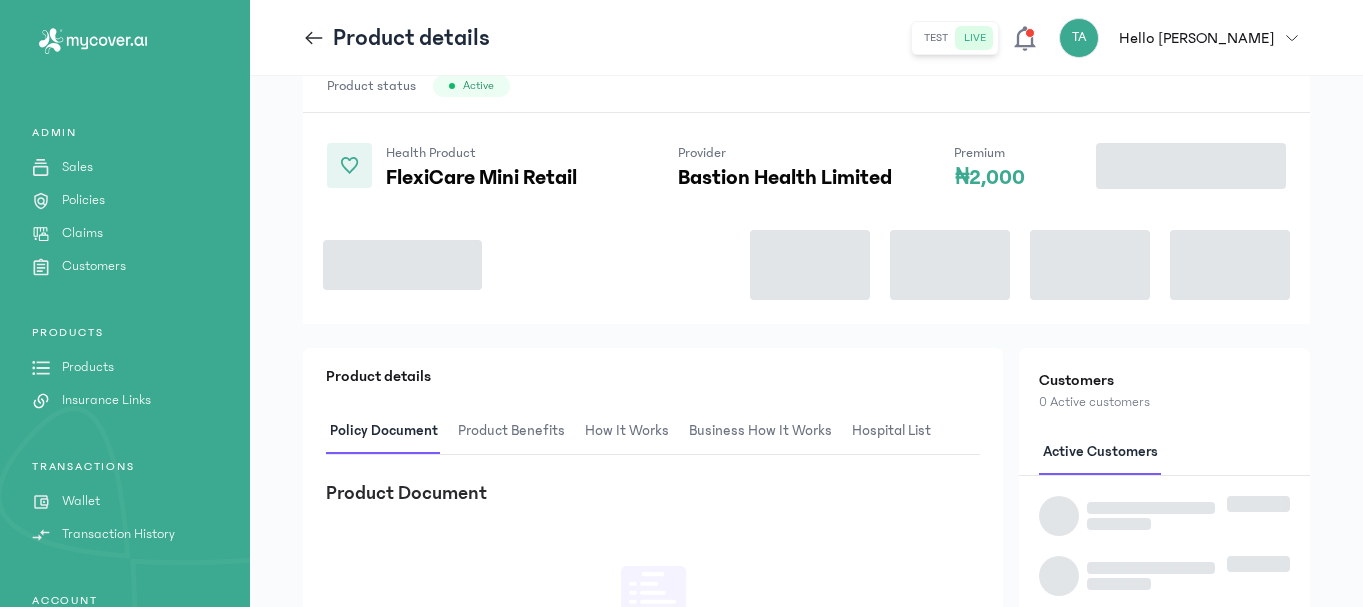 scroll, scrollTop: 0, scrollLeft: 0, axis: both 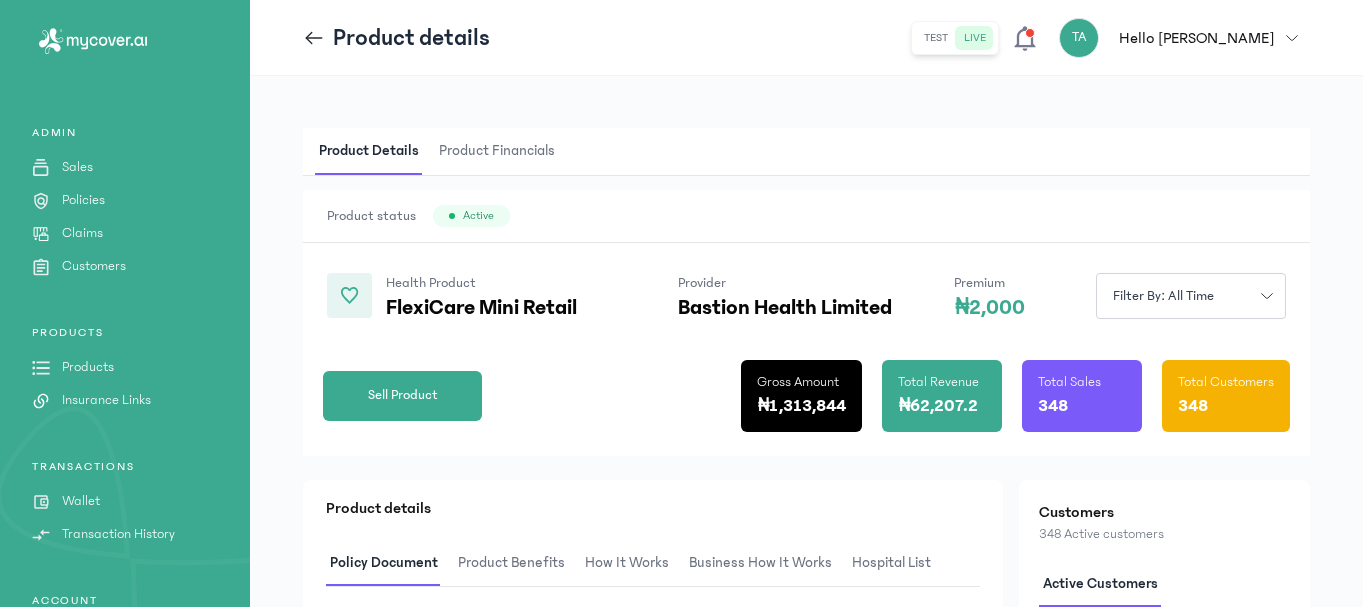 click on "Sell Product" at bounding box center [403, 395] 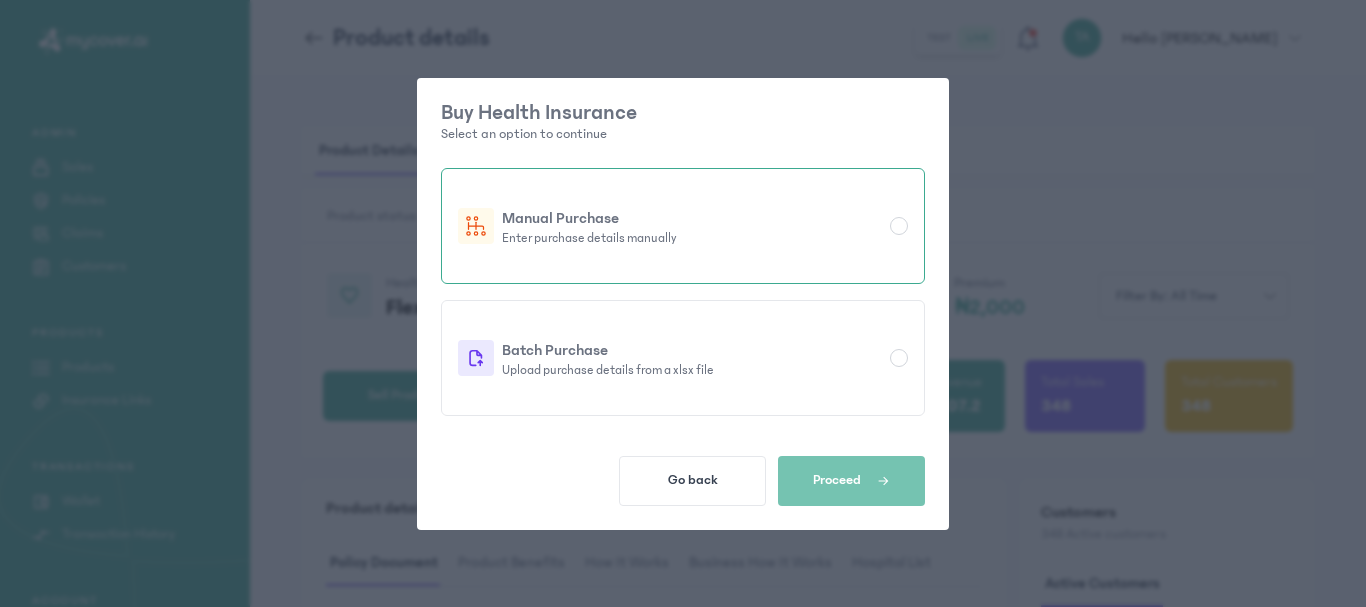 click on "Manual Purchase Enter purchase details manually" at bounding box center (683, 226) 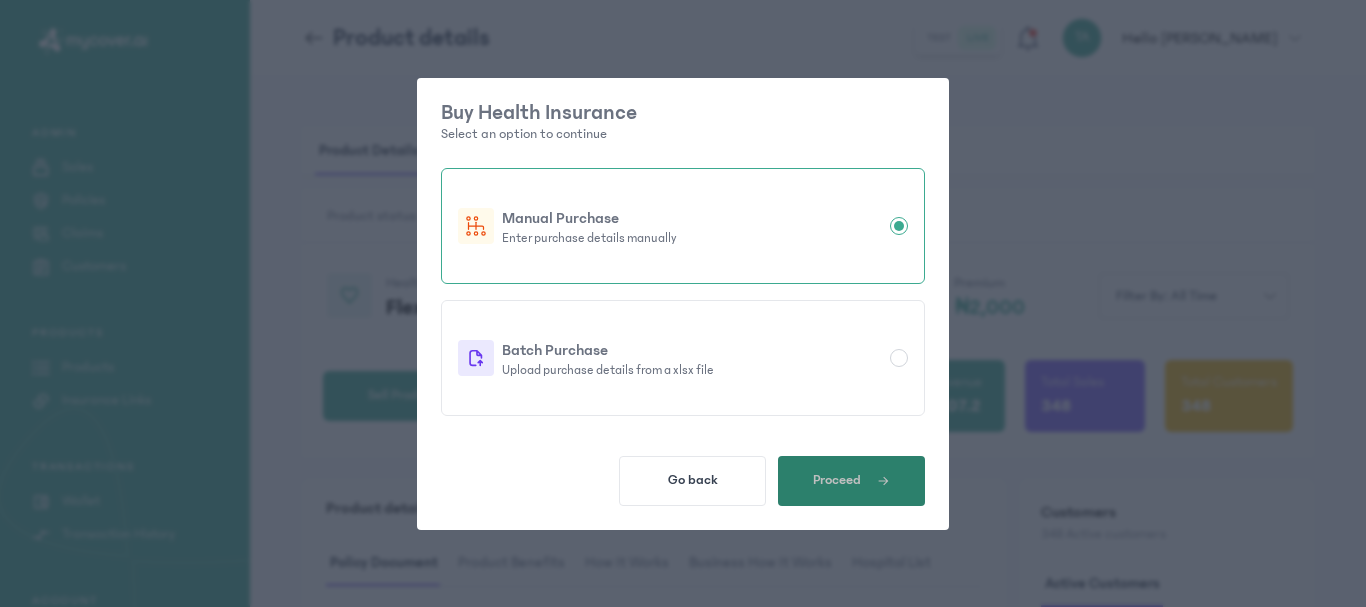 click on "Proceed" 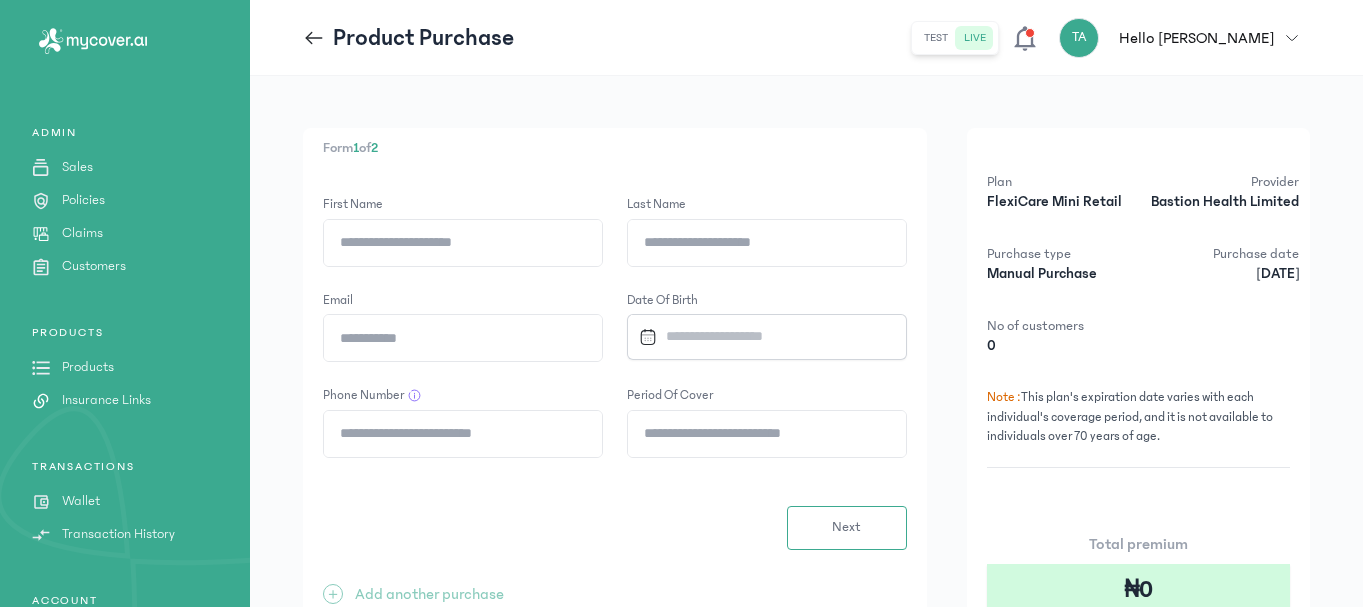 click on "Last Name" 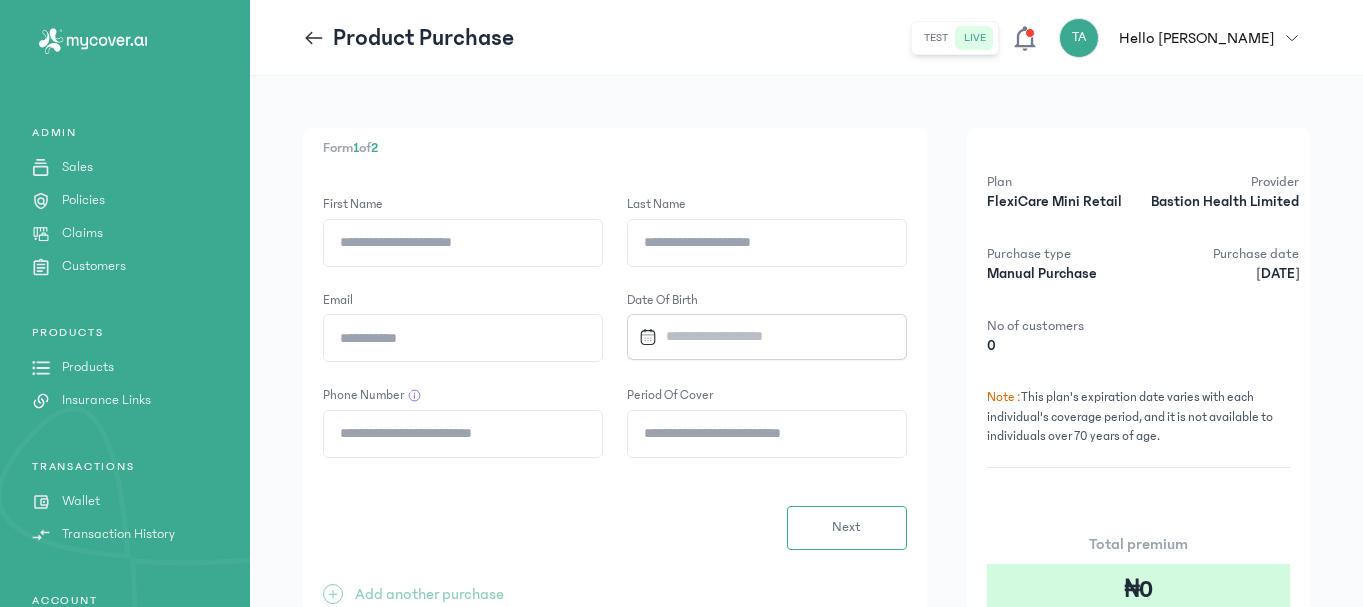 paste on "**********" 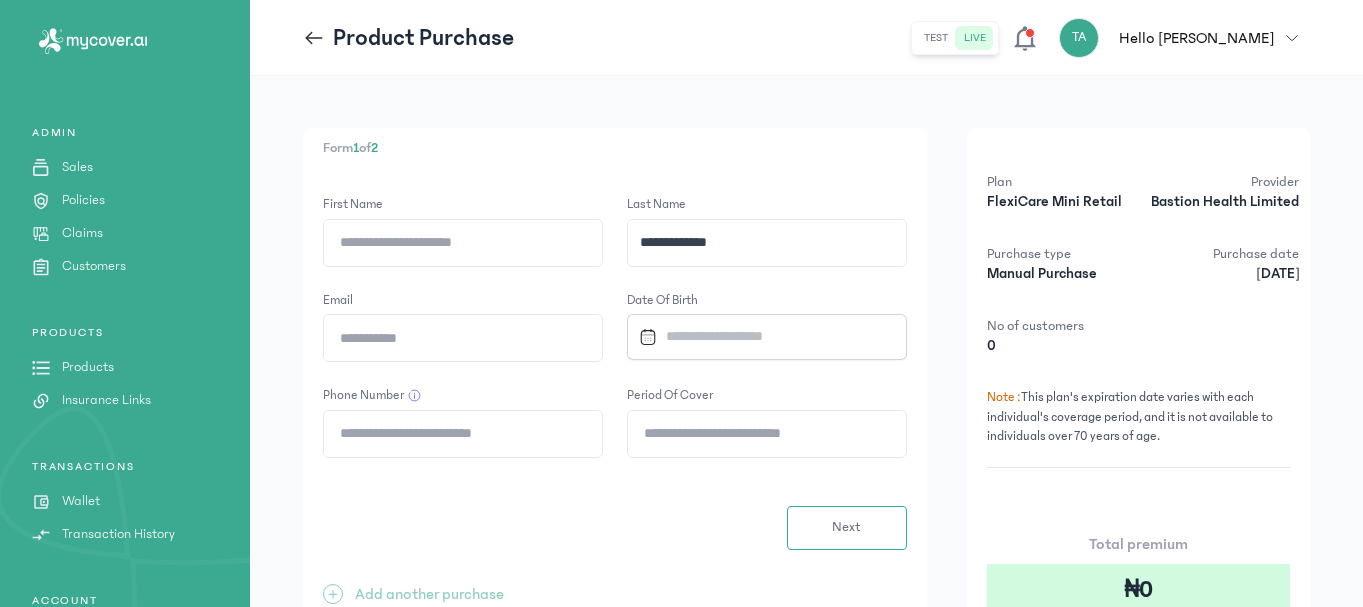 type on "**********" 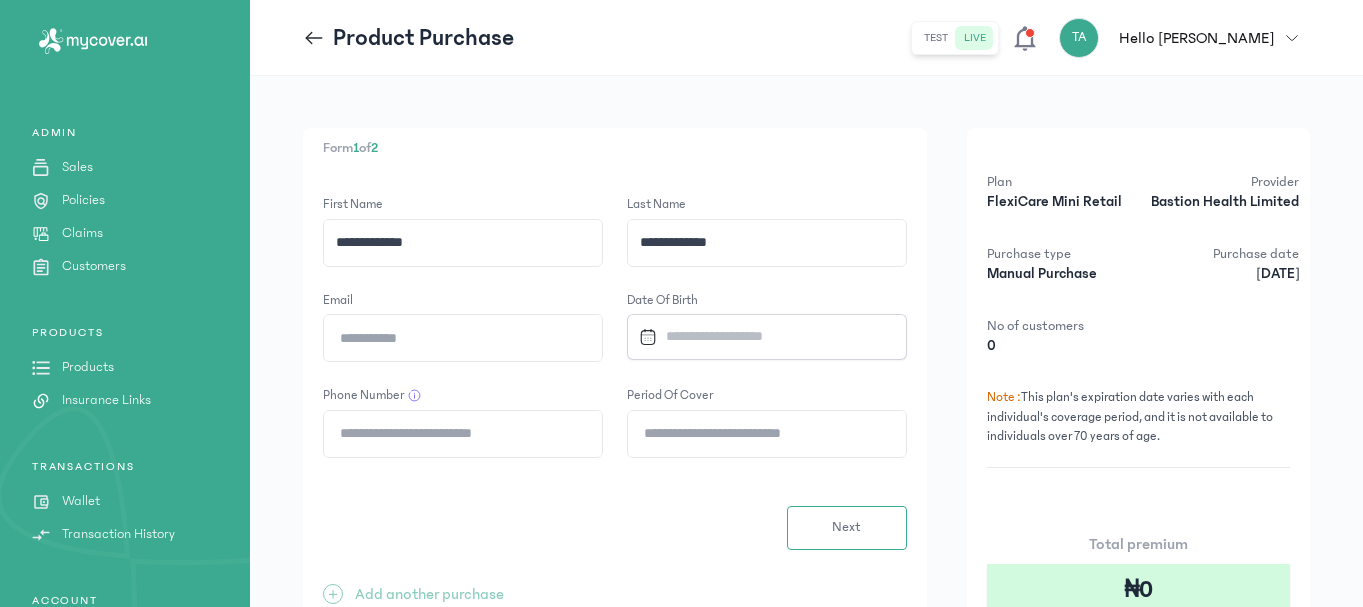 type on "**********" 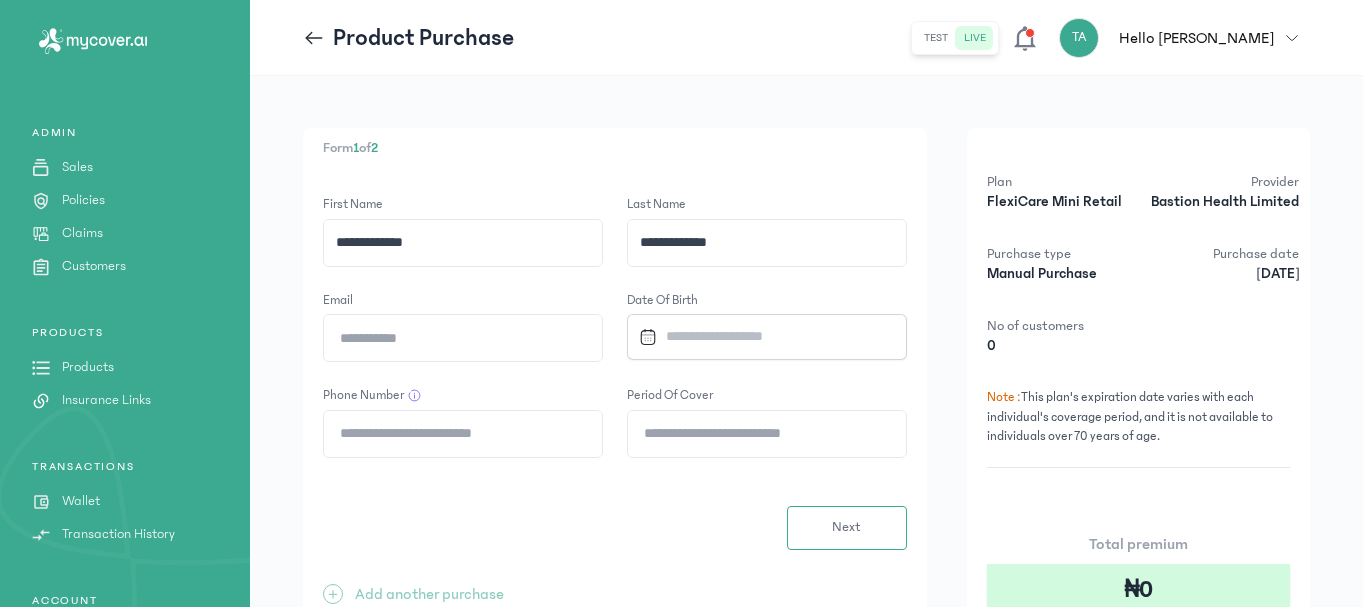 paste on "**********" 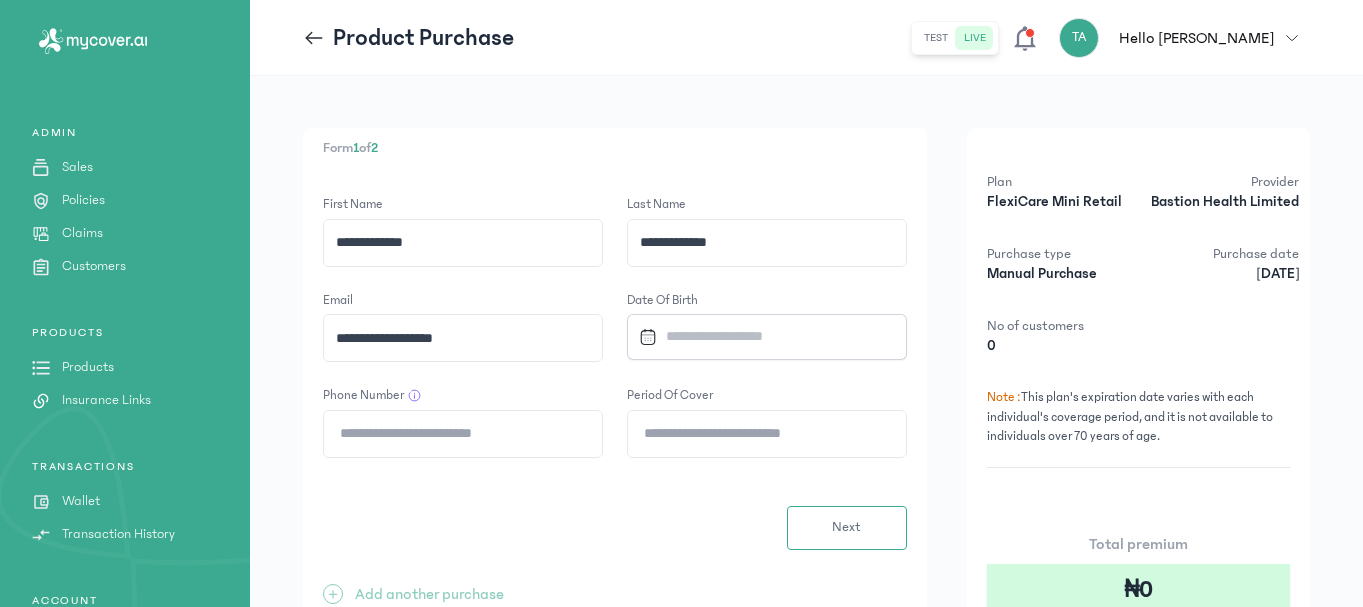 type on "**********" 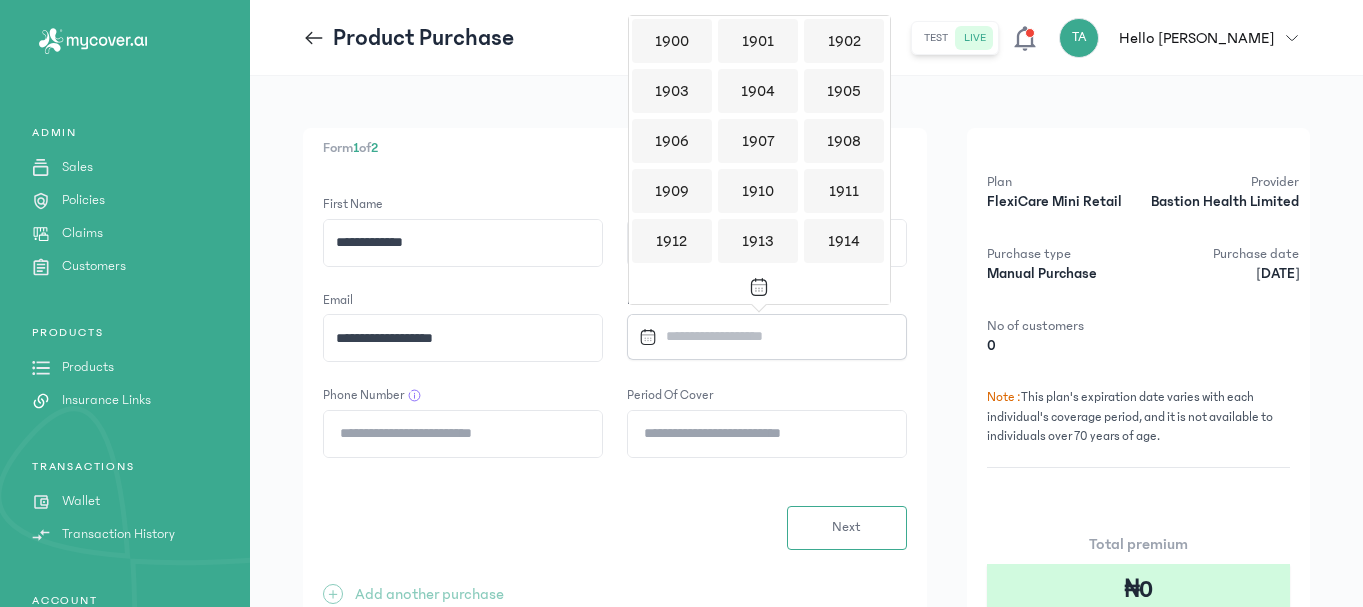 scroll, scrollTop: 1939, scrollLeft: 0, axis: vertical 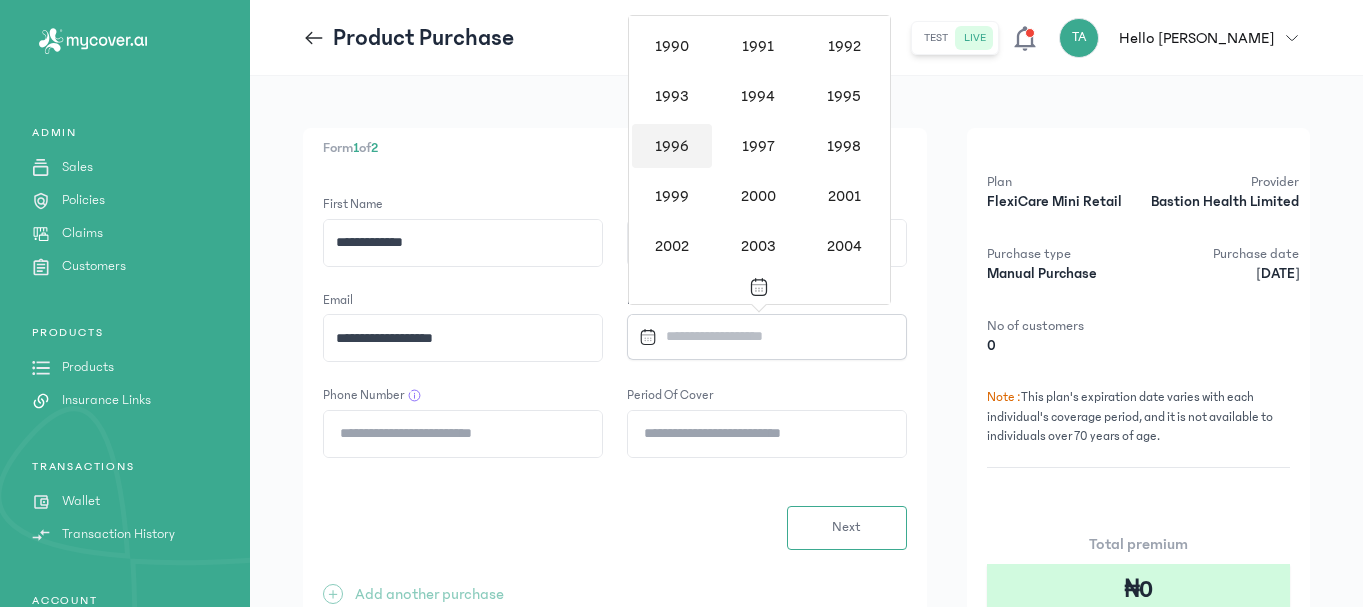 click on "1996" at bounding box center (672, 146) 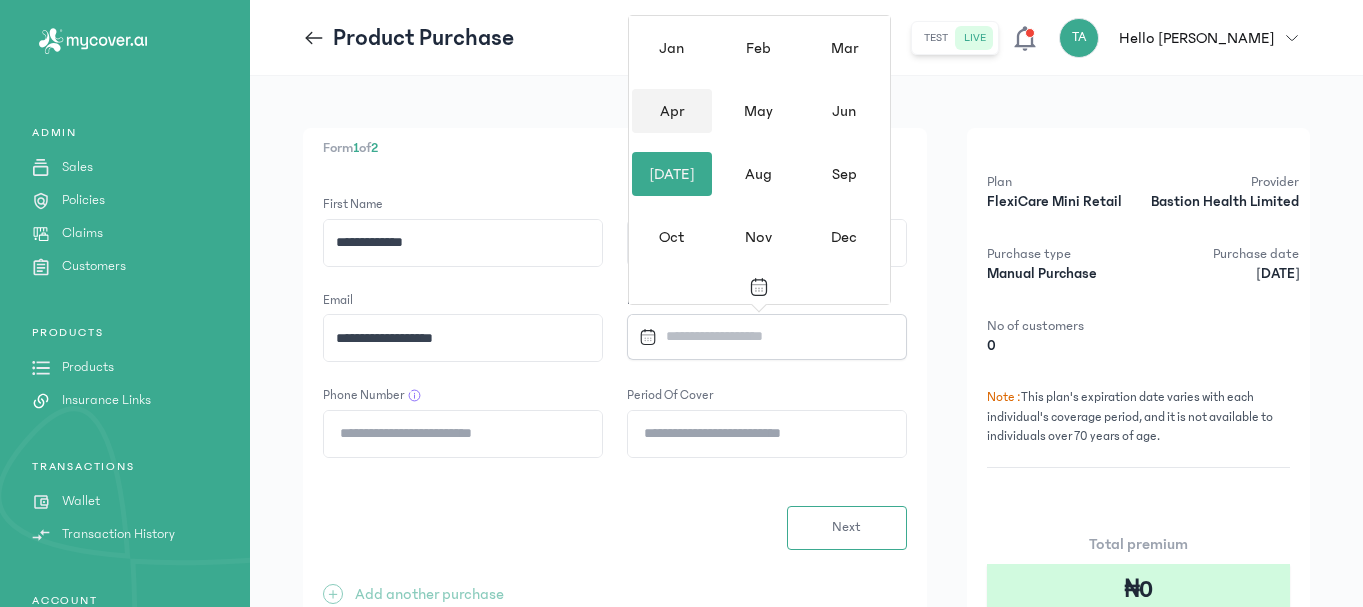 click on "Apr" at bounding box center (672, 111) 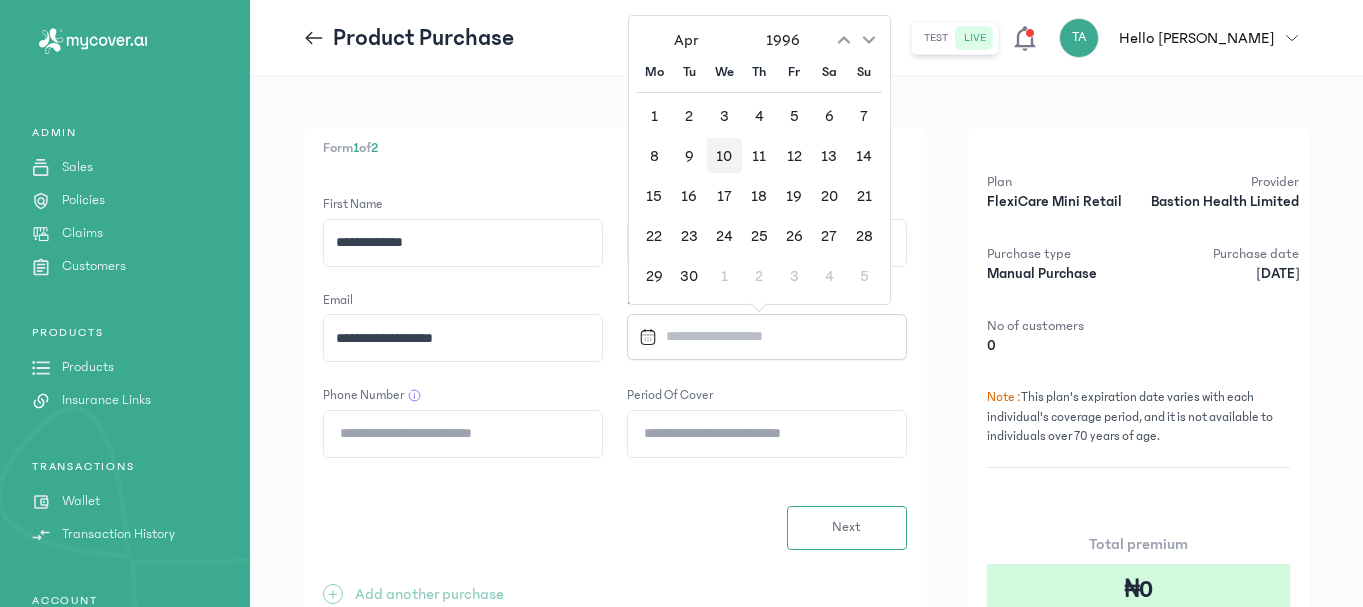 click on "10" at bounding box center [724, 155] 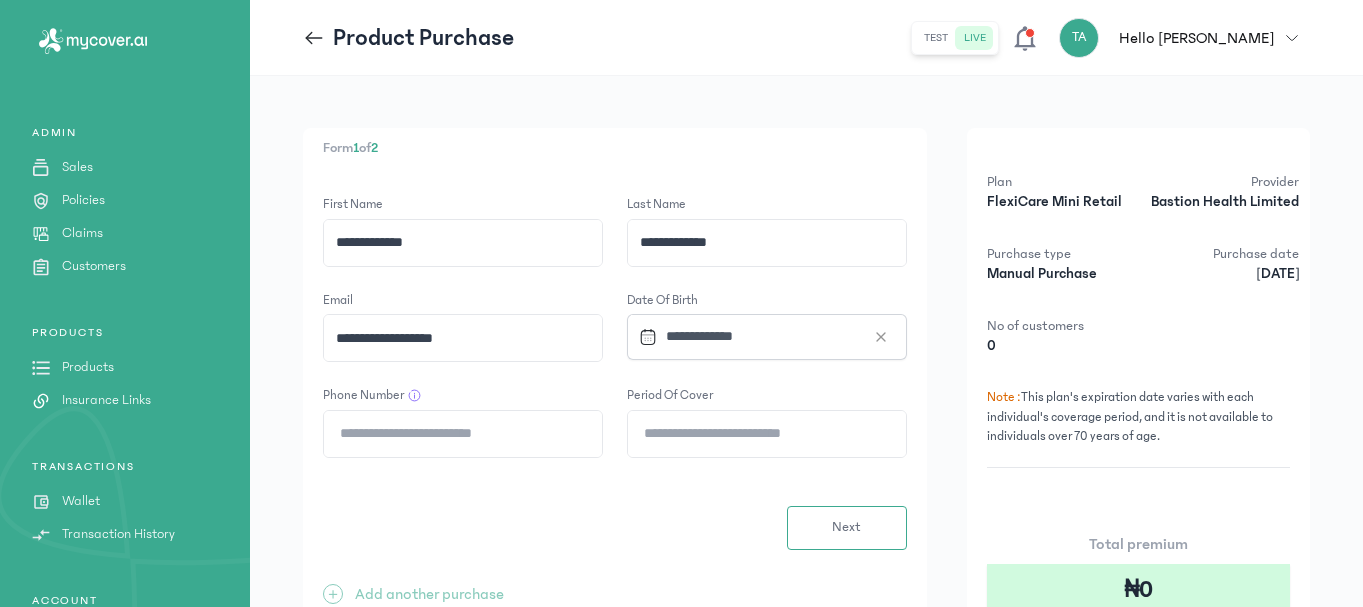 click on "Phone Number" 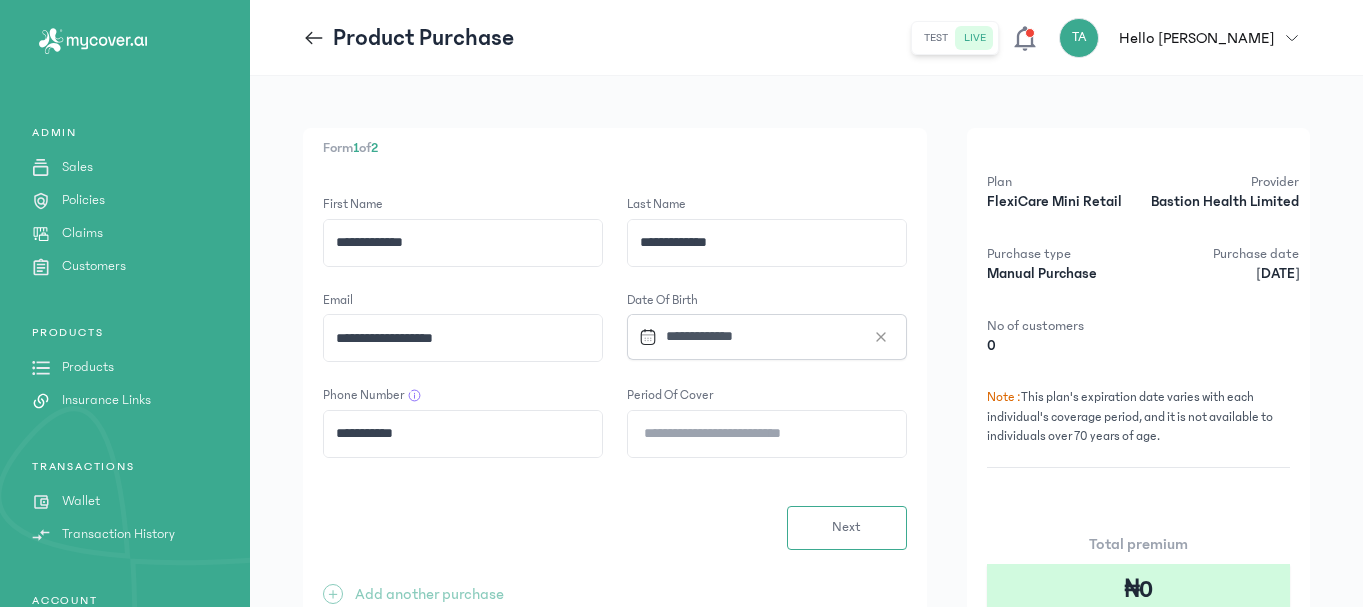 type on "**********" 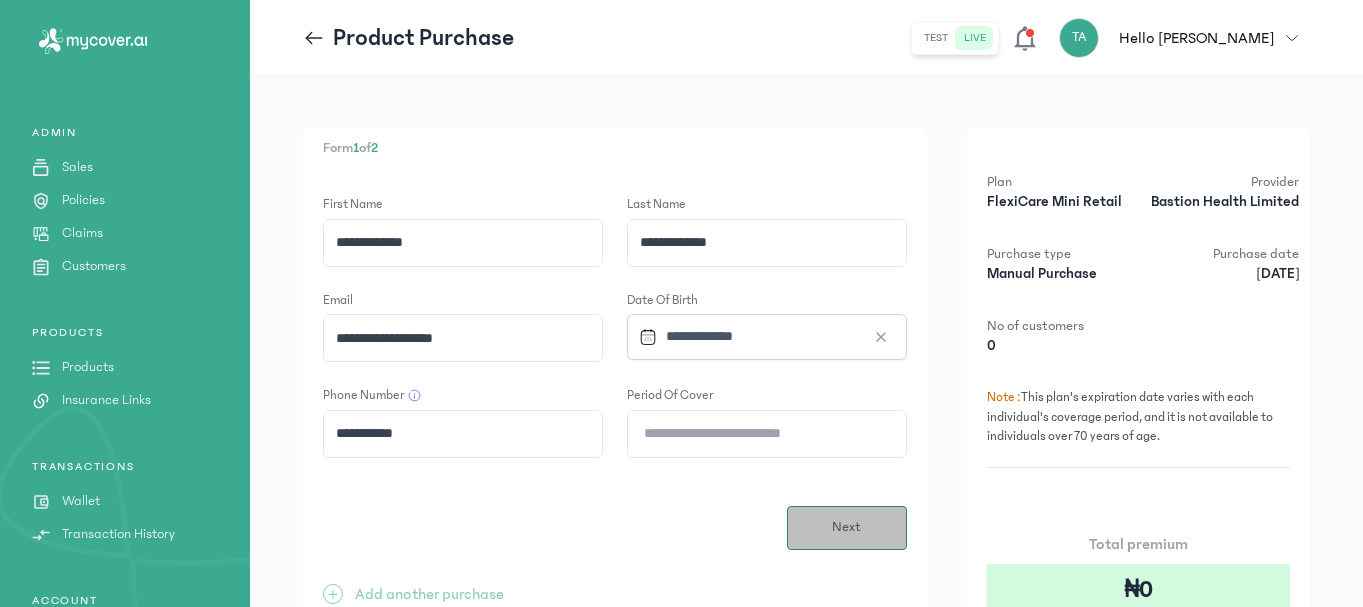 type on "*" 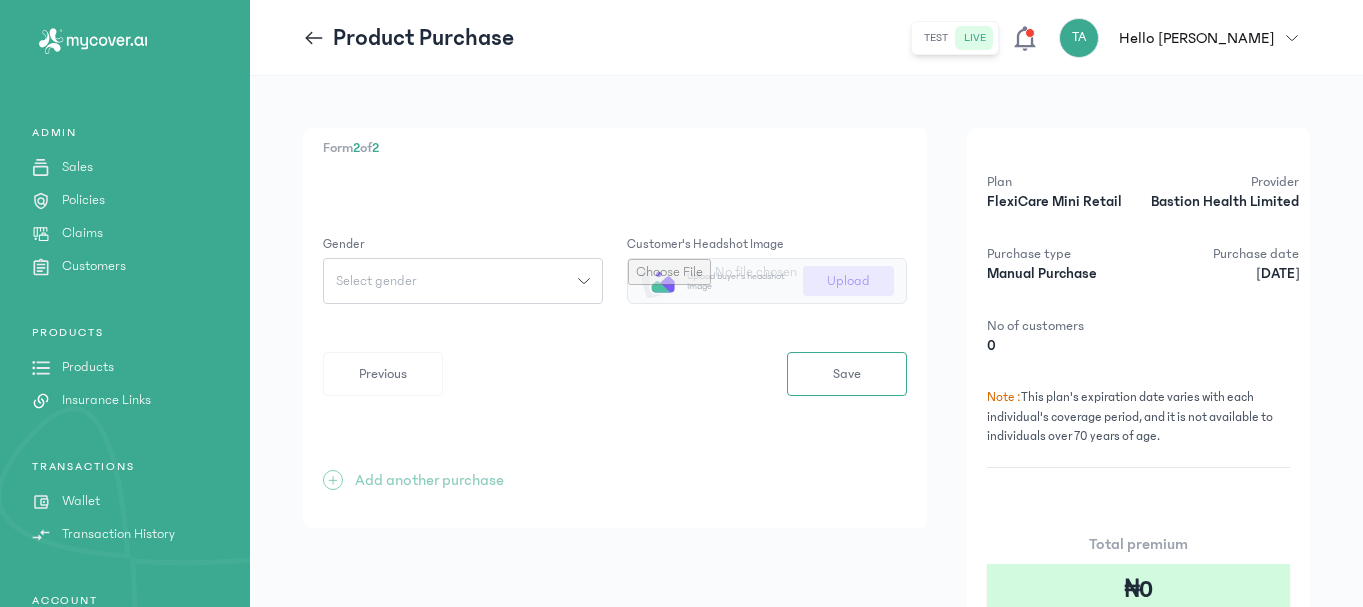 click on "Select gender" 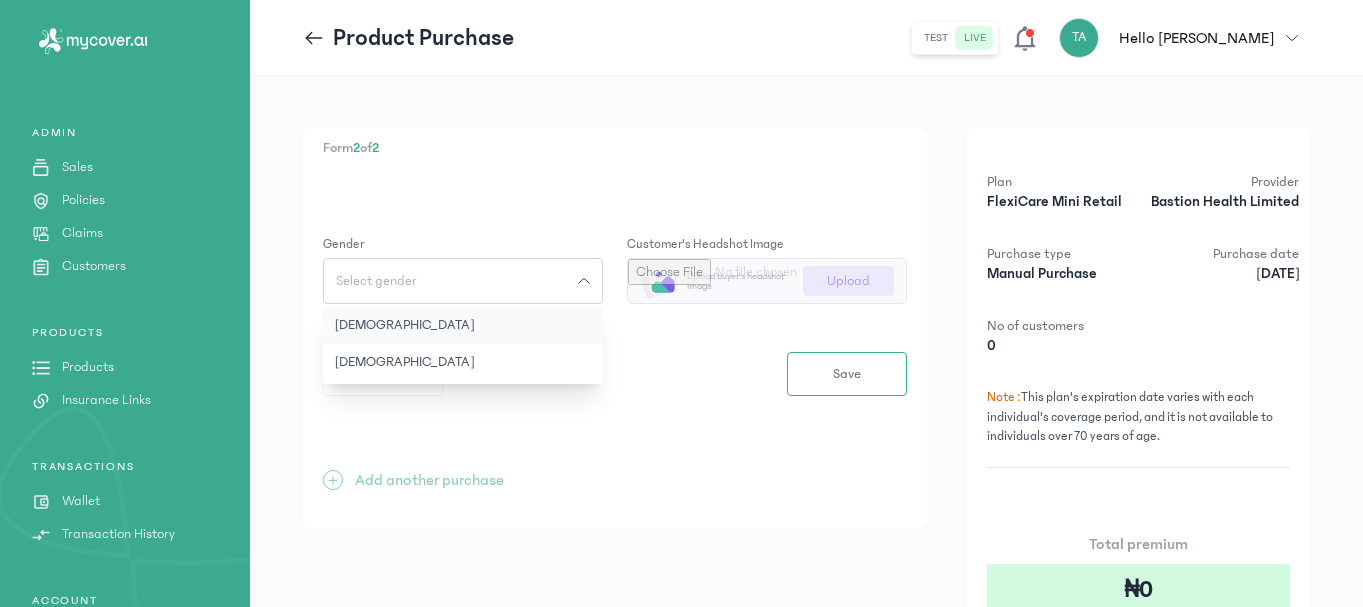 click on "[DEMOGRAPHIC_DATA]" 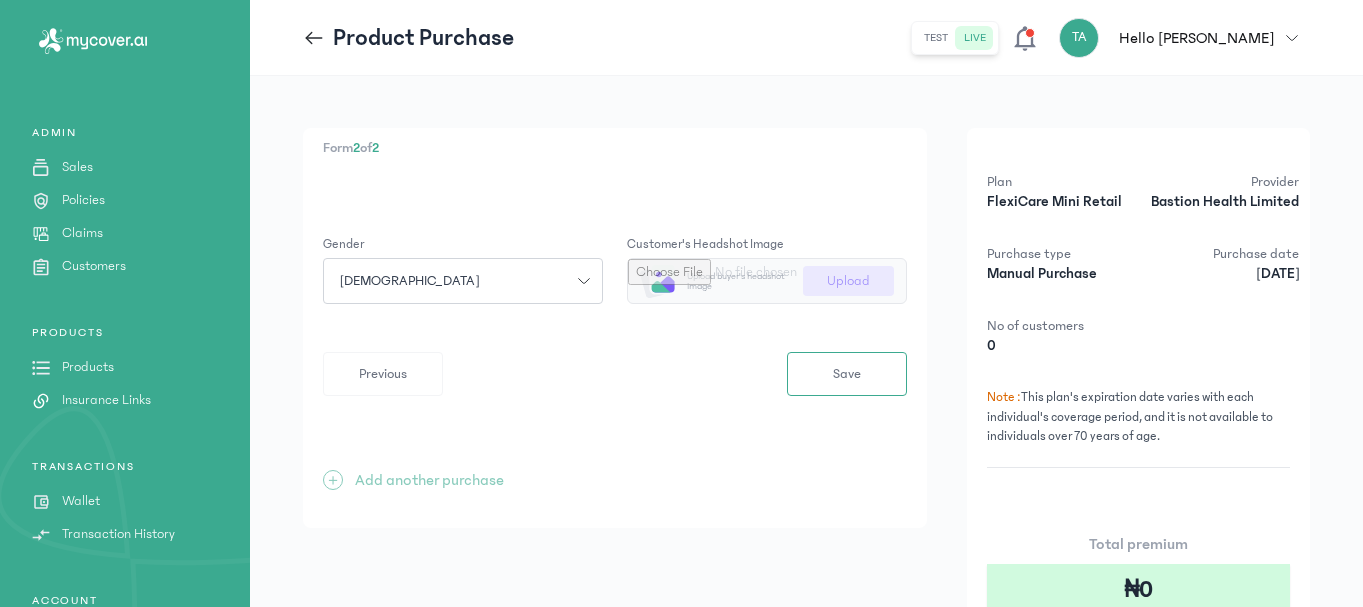 click at bounding box center [767, 281] 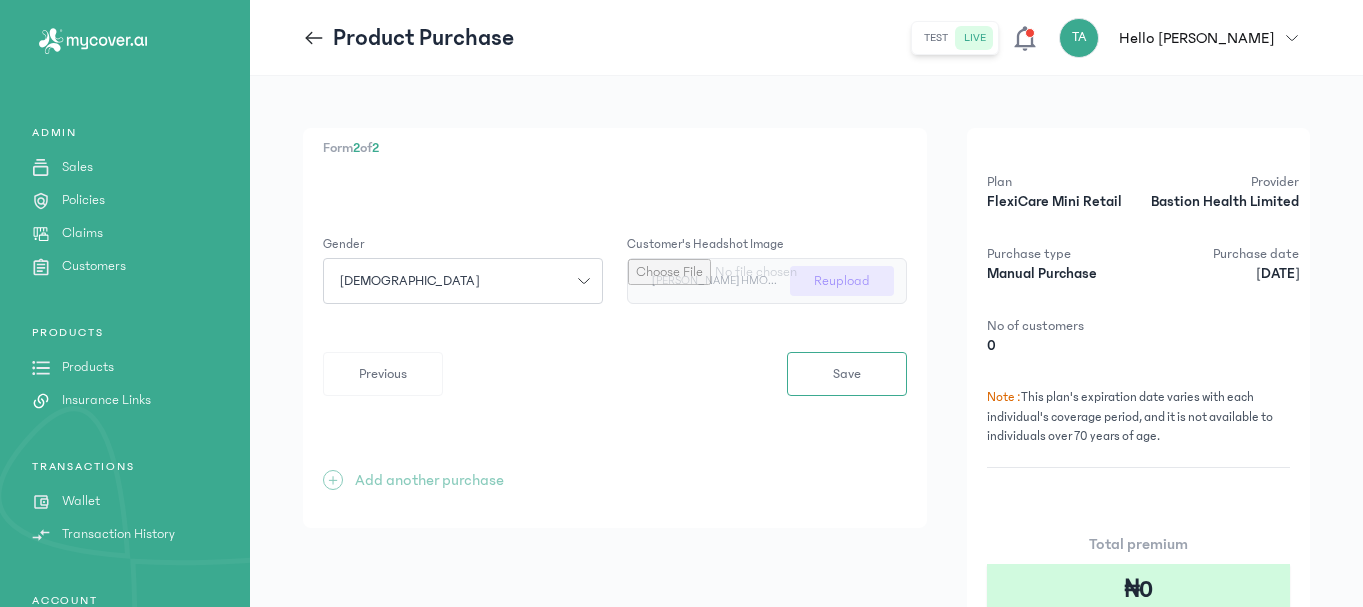 type 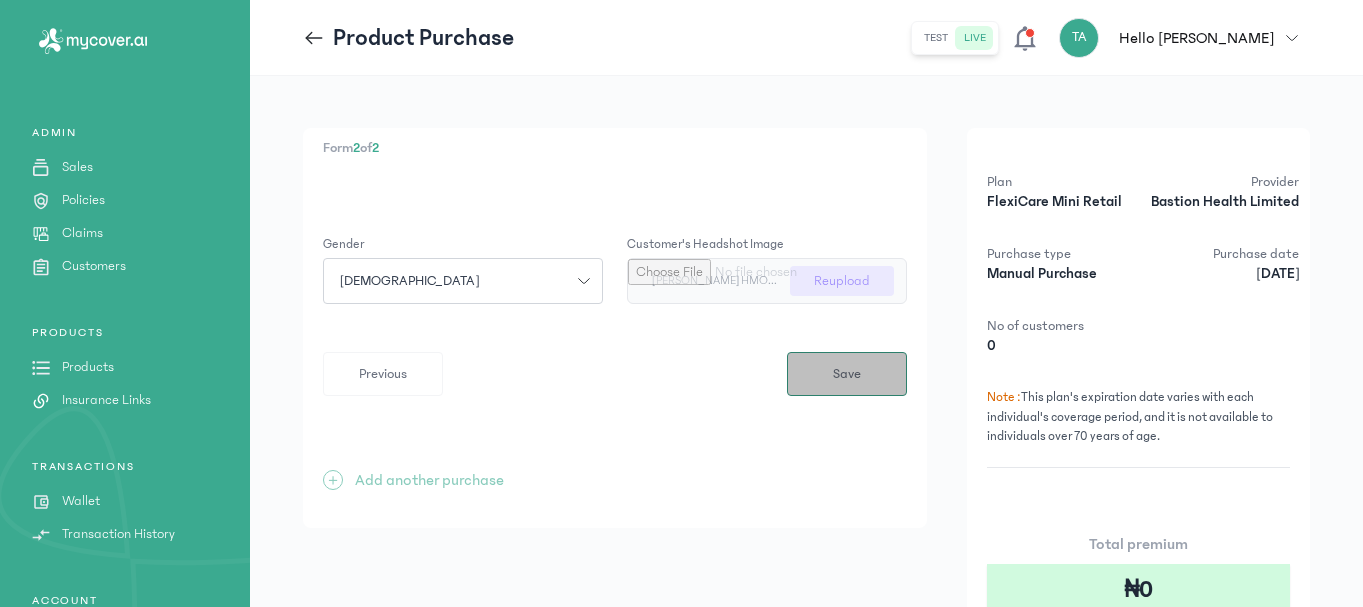 click on "Save" at bounding box center (847, 374) 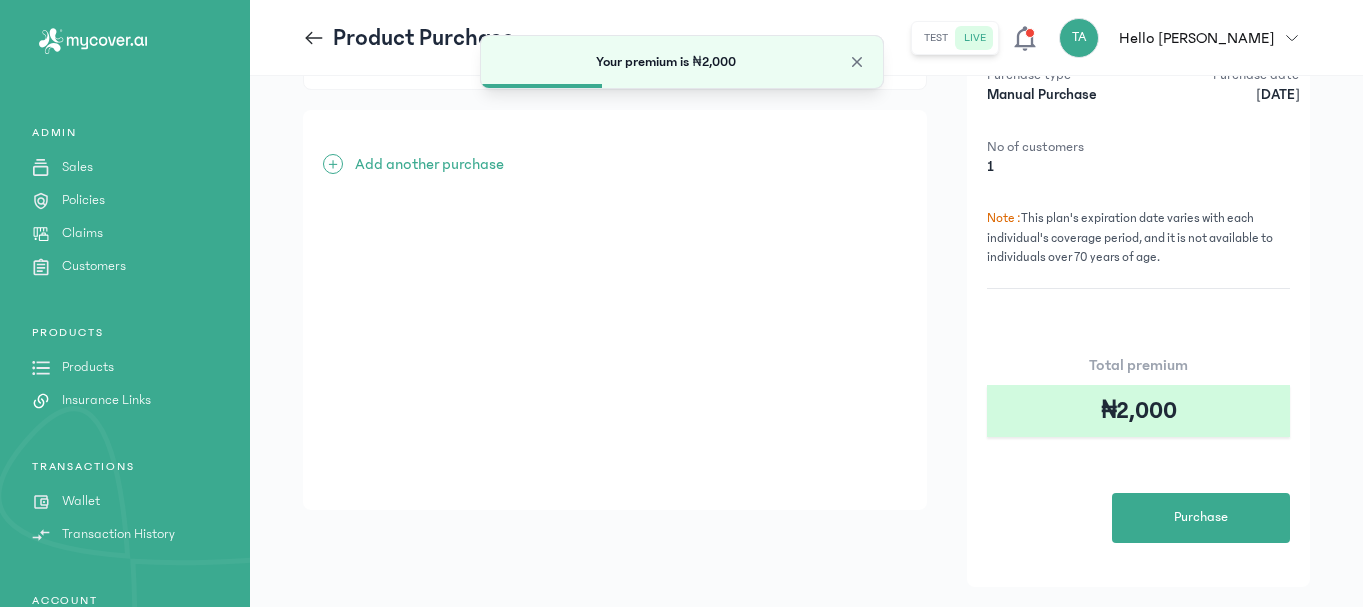 scroll, scrollTop: 184, scrollLeft: 0, axis: vertical 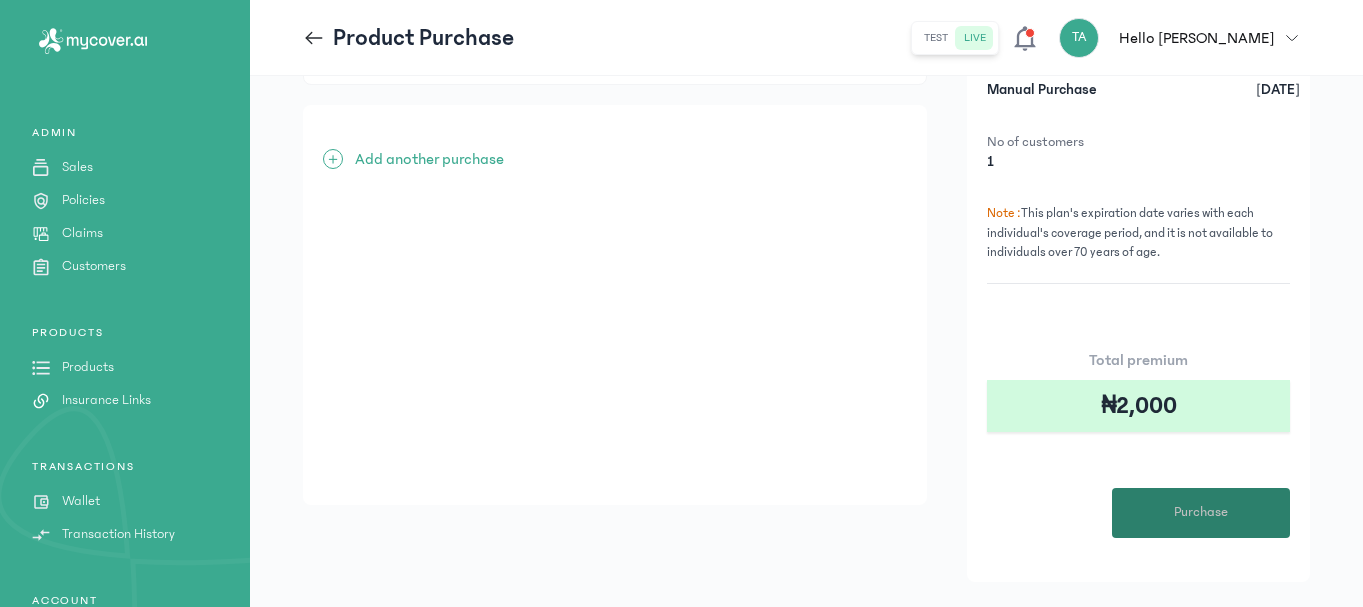 click on "Purchase" at bounding box center [1201, 512] 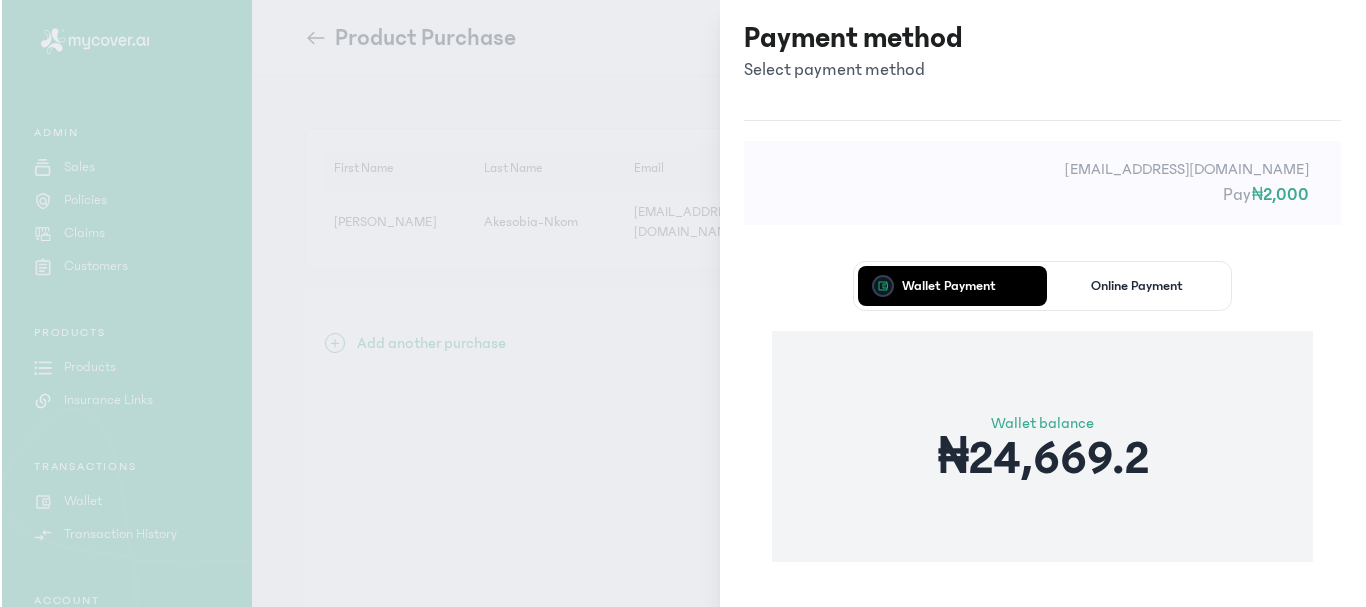 scroll, scrollTop: 0, scrollLeft: 0, axis: both 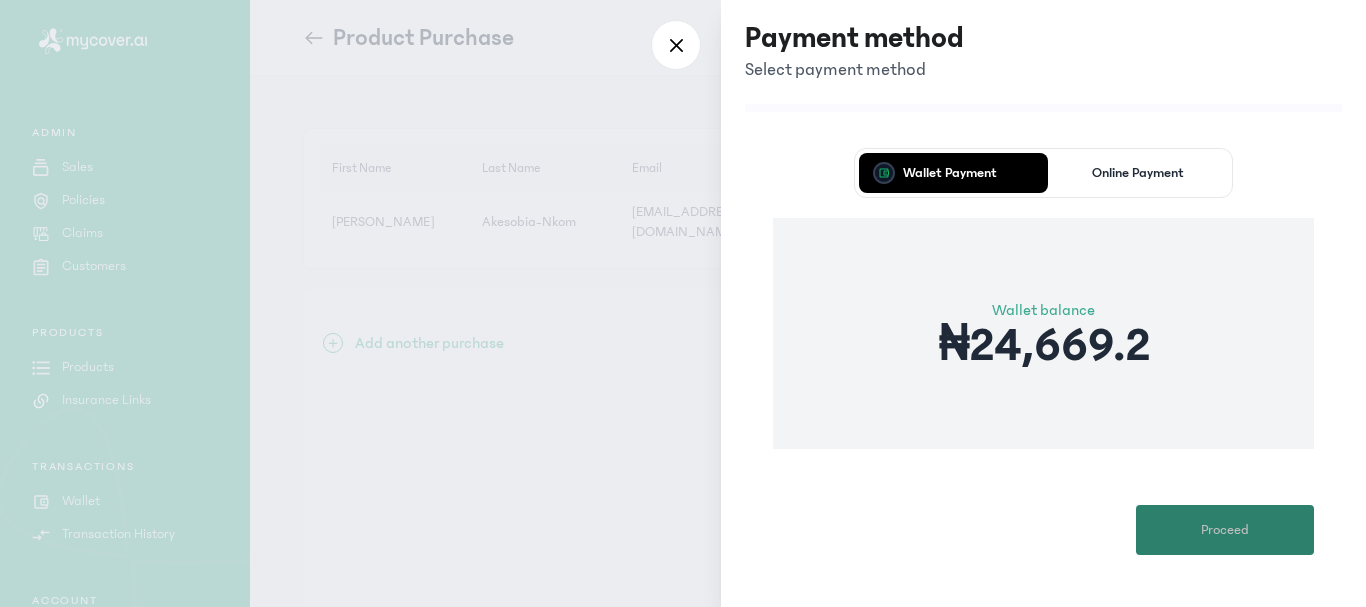 click on "Proceed" at bounding box center (1225, 530) 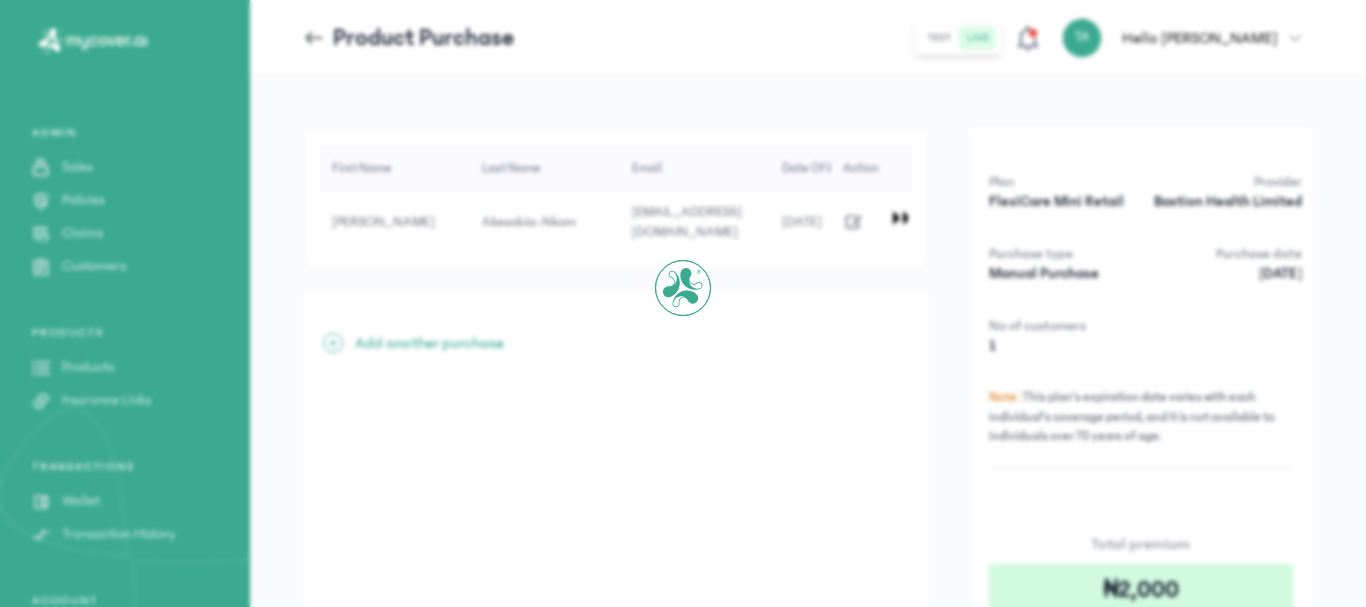 drag, startPoint x: 1365, startPoint y: 274, endPoint x: 1365, endPoint y: 381, distance: 107 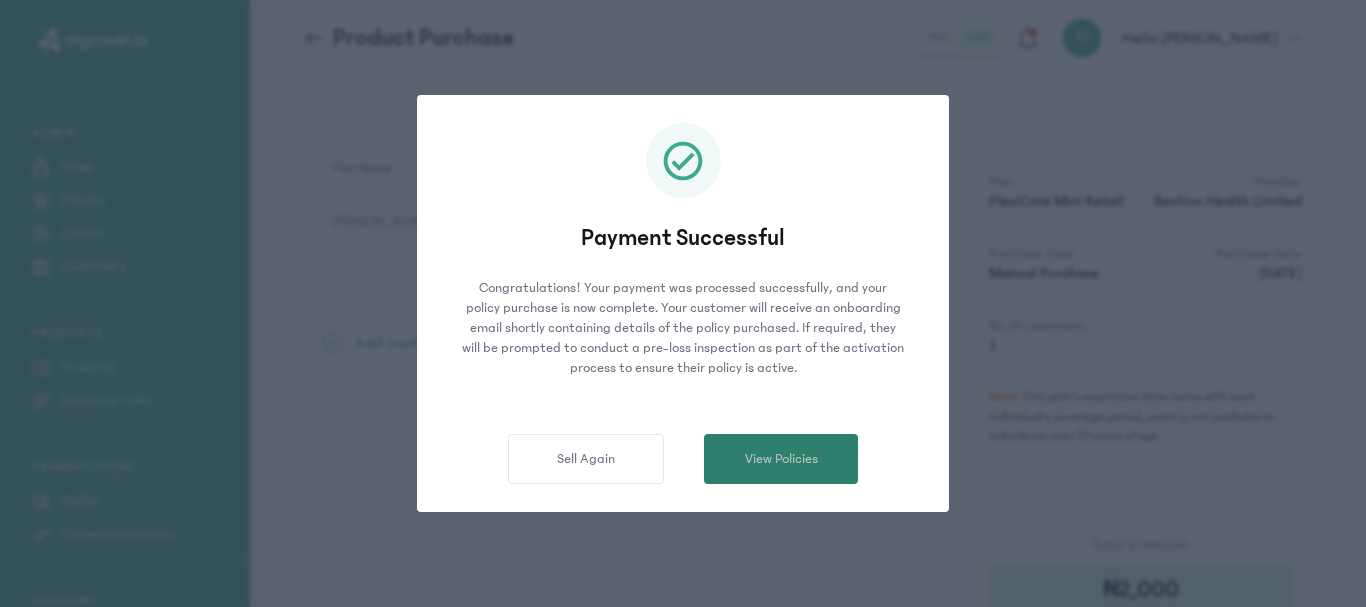 click on "View Policies" at bounding box center [781, 459] 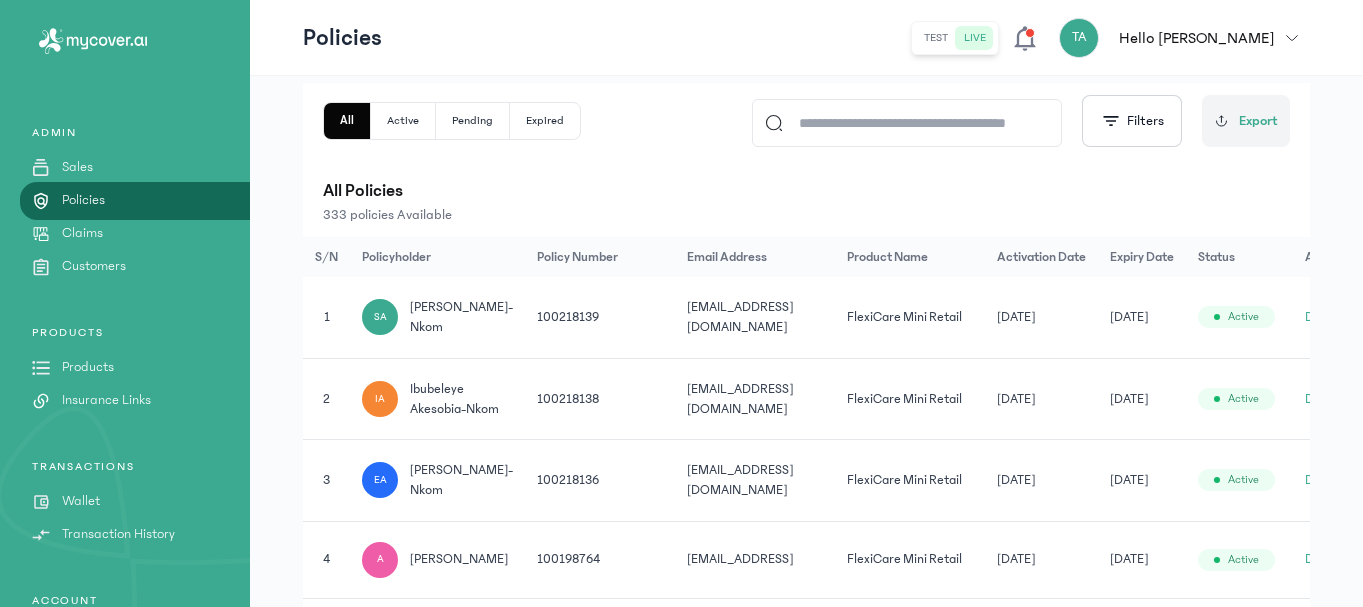 scroll, scrollTop: 289, scrollLeft: 0, axis: vertical 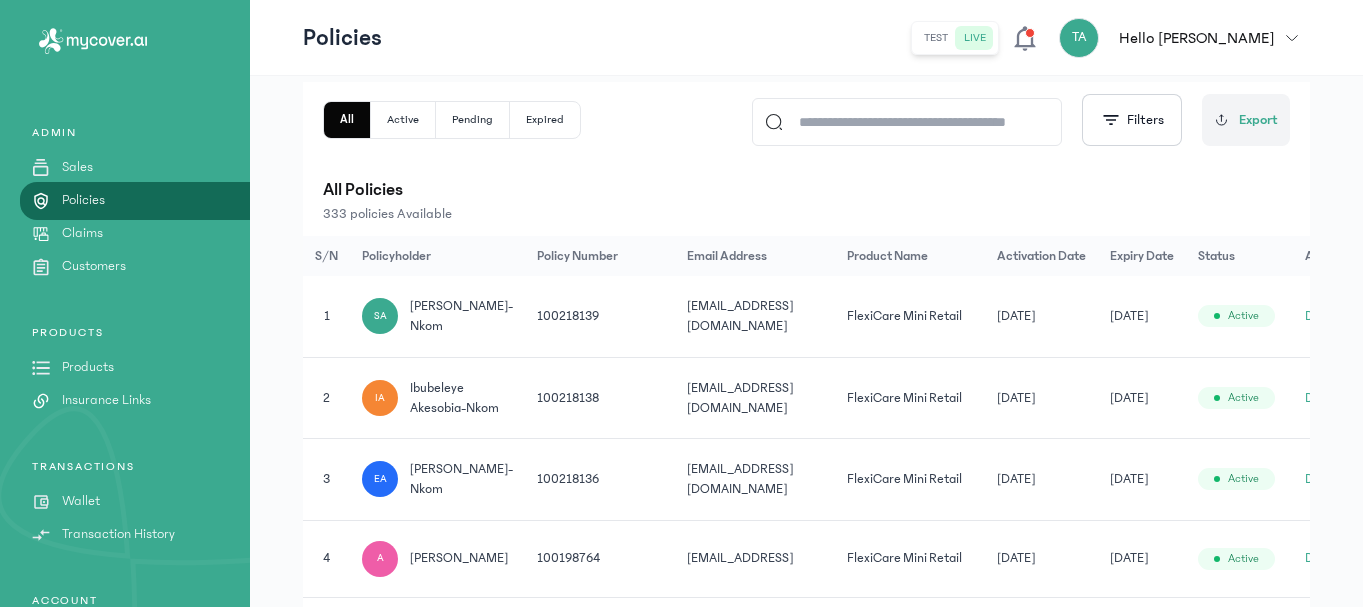 click on "Details" 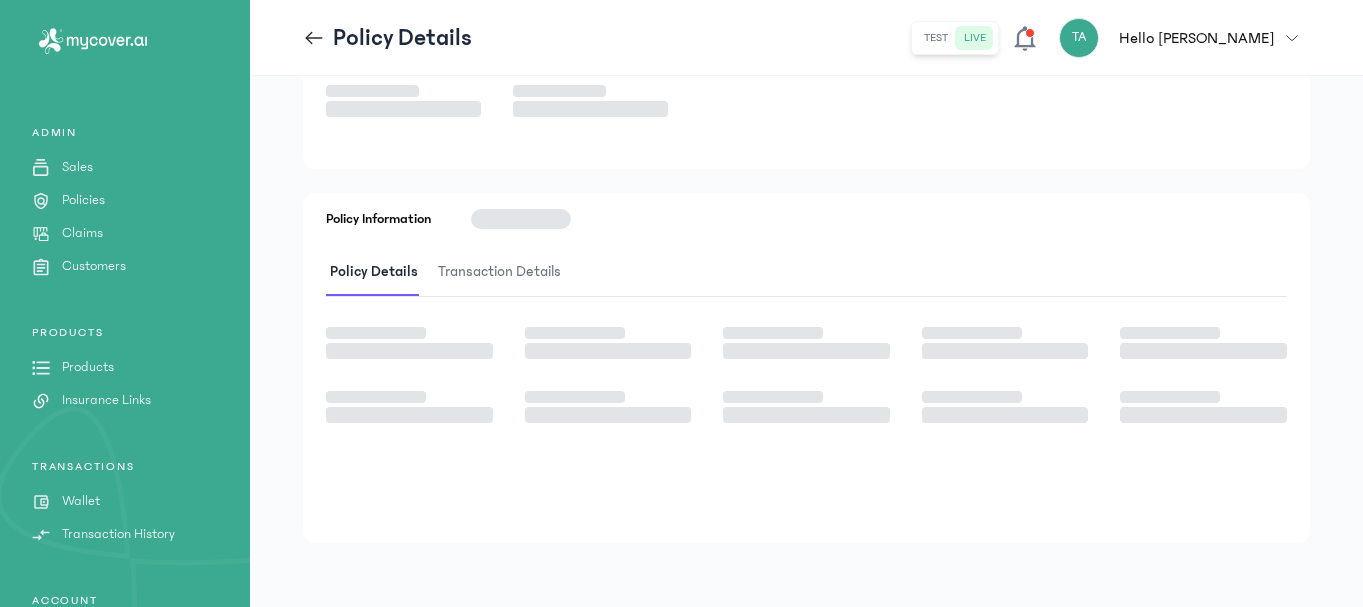 scroll, scrollTop: 0, scrollLeft: 0, axis: both 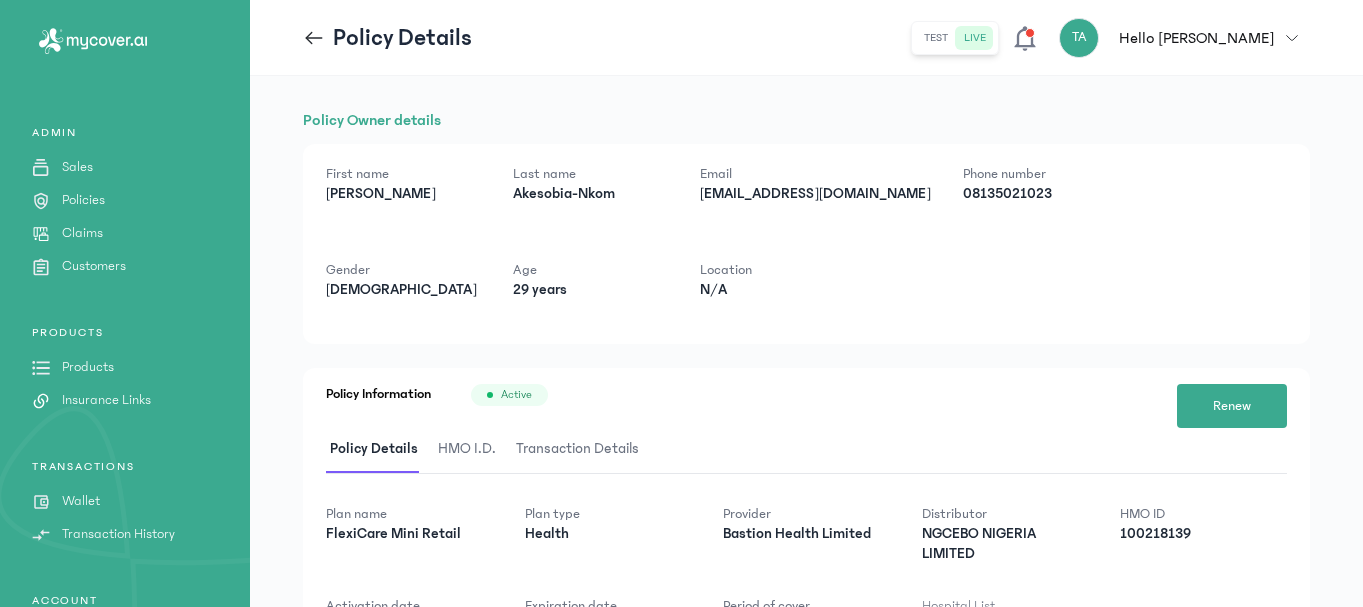 click on "HMO I.D." at bounding box center [467, 449] 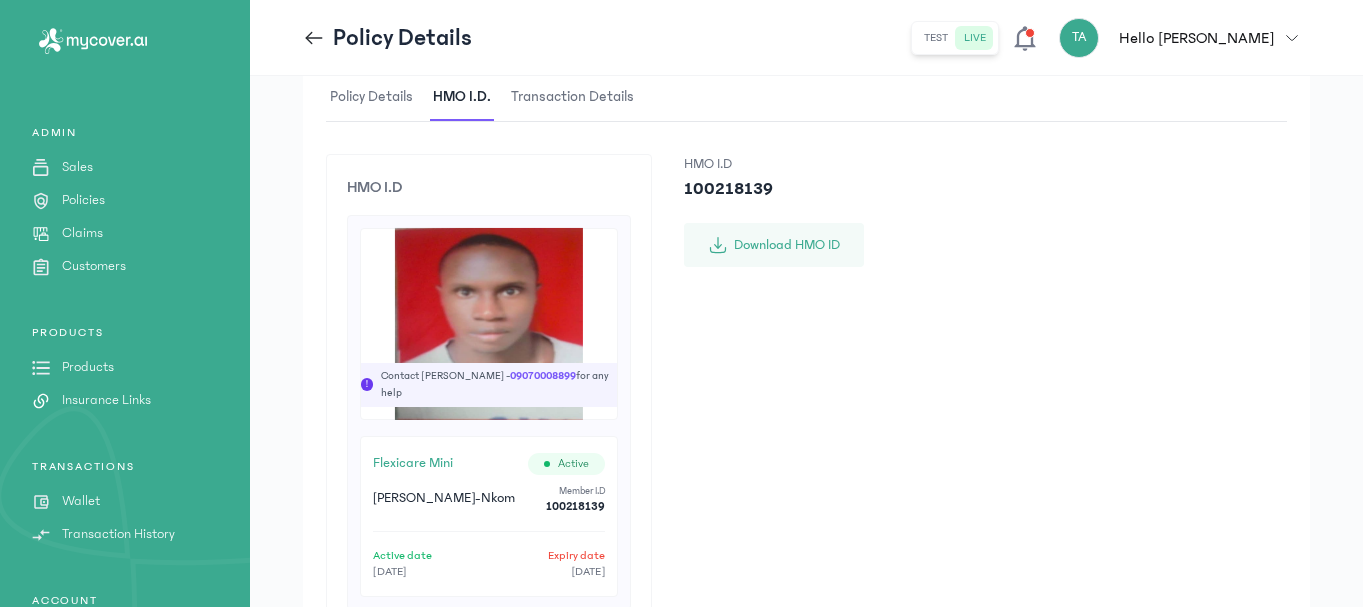 scroll, scrollTop: 371, scrollLeft: 0, axis: vertical 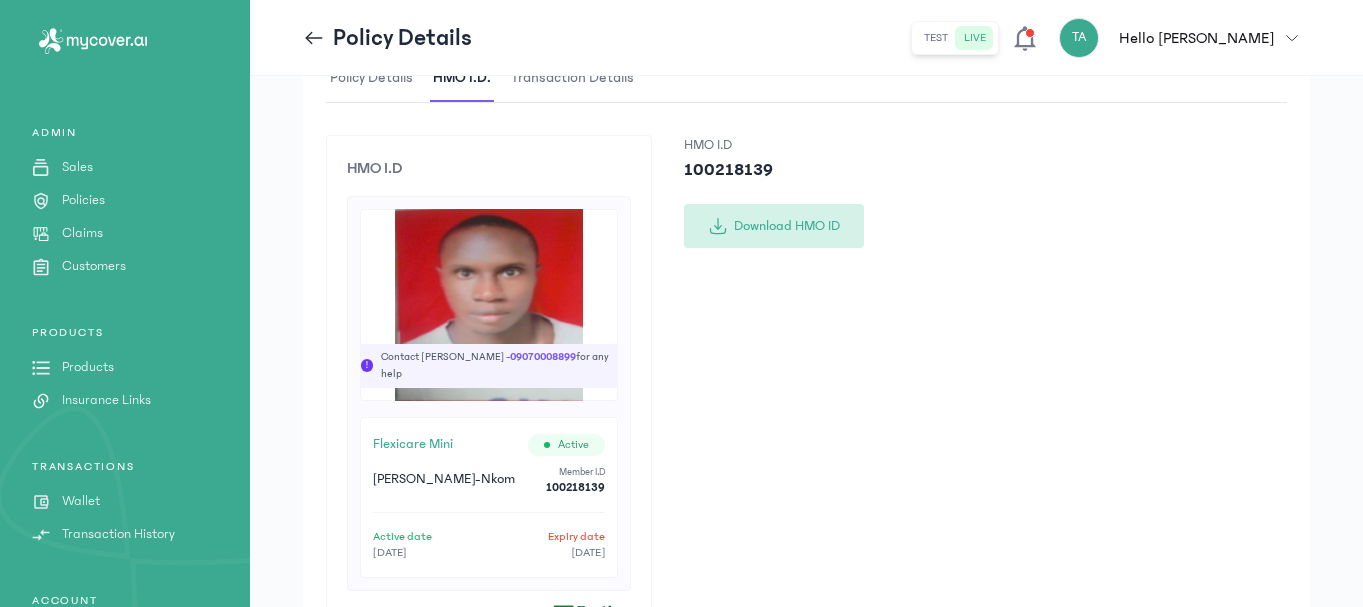 click on "Download HMO ID" at bounding box center [774, 226] 